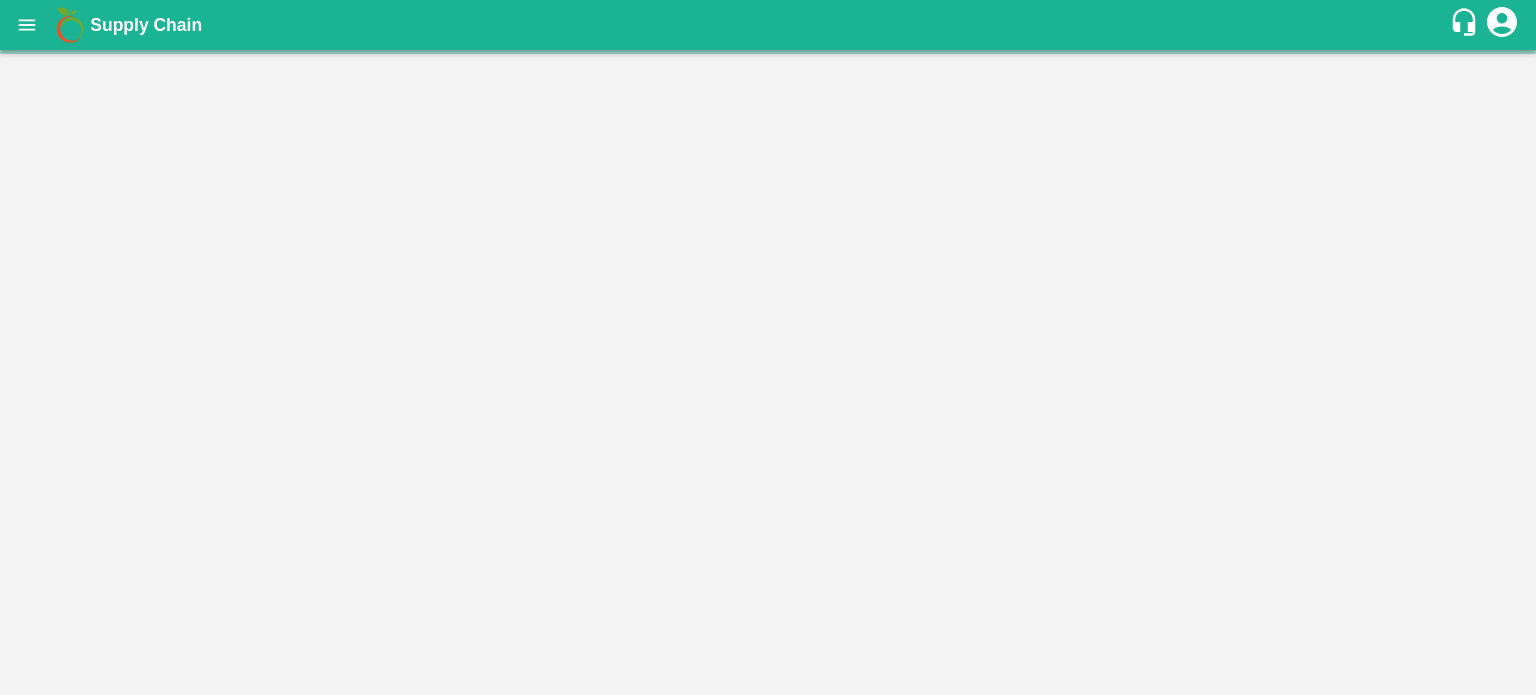 scroll, scrollTop: 0, scrollLeft: 0, axis: both 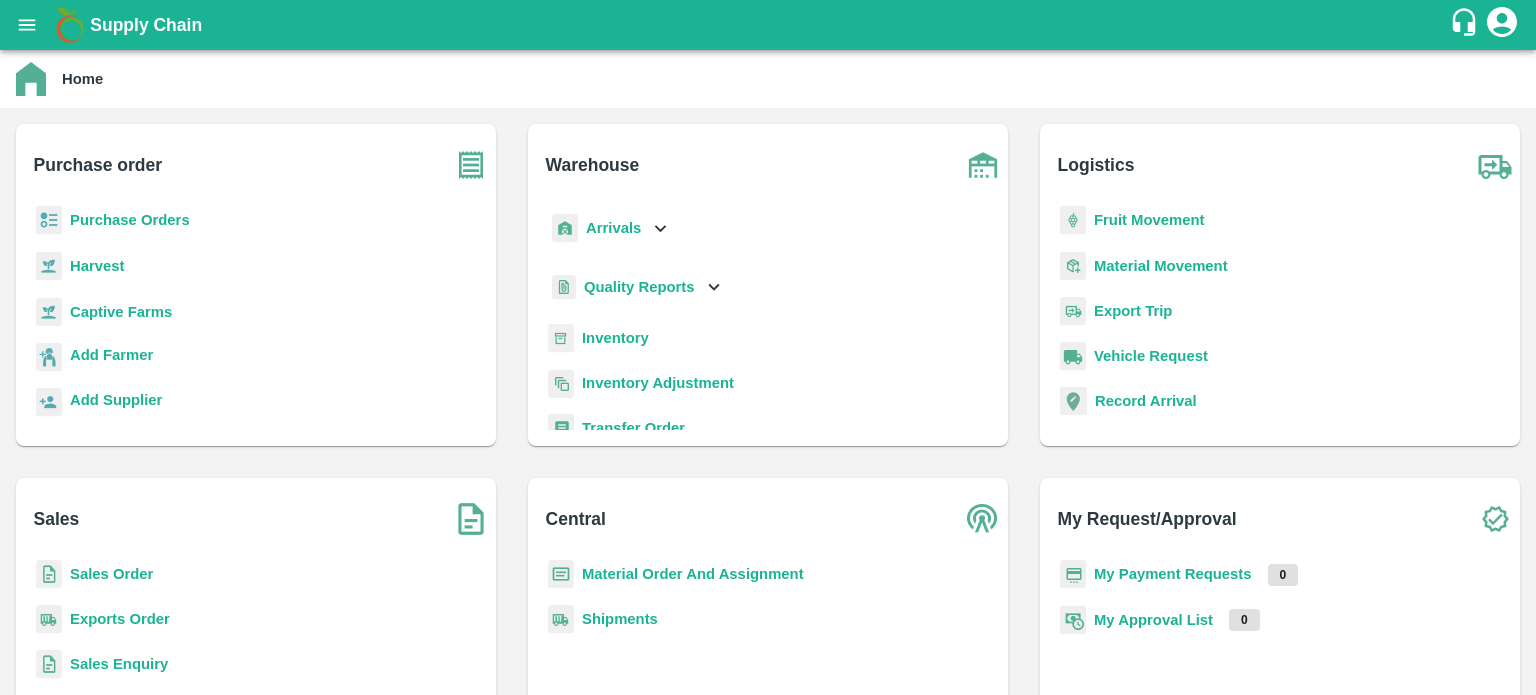 click on "Inventory" at bounding box center (615, 338) 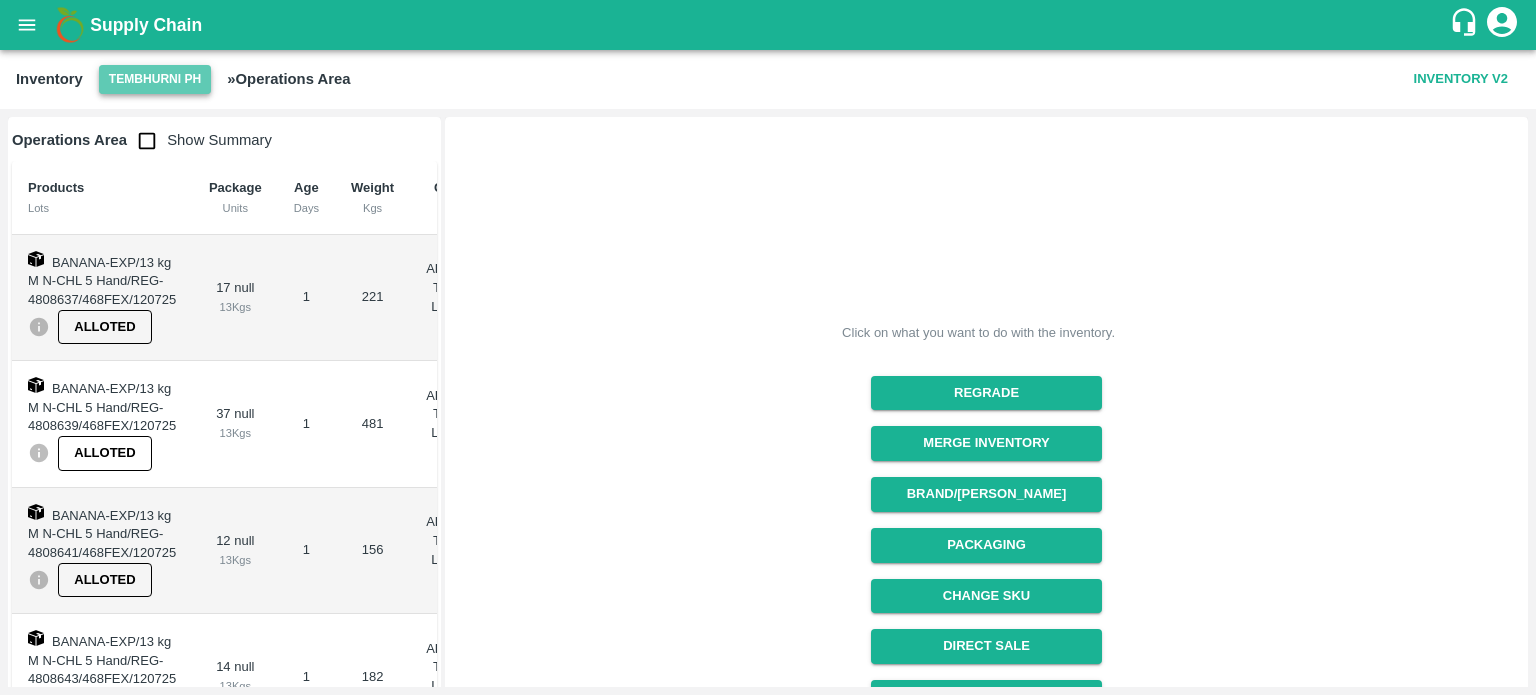 click on "Tembhurni PH" at bounding box center [155, 79] 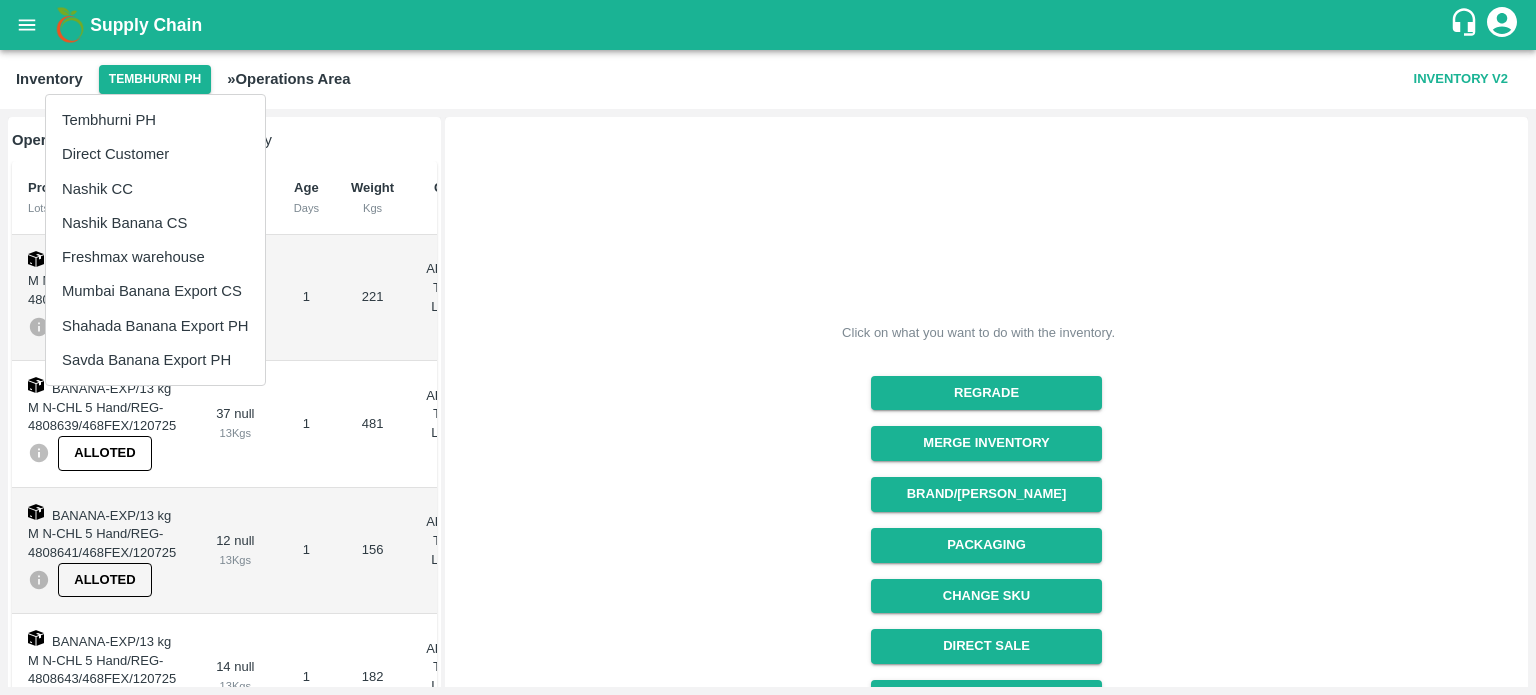 click on "Nashik Banana CS" at bounding box center [155, 223] 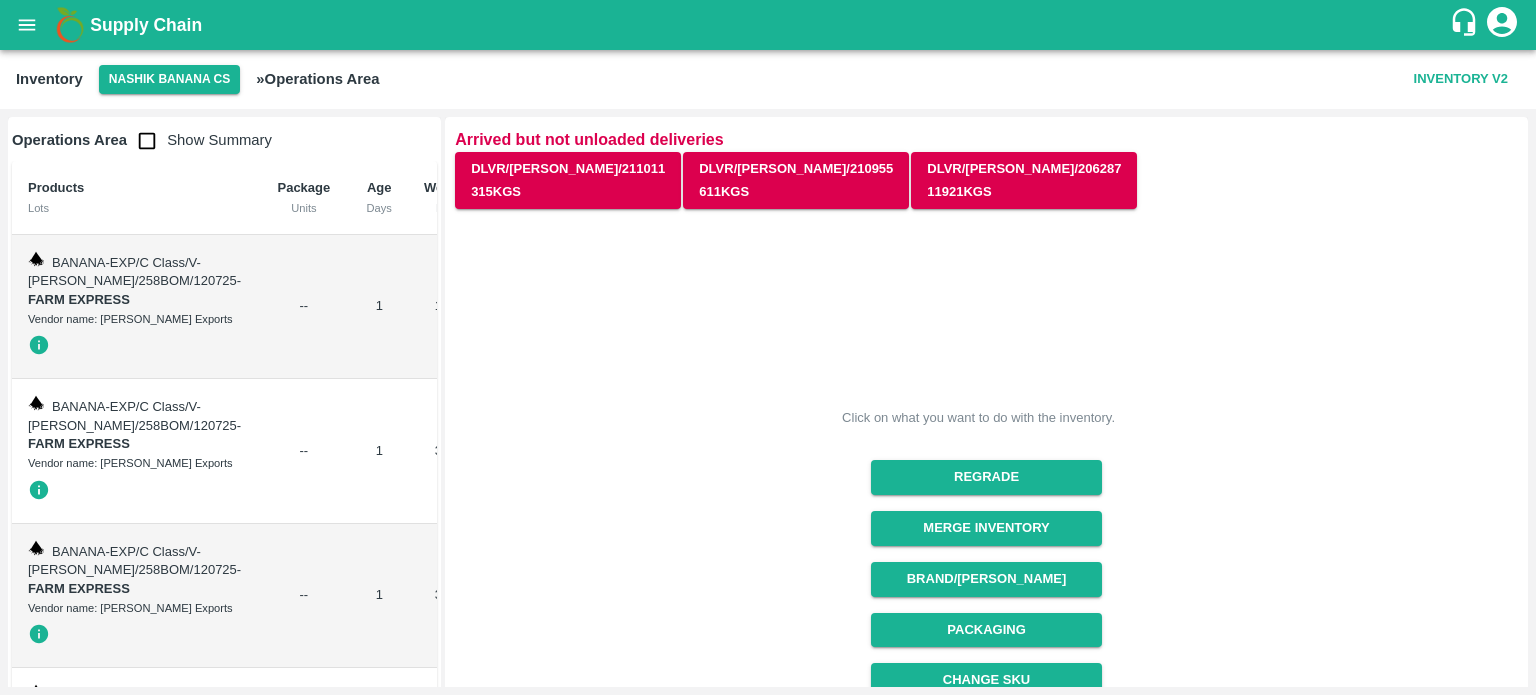 click at bounding box center (147, 141) 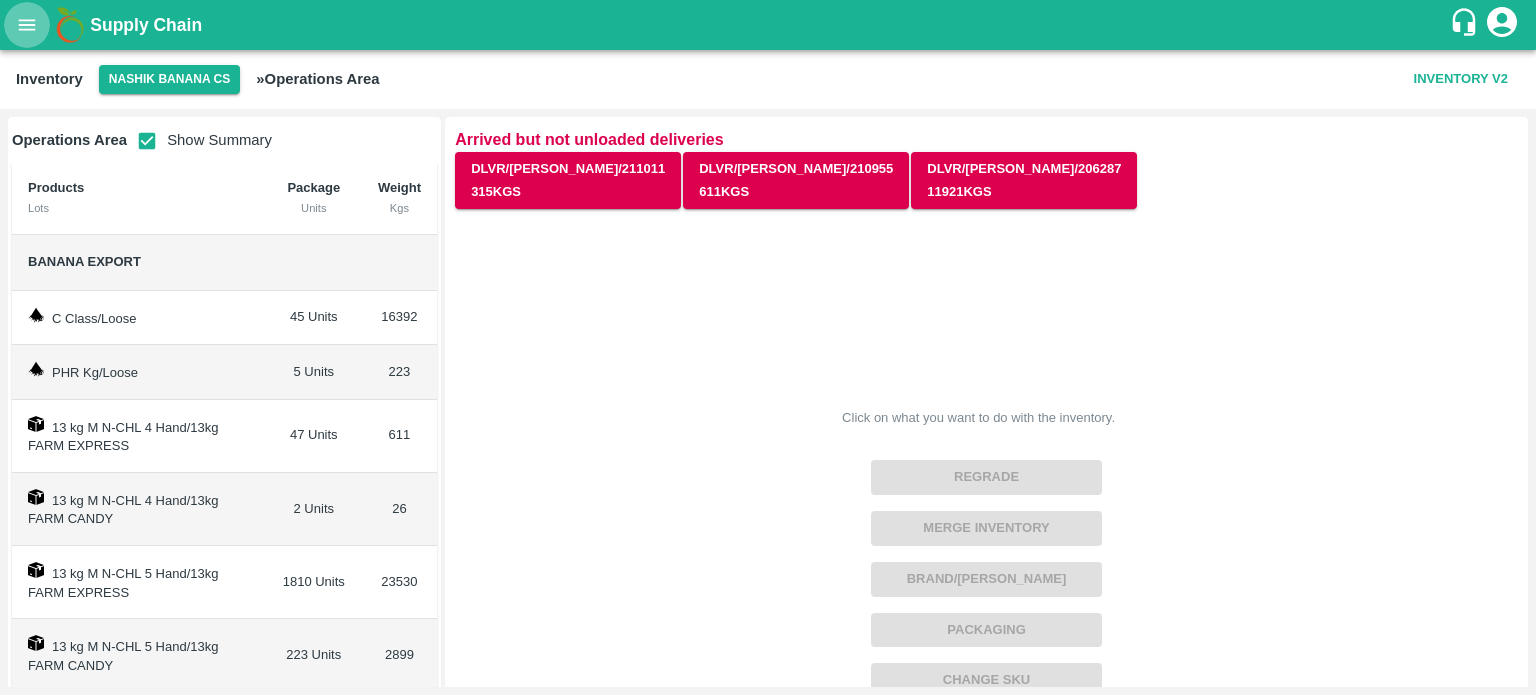 drag, startPoint x: 189, startPoint y: 83, endPoint x: 16, endPoint y: 31, distance: 180.64606 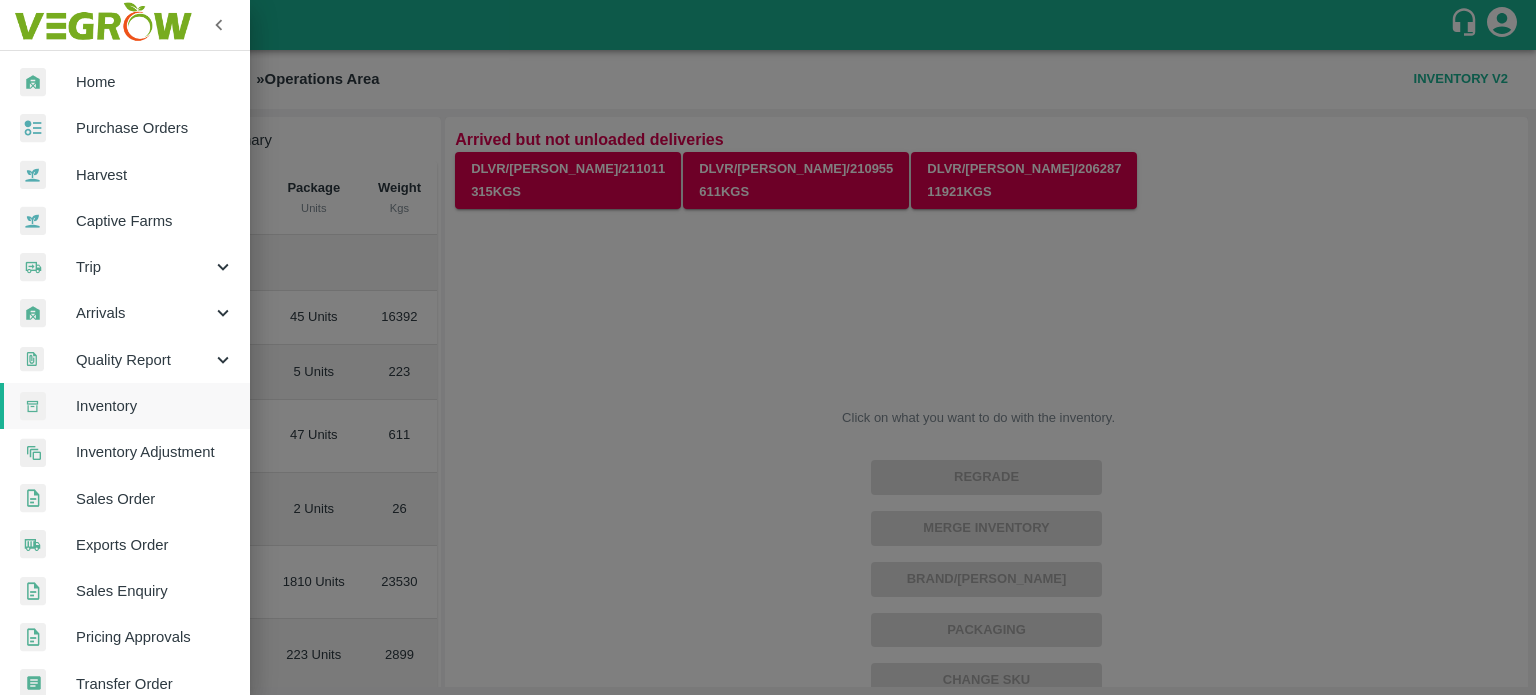 click at bounding box center [768, 347] 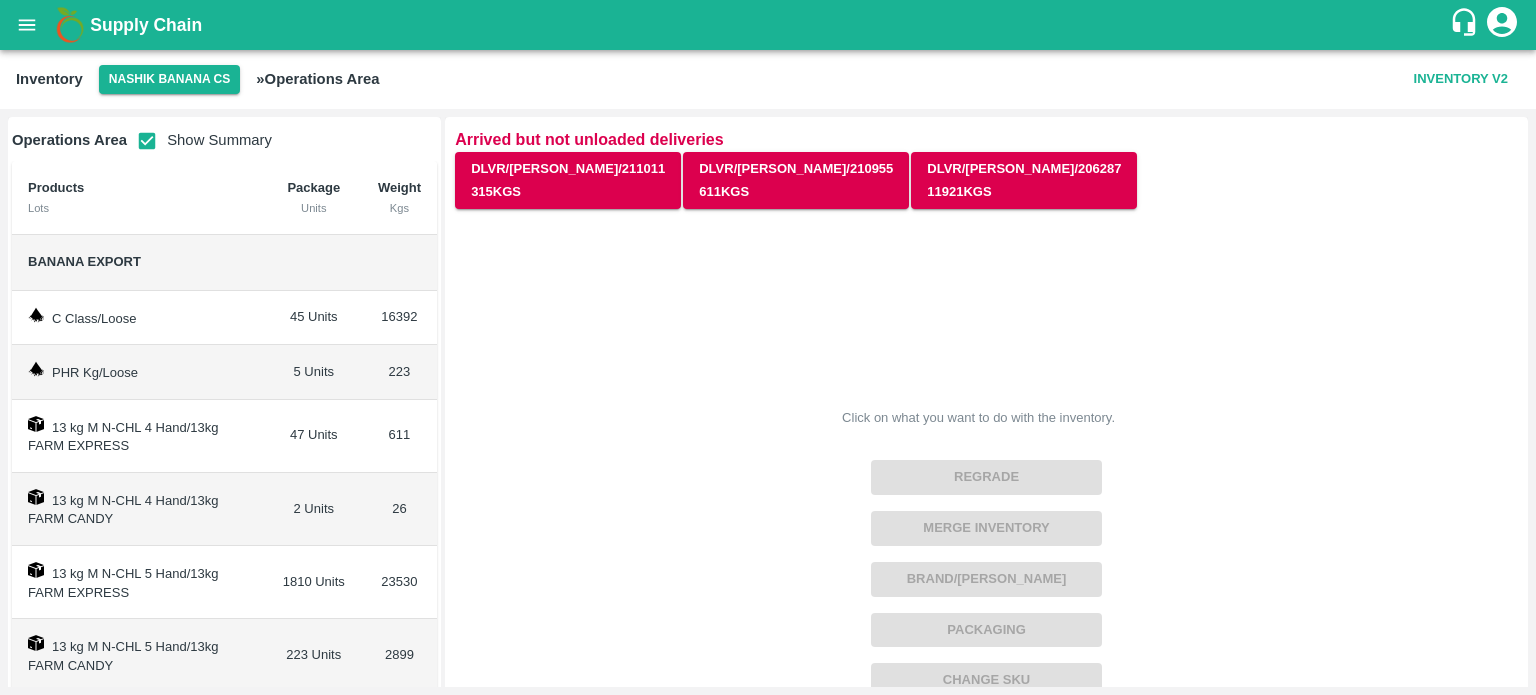 click on "C Class/Loose" at bounding box center (139, 318) 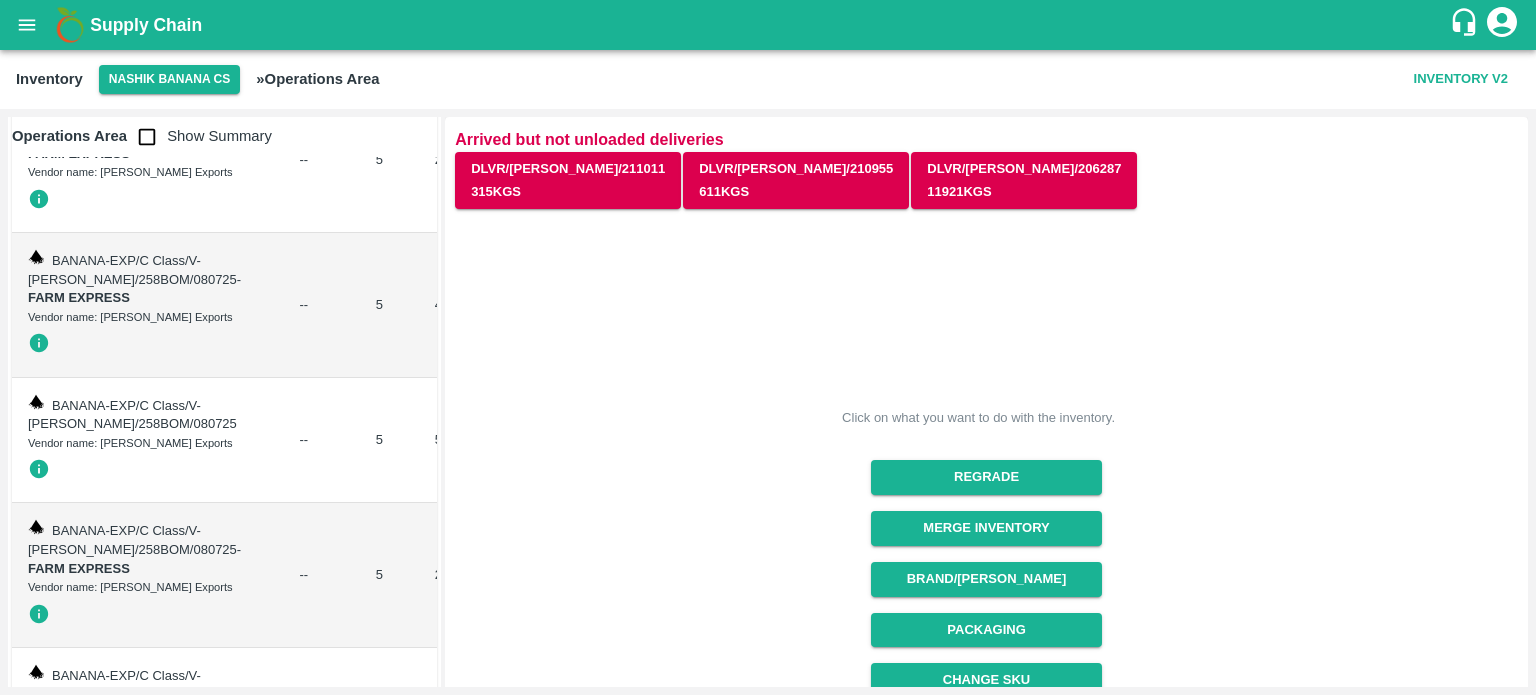 scroll, scrollTop: 4492, scrollLeft: 0, axis: vertical 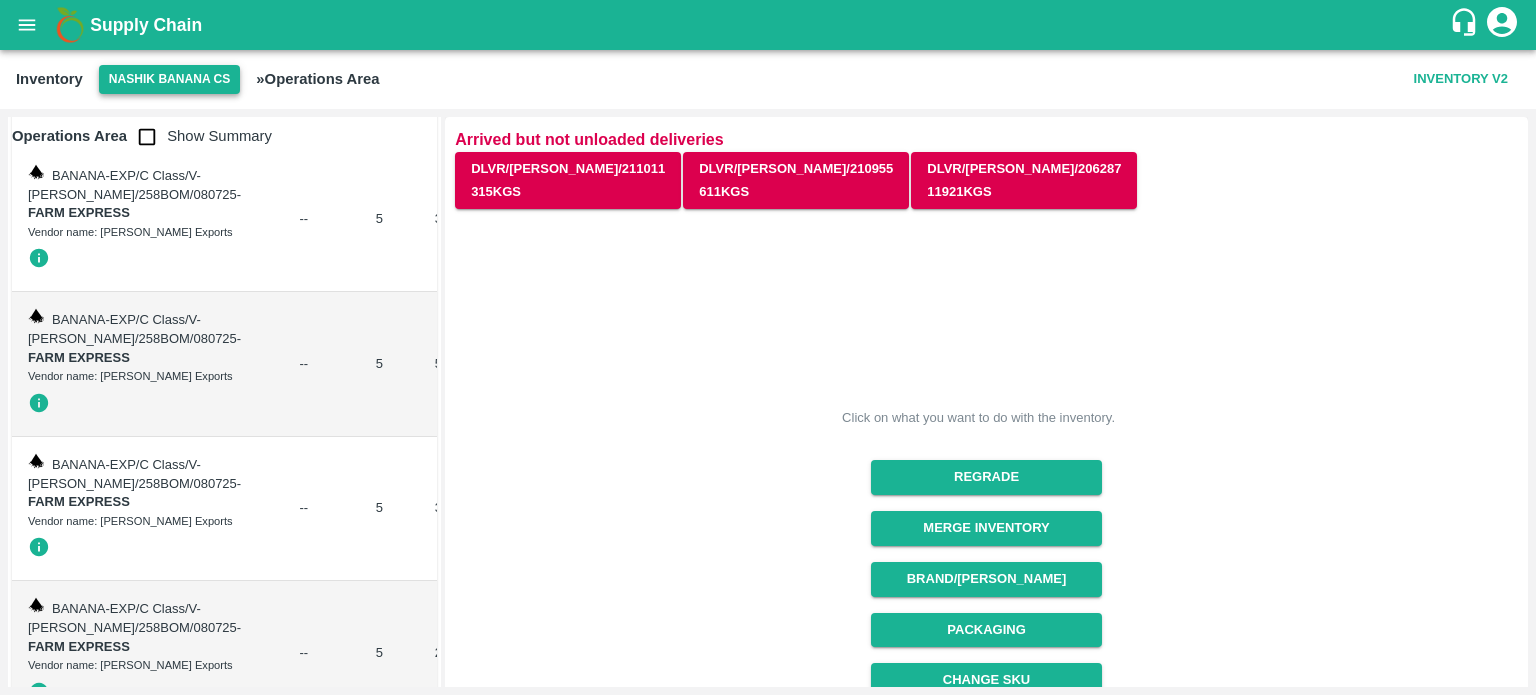 click on "Nashik Banana CS" at bounding box center (170, 79) 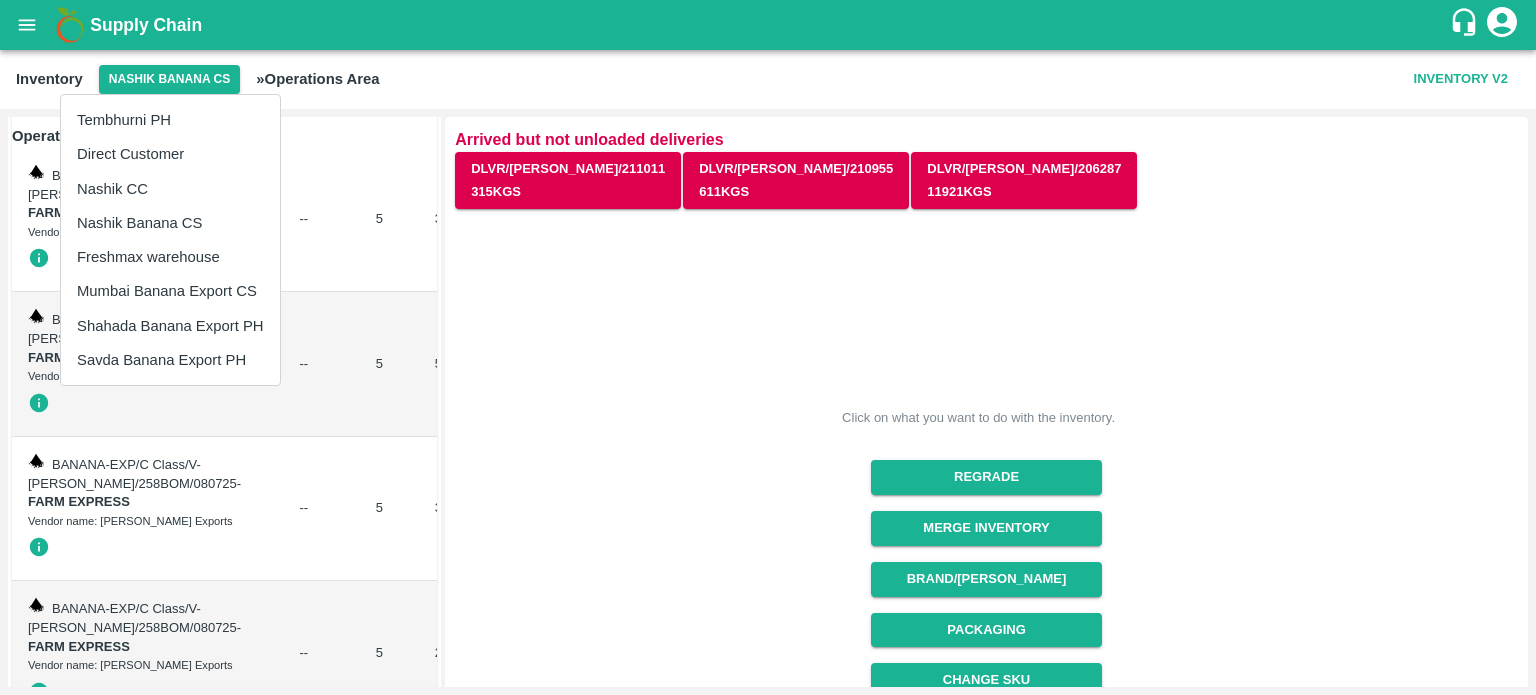 click on "Tembhurni PH" at bounding box center (170, 120) 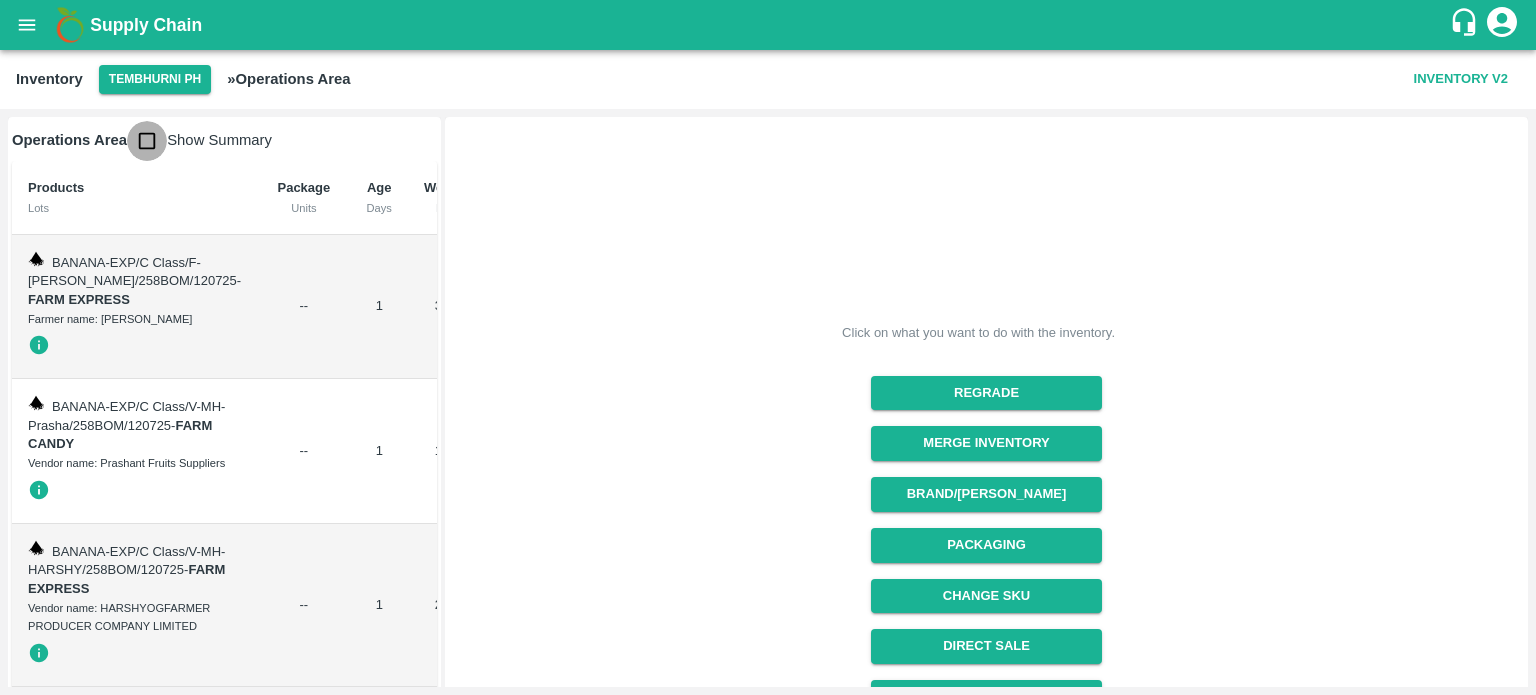 click at bounding box center (147, 141) 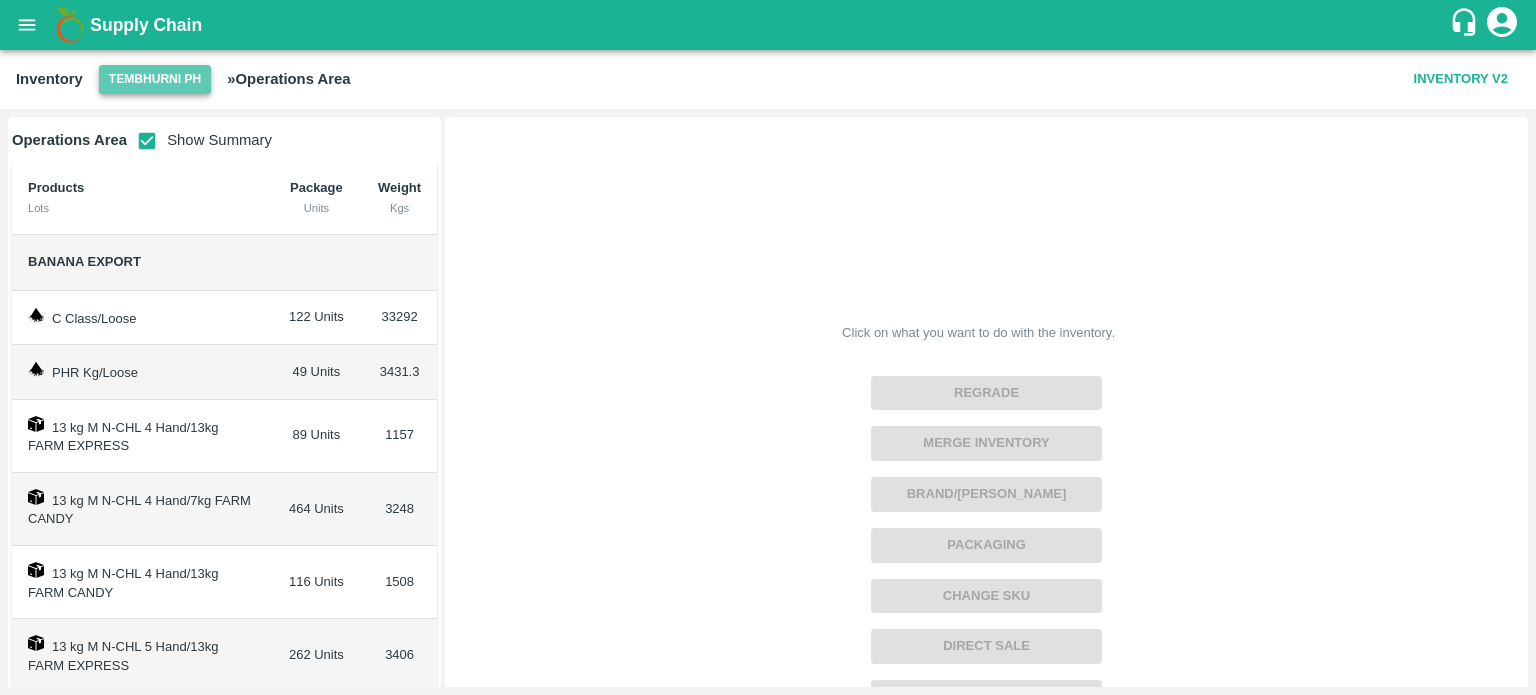 click on "Tembhurni PH" at bounding box center (155, 79) 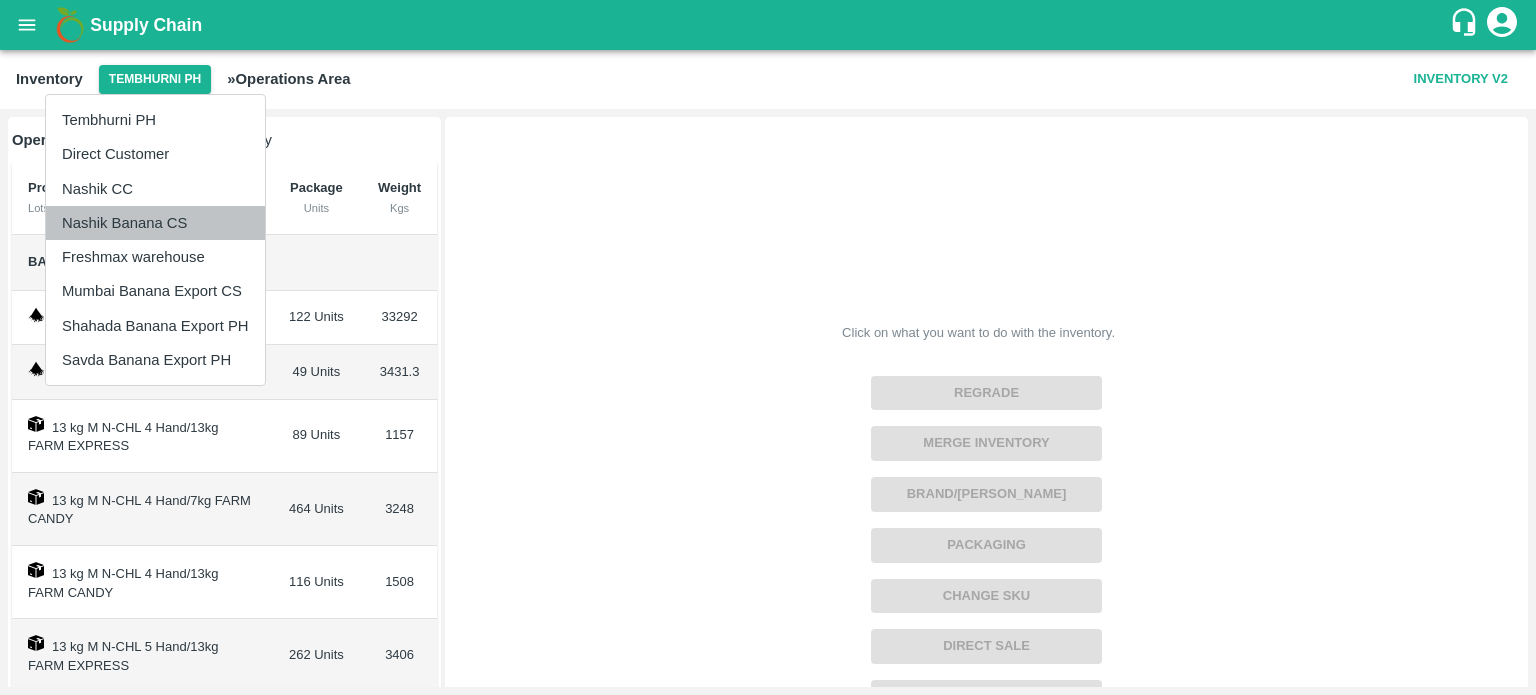 click on "Nashik Banana CS" at bounding box center [155, 223] 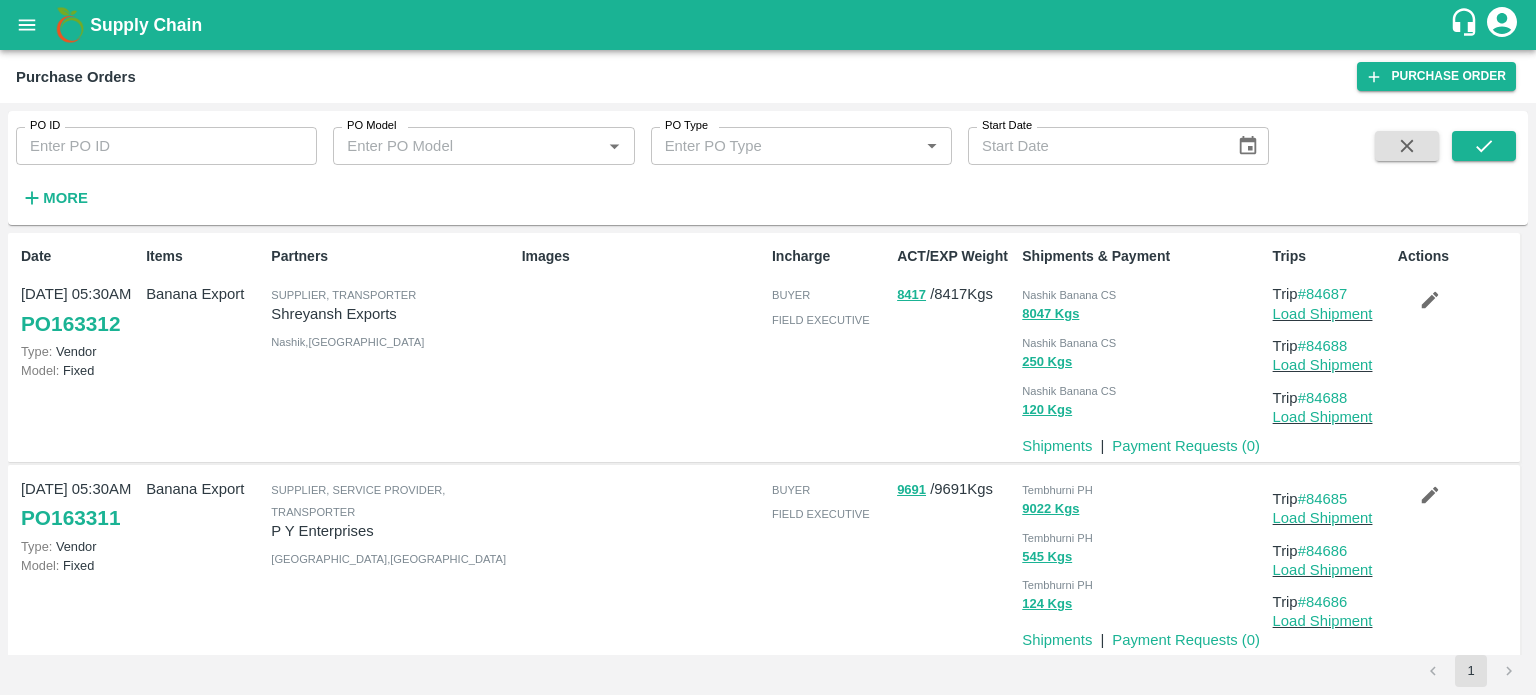 scroll, scrollTop: 0, scrollLeft: 0, axis: both 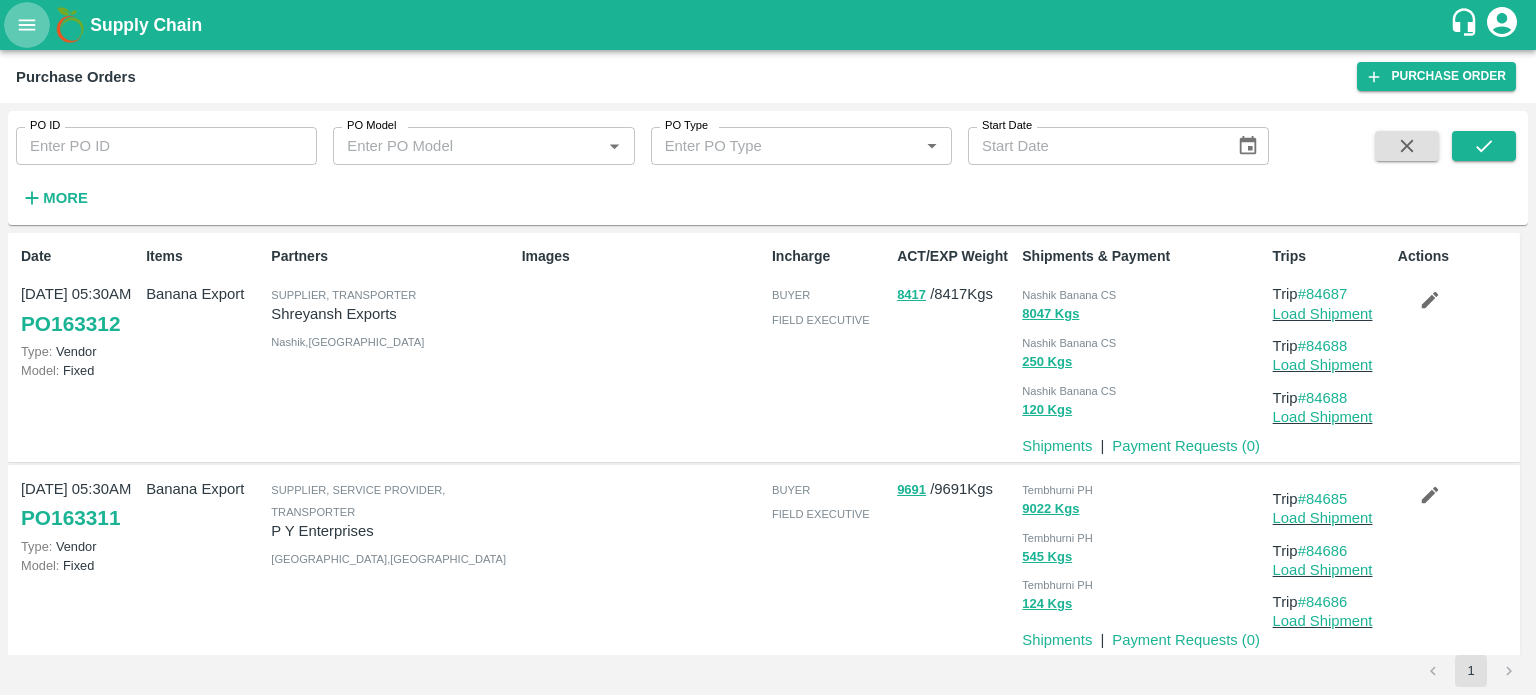 click 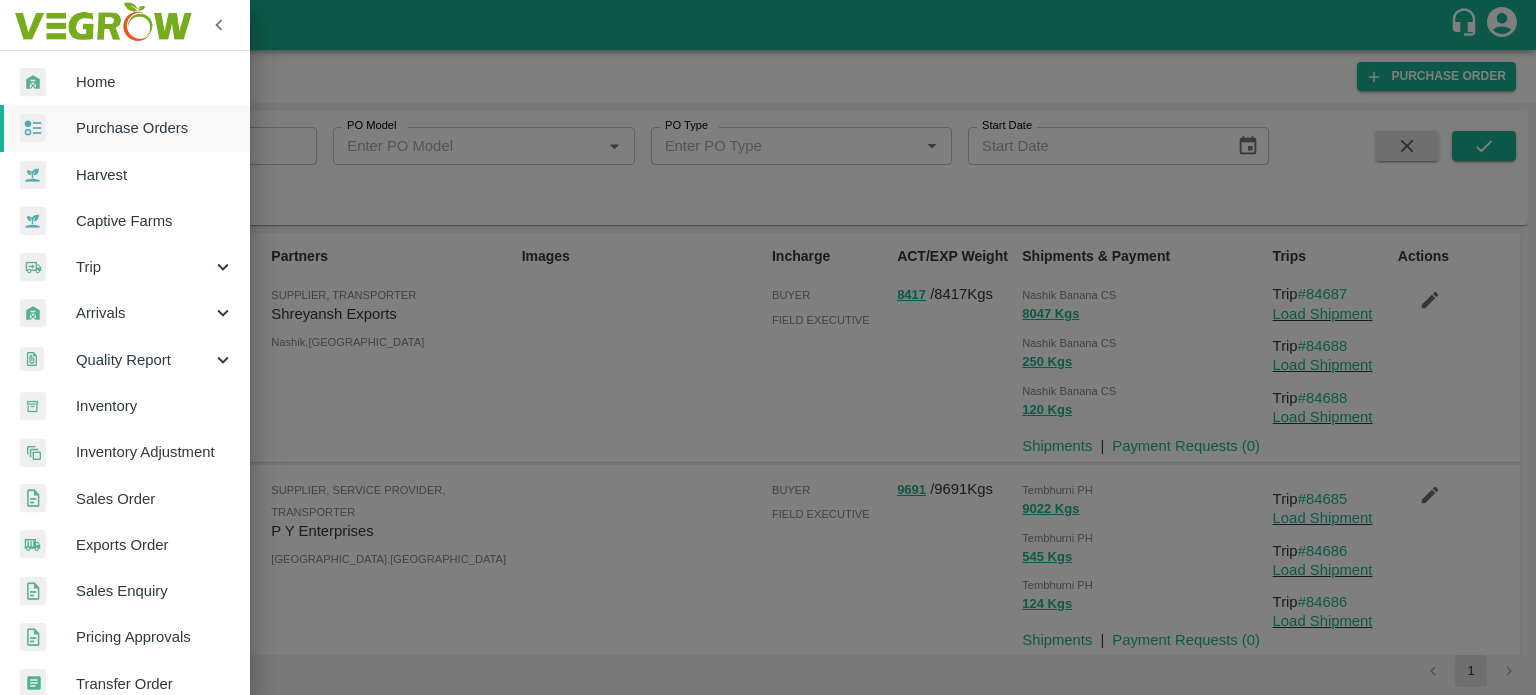 click on "Sales Order" at bounding box center (155, 499) 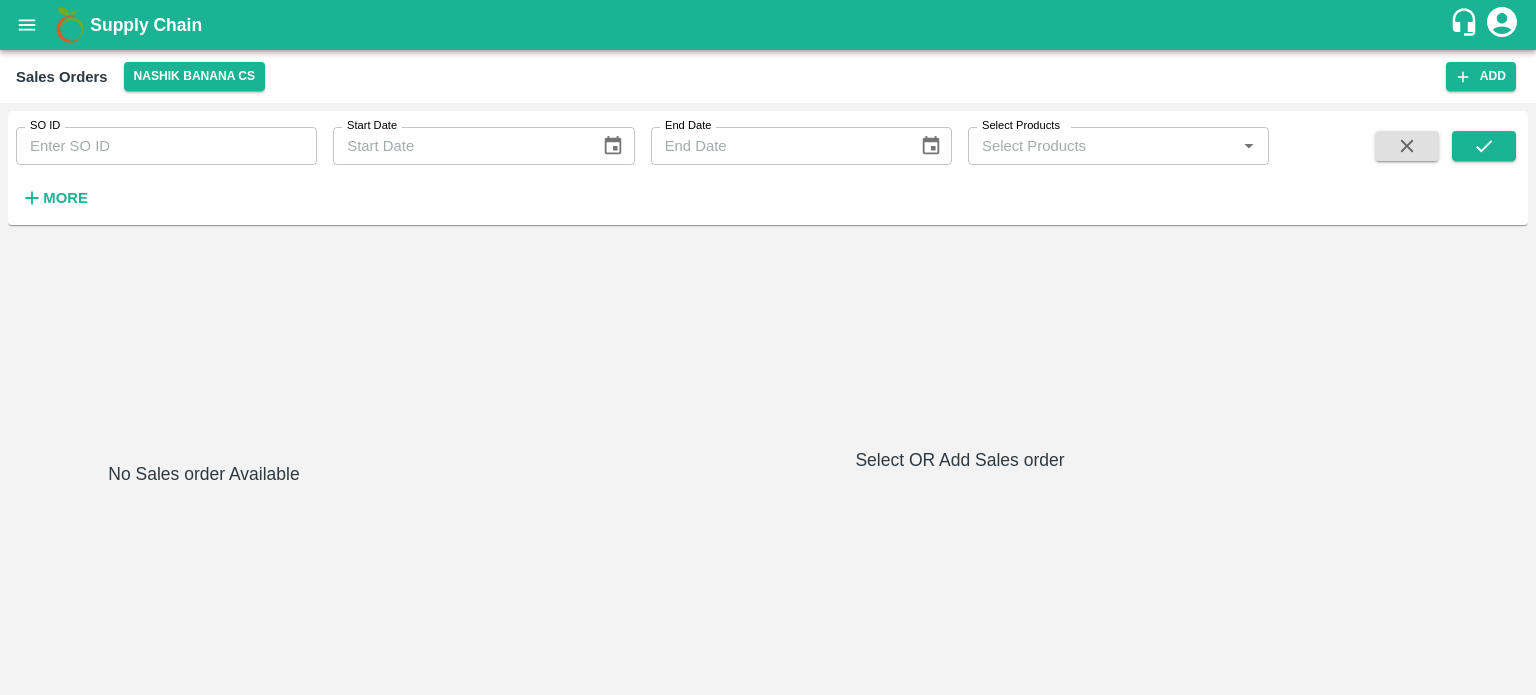 click on "No Sales order Available Select OR Add Sales order" at bounding box center [768, 460] 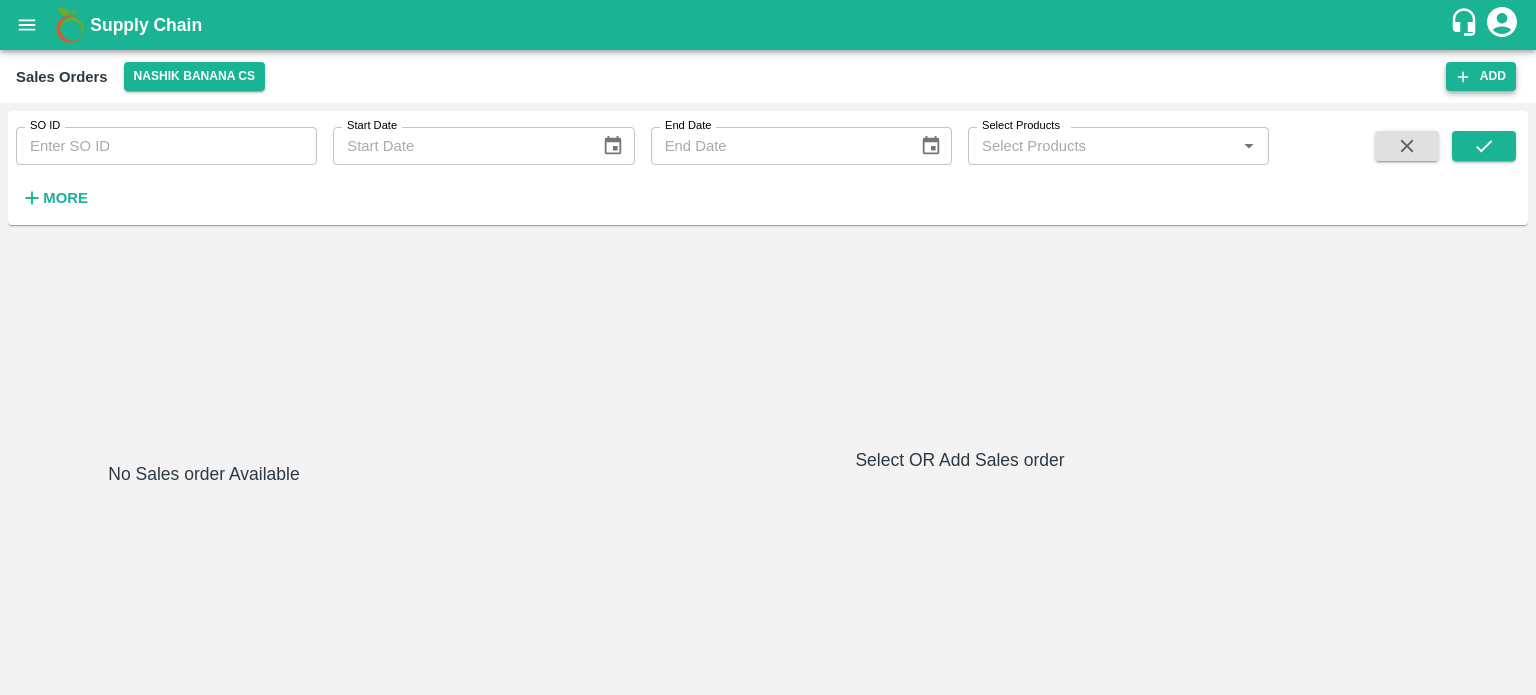 click on "Add" at bounding box center (1481, 76) 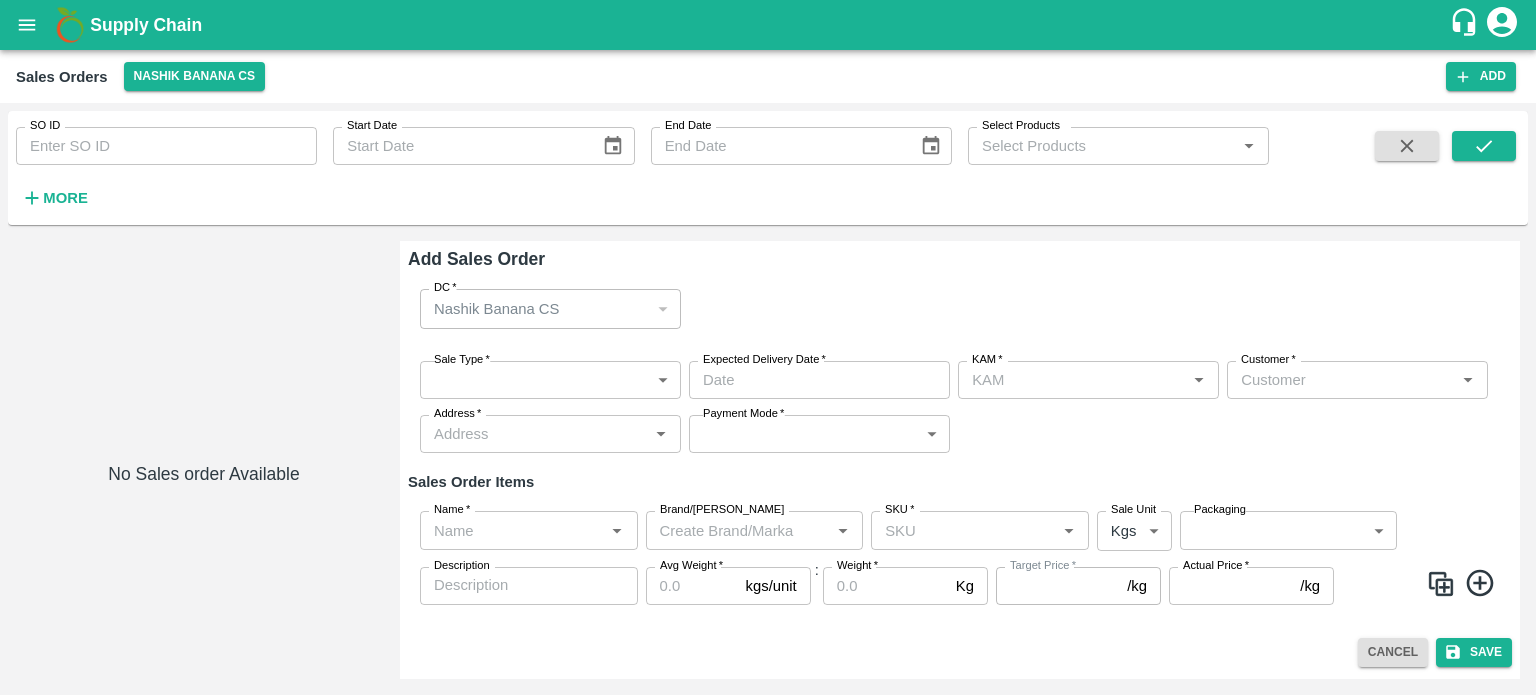 type on "jaydip Tale" 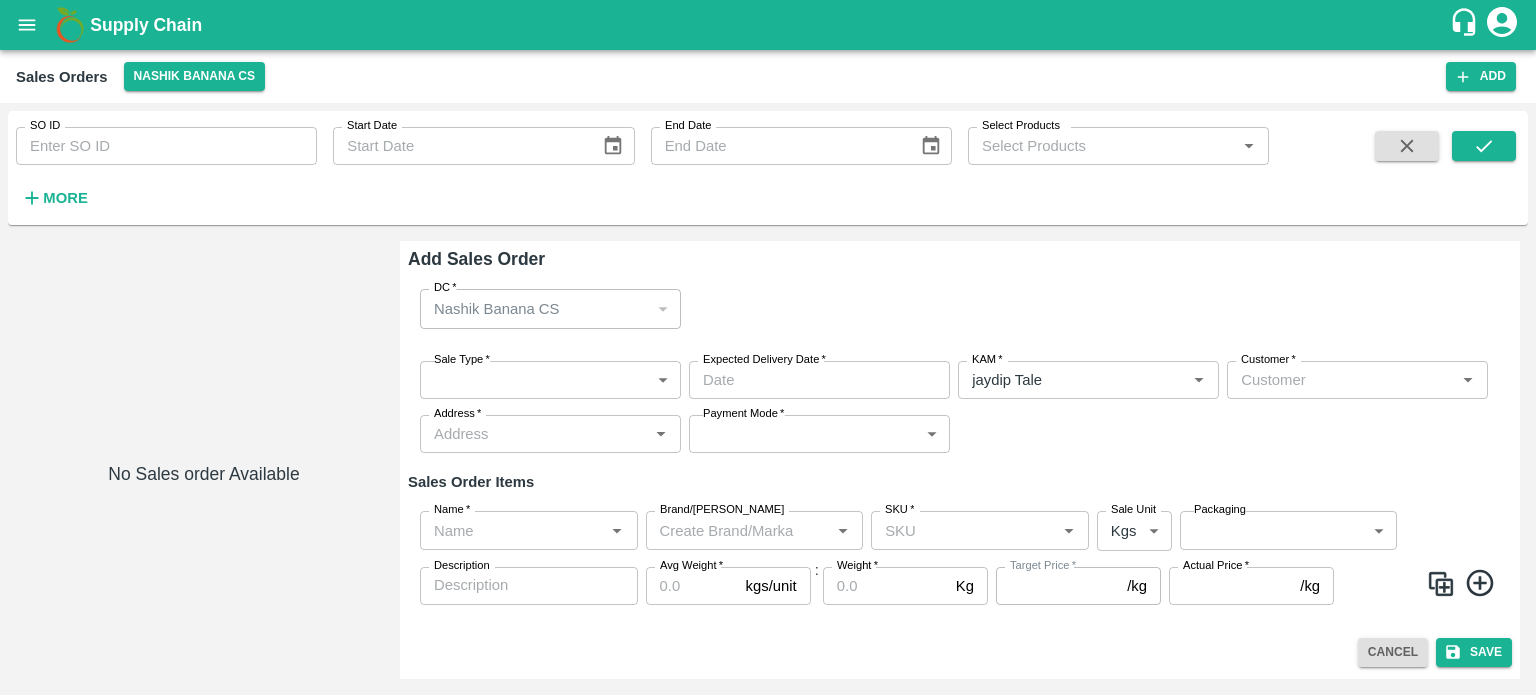click on "Supply Chain Sales Orders Nashik Banana CS Add SO ID SO ID Start Date Start Date End Date End Date Select Products Select Products   * More No Sales order Available Add Sales Order DC   * Nashik Banana CS 174 DC Sale Type   * ​ Sale Type Expected Delivery Date   * Expected Delivery Date KAM   * KAM   * Customer   * Customer   * Address   * Address   * Payment Mode   * ​ Payment Mode Sales Order Items Name   * Name   * Brand/[PERSON_NAME]/Marka SKU   * SKU   * Sale Unit Kgs 1 Sale Unit Packaging ​ Packaging Description x Description Avg Weight   * kgs/unit Avg Weight   :  Weight   * Kg Weight Target Price   * /kg Target Price Actual Price   * /kg Actual Price Cancel Save Tembhurni PH Direct Customer Nashik CC Nashik Banana CS Freshmax warehouse [GEOGRAPHIC_DATA] Banana Export CS Shahada Banana Export PH Savda Banana Export PH [PERSON_NAME] Tale Logout Tembhurni PH Direct Customer Nashik CC Nashik Banana CS Freshmax warehouse [GEOGRAPHIC_DATA] Banana Export CS Shahada Banana Export PH" at bounding box center [768, 347] 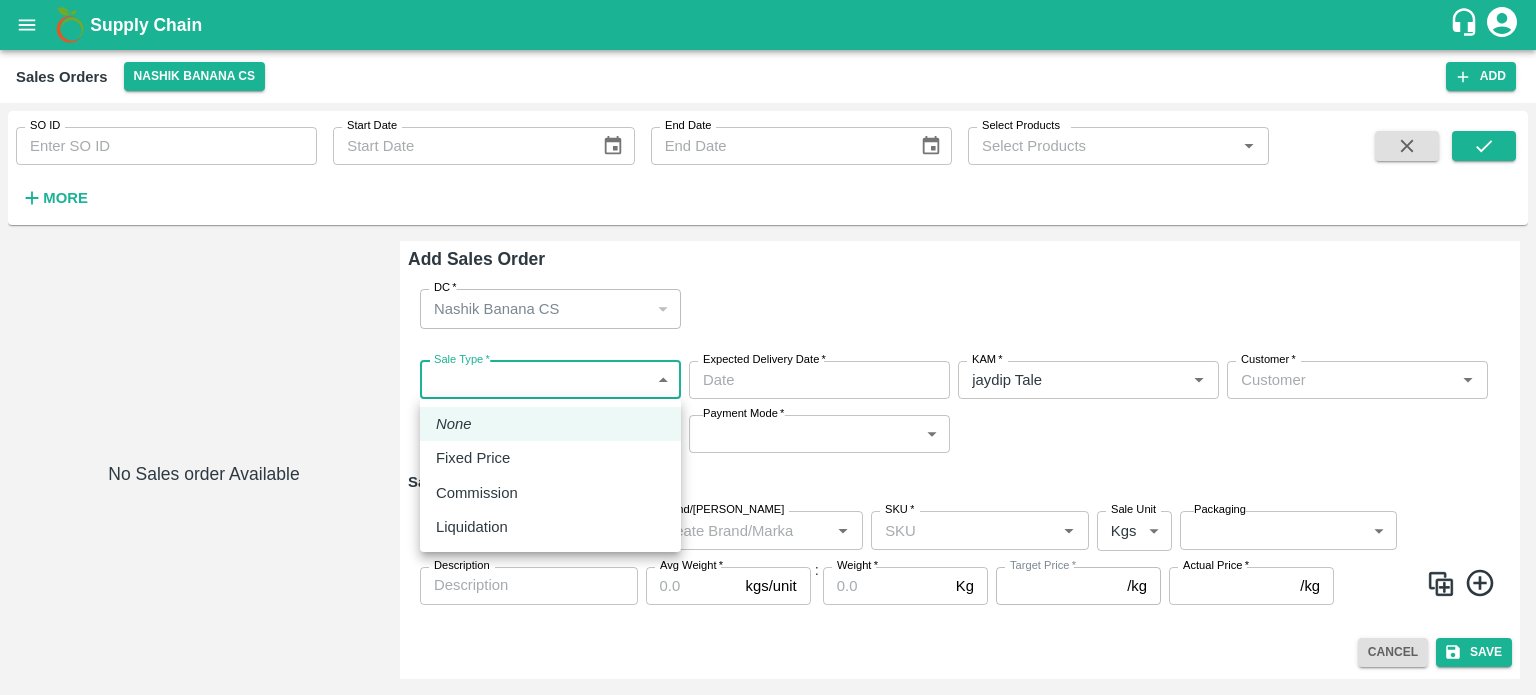click on "Liquidation" at bounding box center (477, 527) 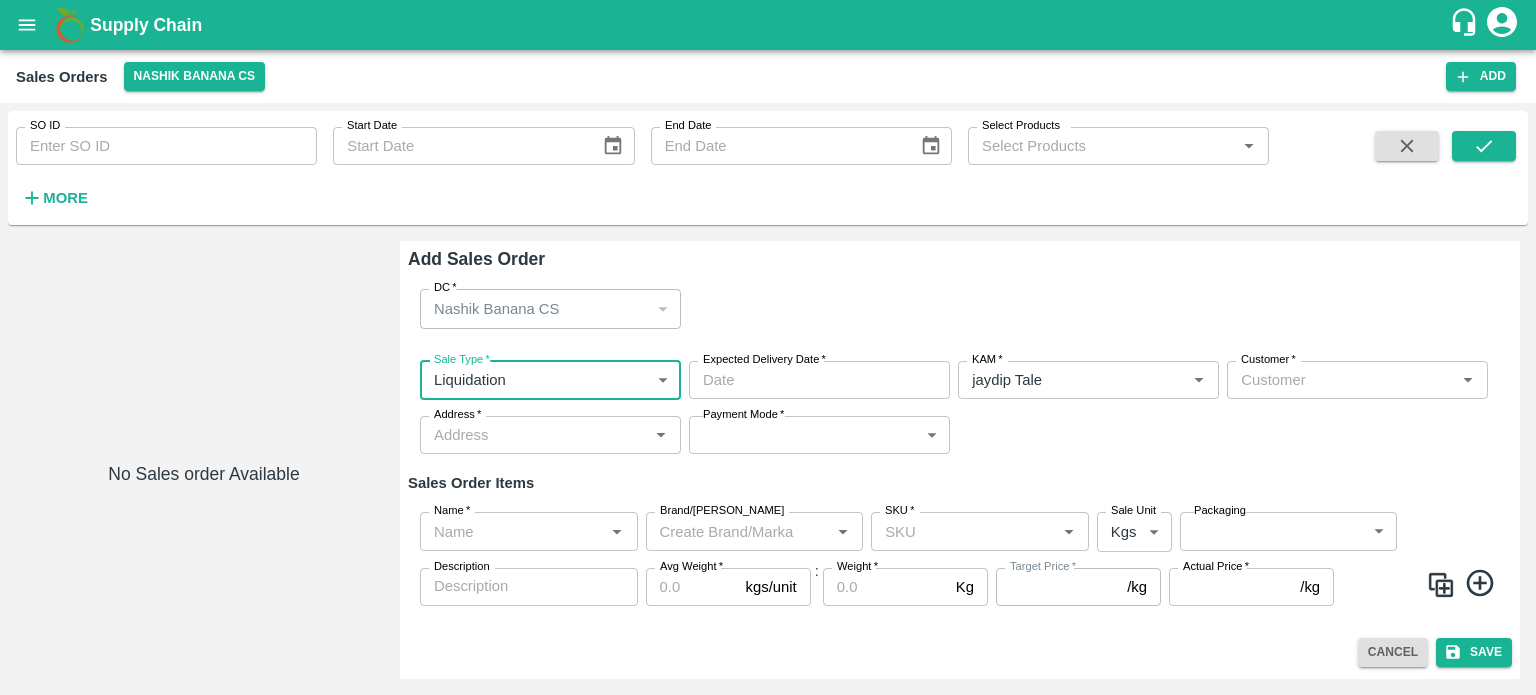 click on "Customer   *" at bounding box center (1341, 380) 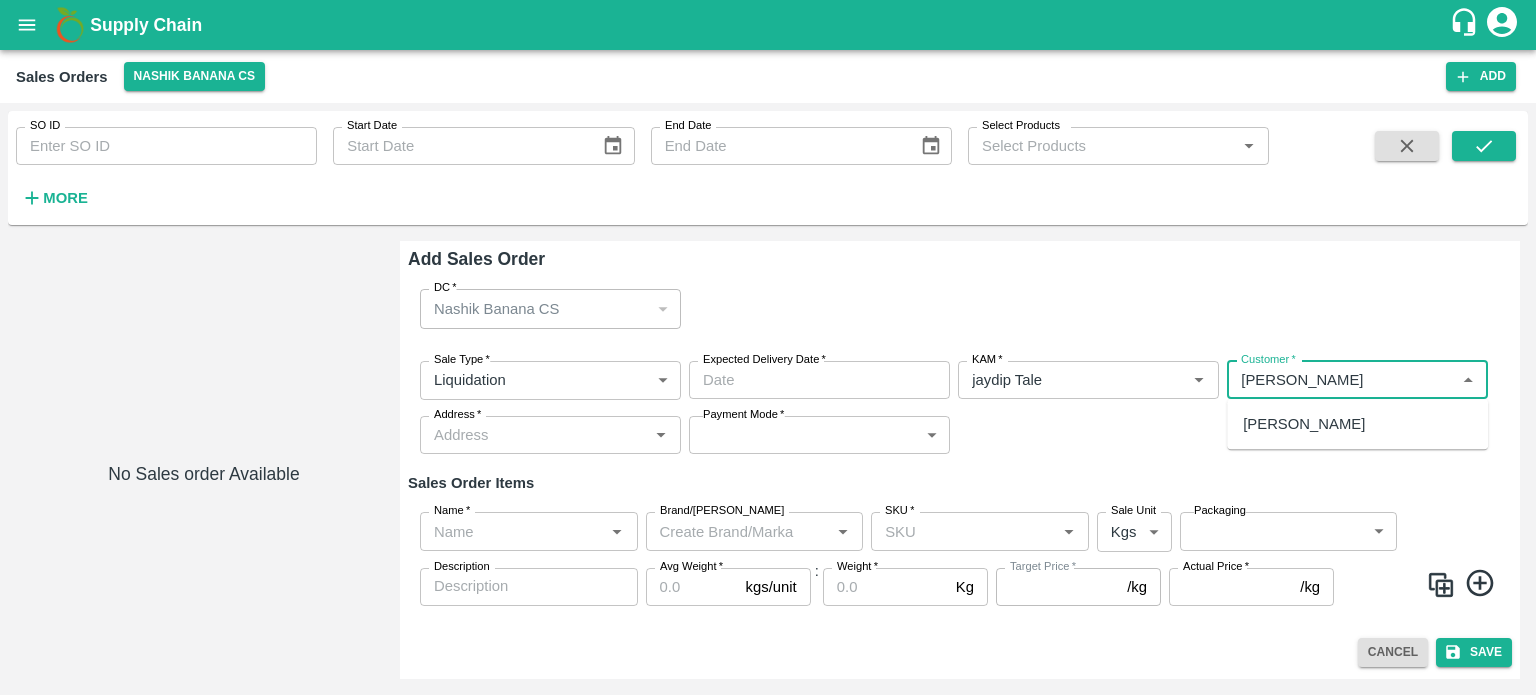 click on "[PERSON_NAME]" at bounding box center (1304, 424) 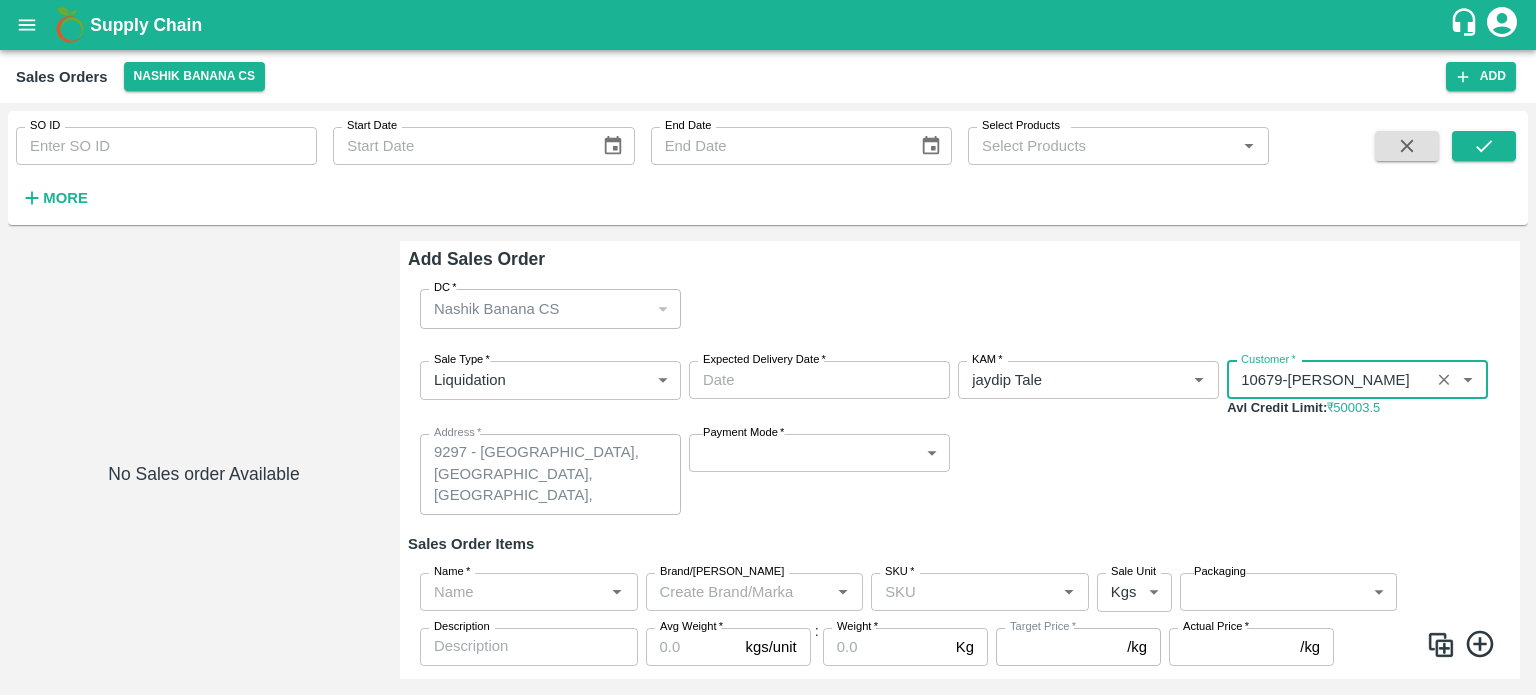 type on "10679-[PERSON_NAME]" 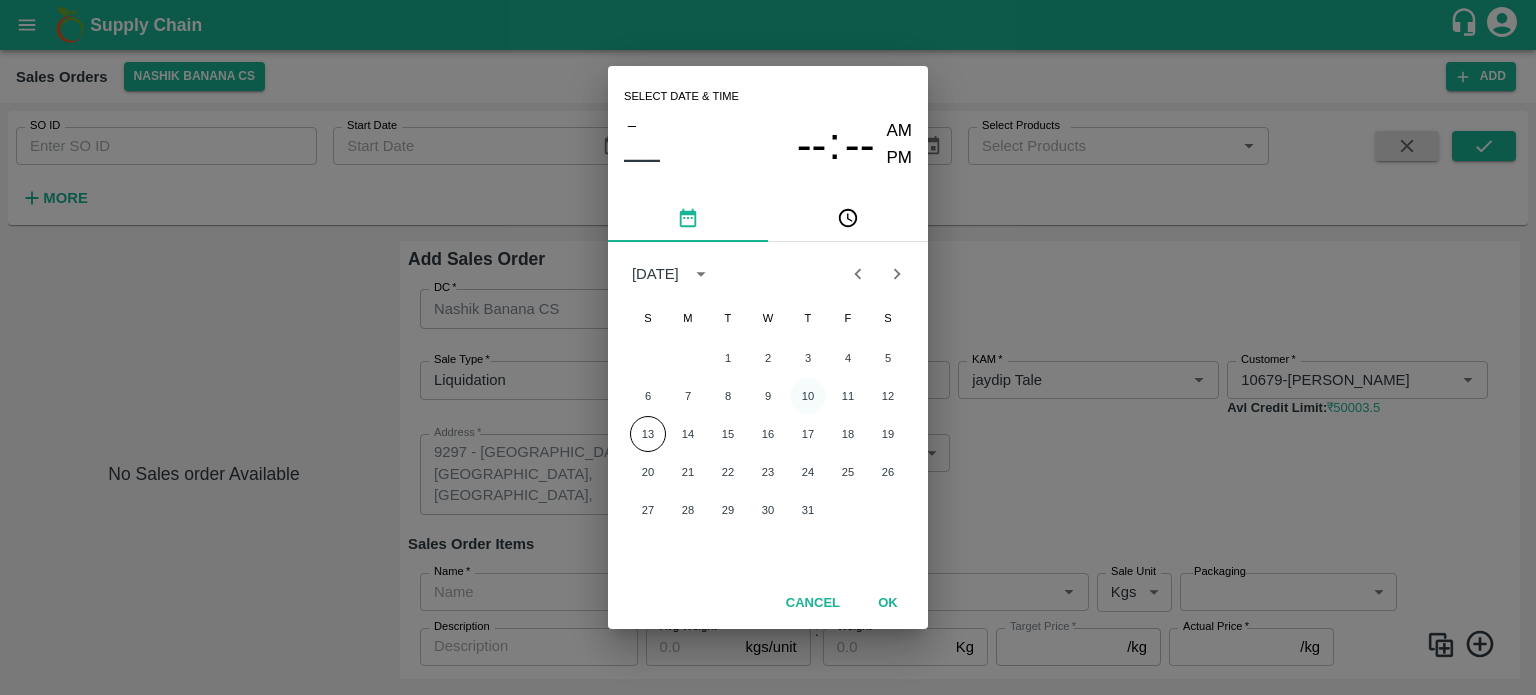 type 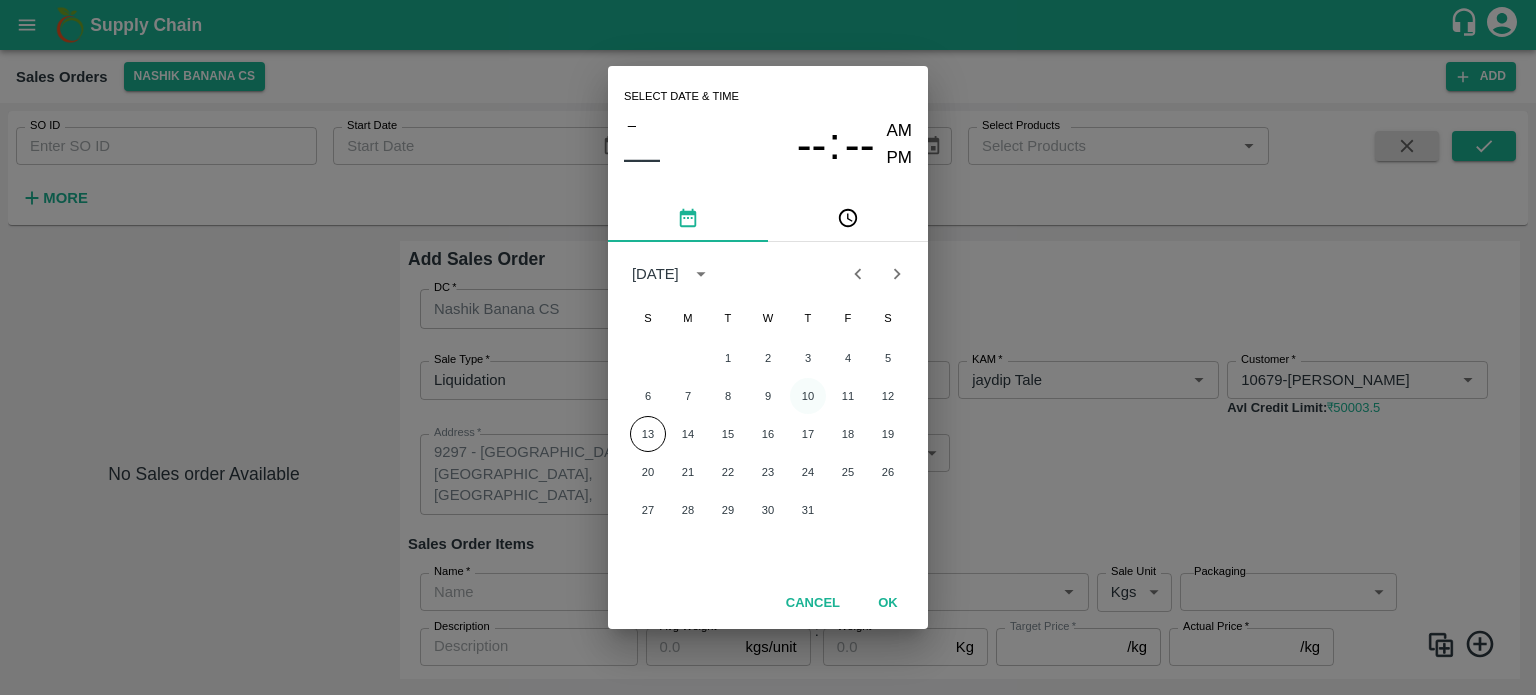 click on "10" at bounding box center (808, 396) 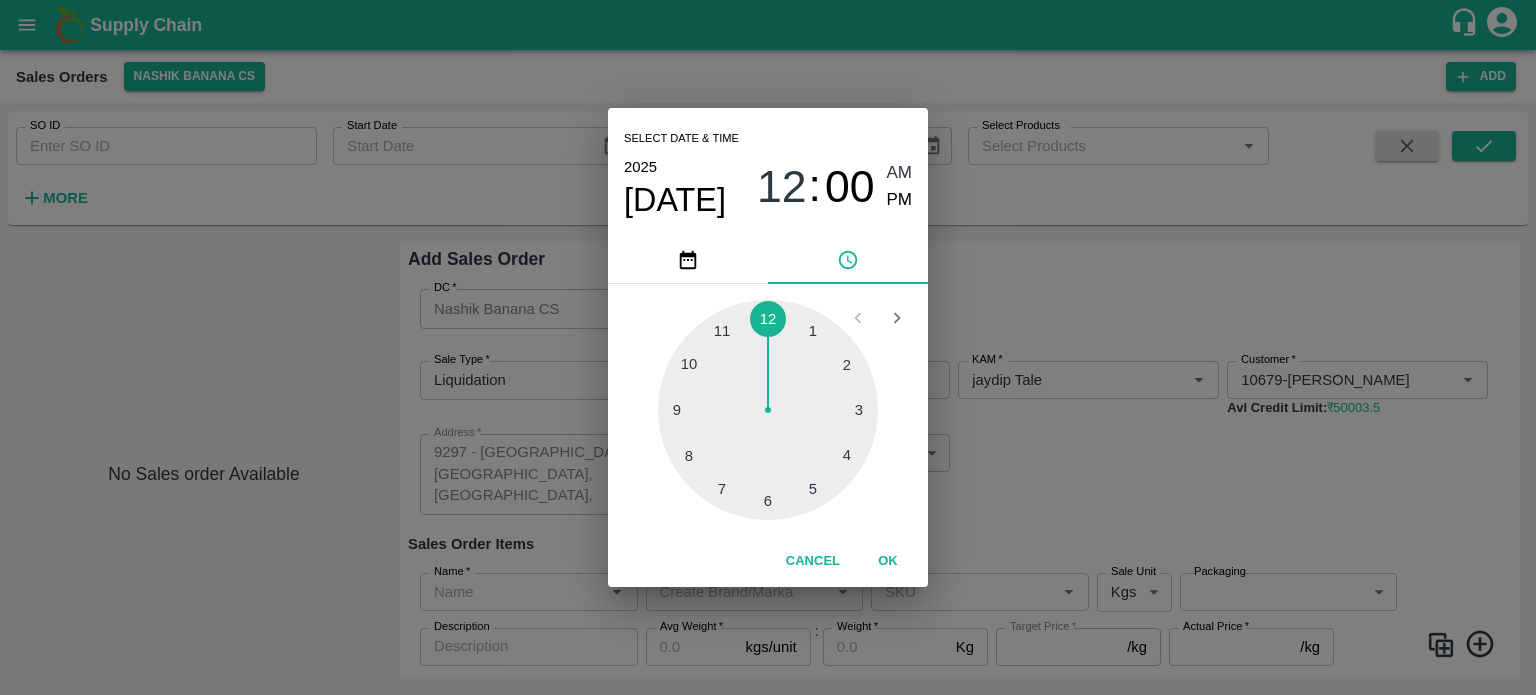 click at bounding box center [768, 410] 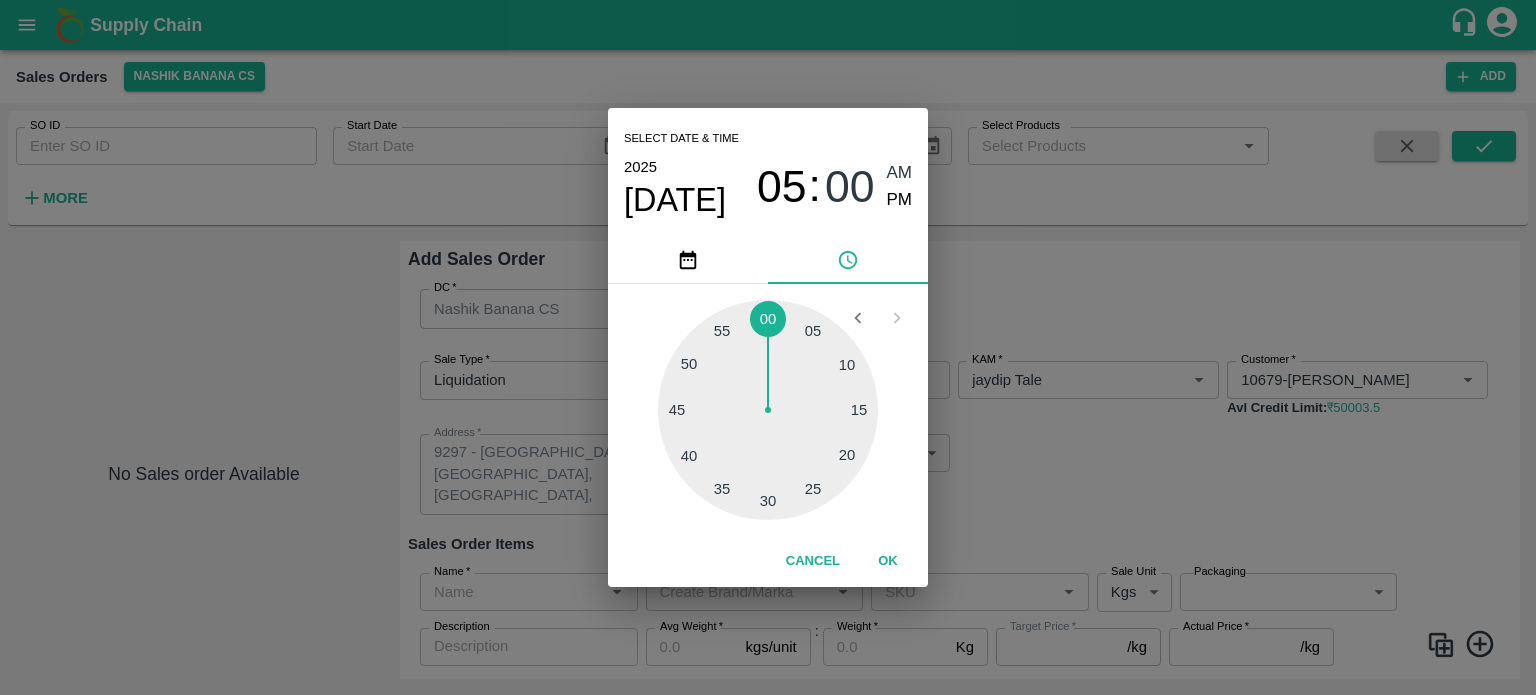 click on "PM" at bounding box center [900, 200] 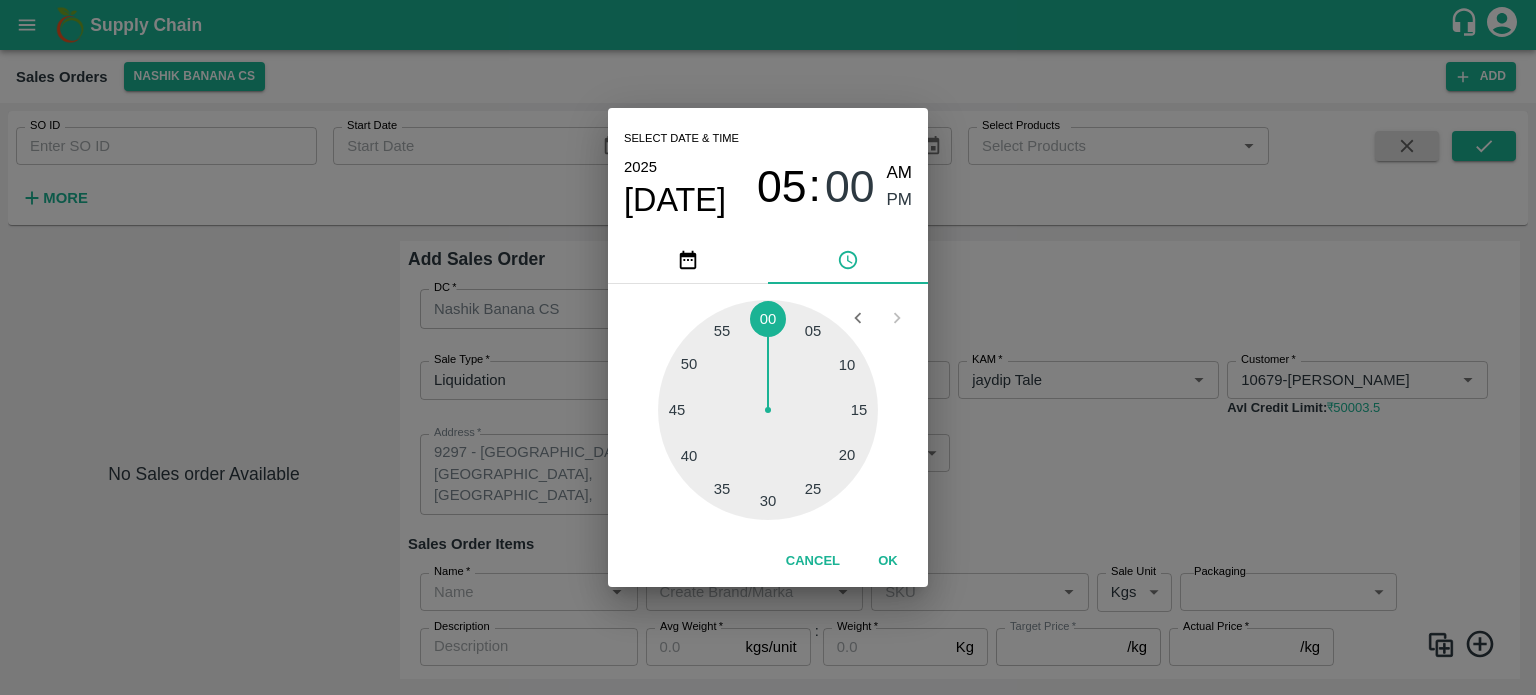 click on "OK" at bounding box center [888, 561] 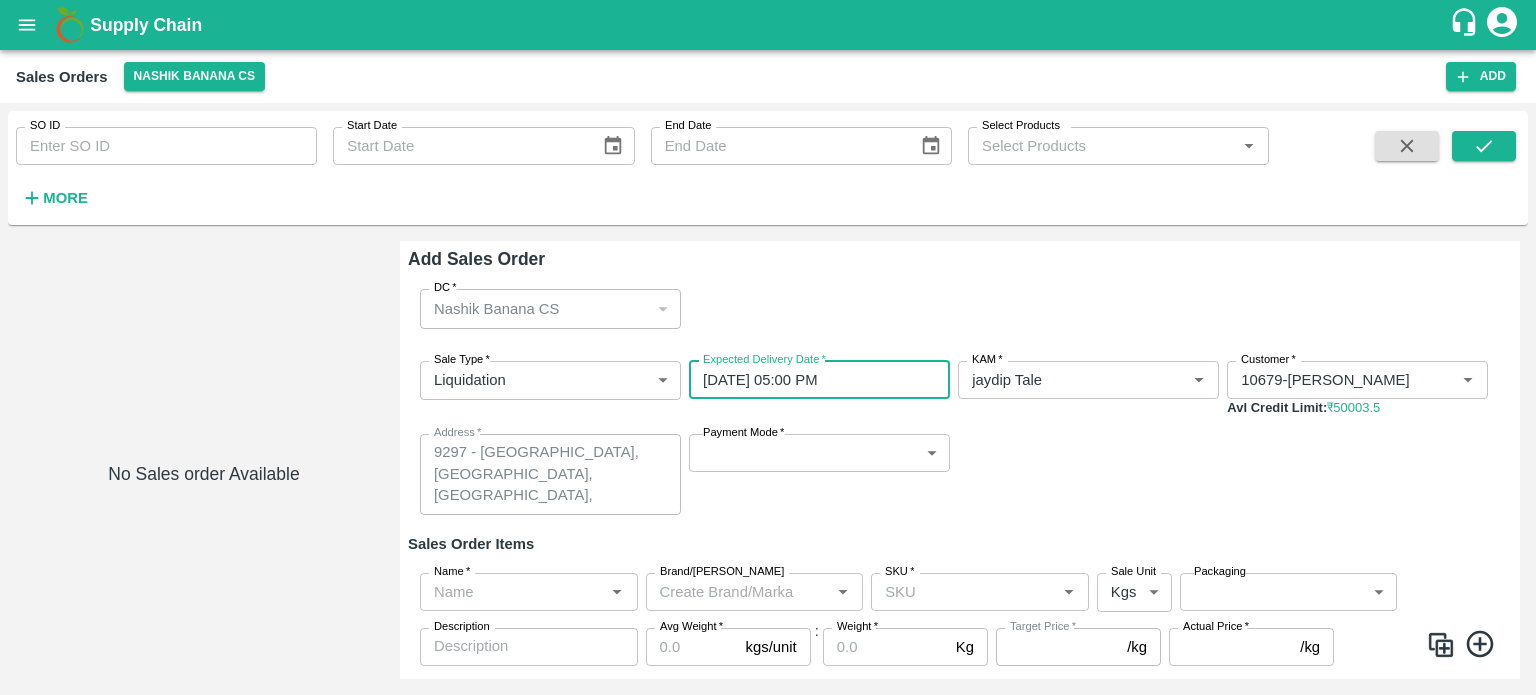 click on "Supply Chain Sales Orders Nashik Banana CS Add SO ID SO ID Start Date Start Date End Date End Date Select Products Select Products   * More No Sales order Available Add Sales Order DC   * Nashik Banana CS 174 DC Sale Type   * Liquidation 3 Sale Type Expected Delivery Date   * [DATE] 05:00 PM Expected Delivery Date KAM   * KAM   * Customer   * Customer   * Avl Credit Limit:  ₹ 50003.5 Address   * 9297 - [GEOGRAPHIC_DATA] x Address Payment Mode   * ​ Payment Mode Sales Order Items Name   * Name   * Brand/Marka Brand/[PERSON_NAME]   * SKU   * Sale Unit Kgs 1 Sale Unit Packaging ​ Packaging Description x Description Avg Weight   * kgs/unit Avg Weight   :  Weight   * Kg Weight Target Price   * /kg Target Price Actual Price   * /kg Actual Price Cancel Save Tembhurni PH Direct Customer Nashik CC Nashik Banana CS Freshmax warehouse [GEOGRAPHIC_DATA] Banana Export CS Shahada Banana Export PH Savda Banana Export PH [PERSON_NAME] Tale Logout" at bounding box center [768, 347] 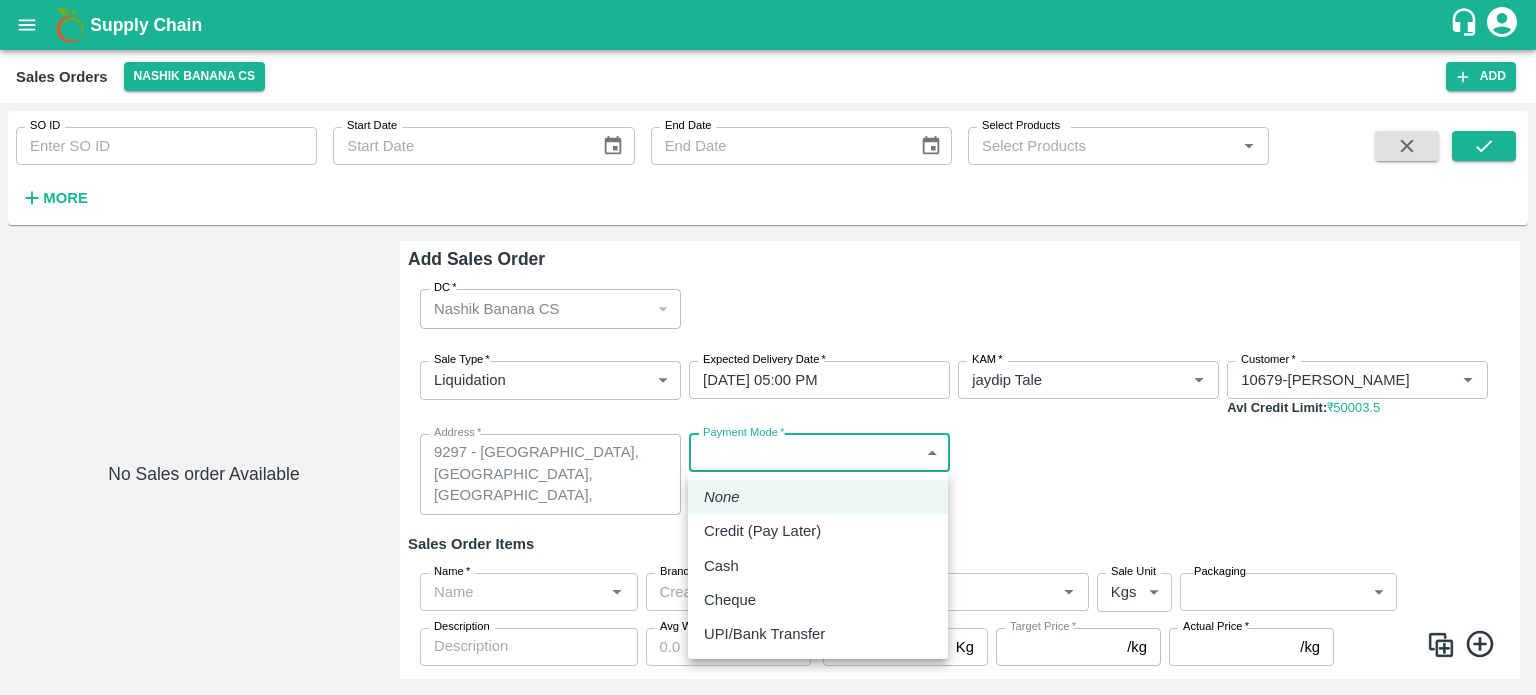 click on "Credit (Pay Later)" at bounding box center (762, 531) 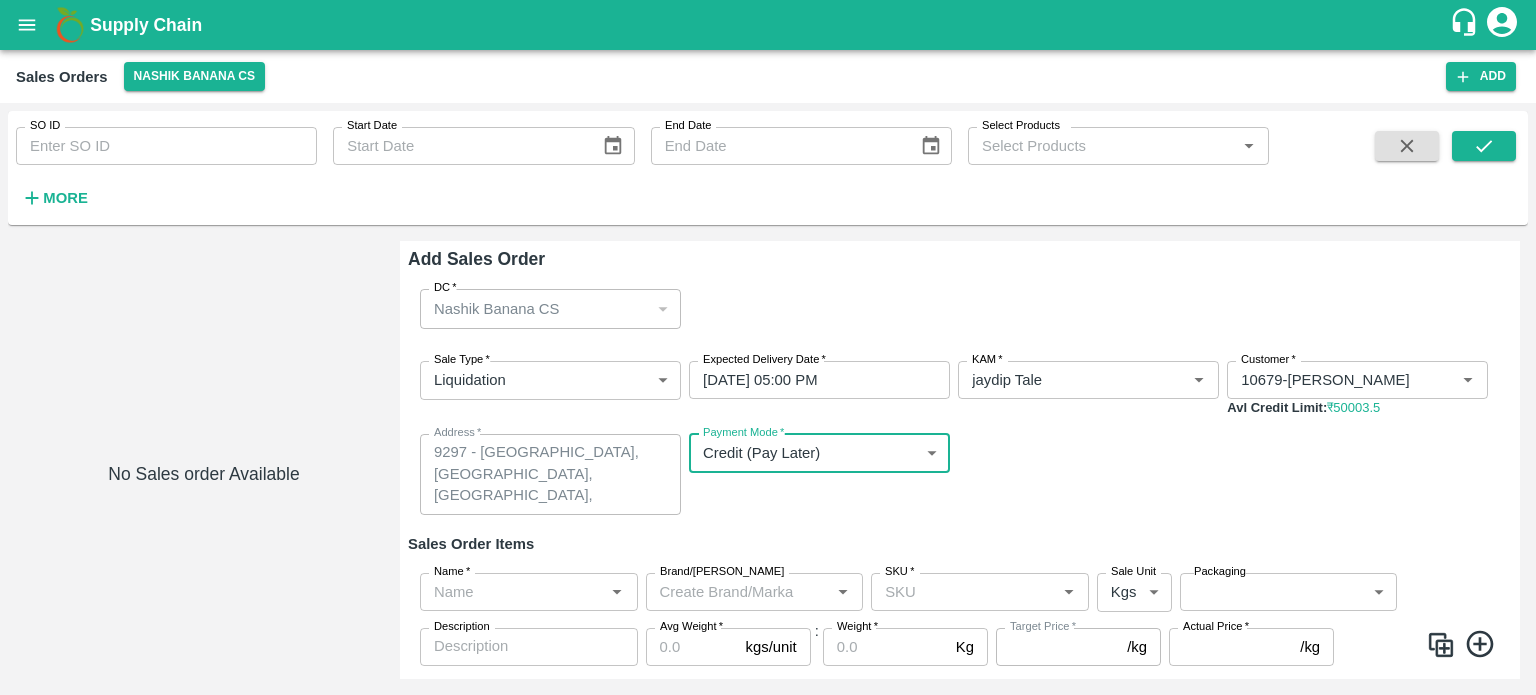click on "Sale Type   * Liquidation 3 Sale Type Expected Delivery Date   * [DATE] 05:00 PM Expected Delivery Date KAM   * KAM   * Customer   * Customer   * Avl Credit Limit:  ₹ 50003.5 Address   * [STREET_ADDRESS][GEOGRAPHIC_DATA], [GEOGRAPHIC_DATA] x Address Payment Mode   * Credit (Pay Later) credit Payment Mode" at bounding box center (960, 438) 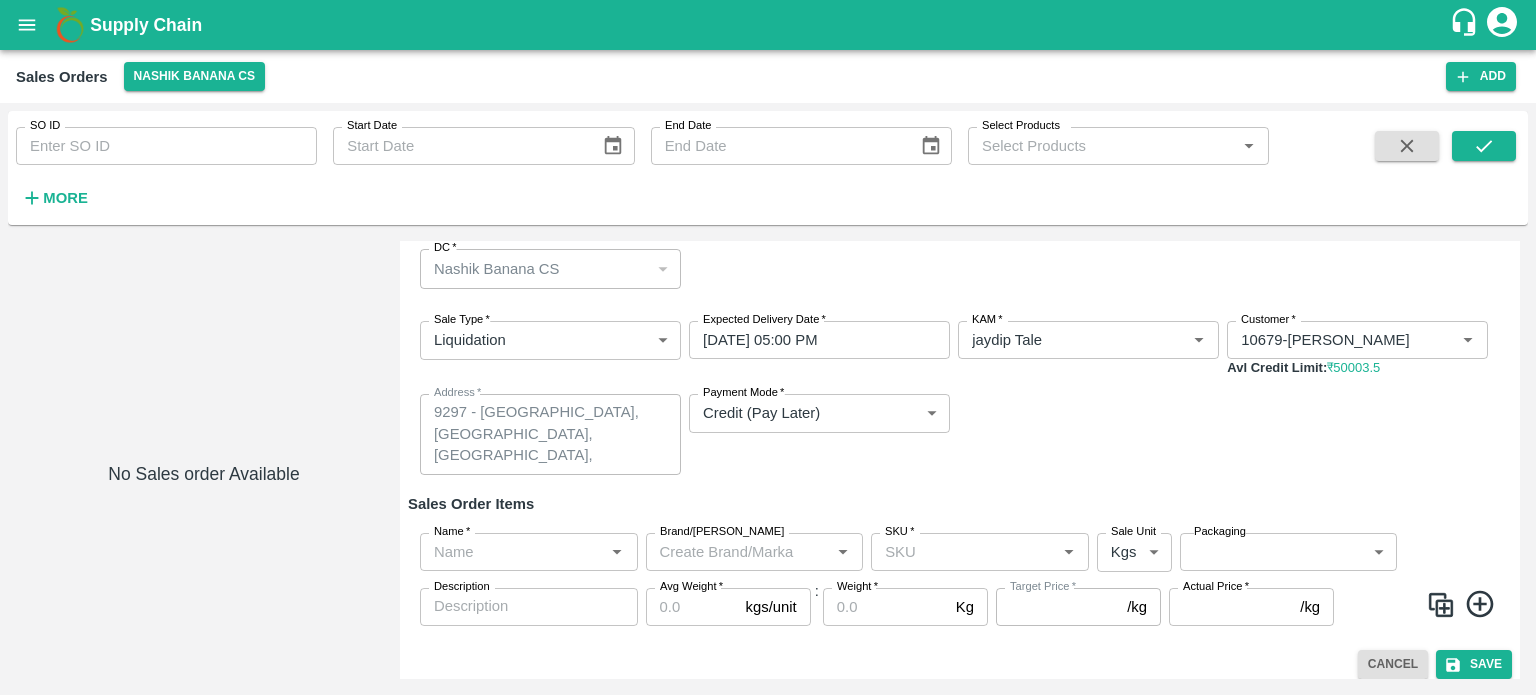 scroll, scrollTop: 52, scrollLeft: 0, axis: vertical 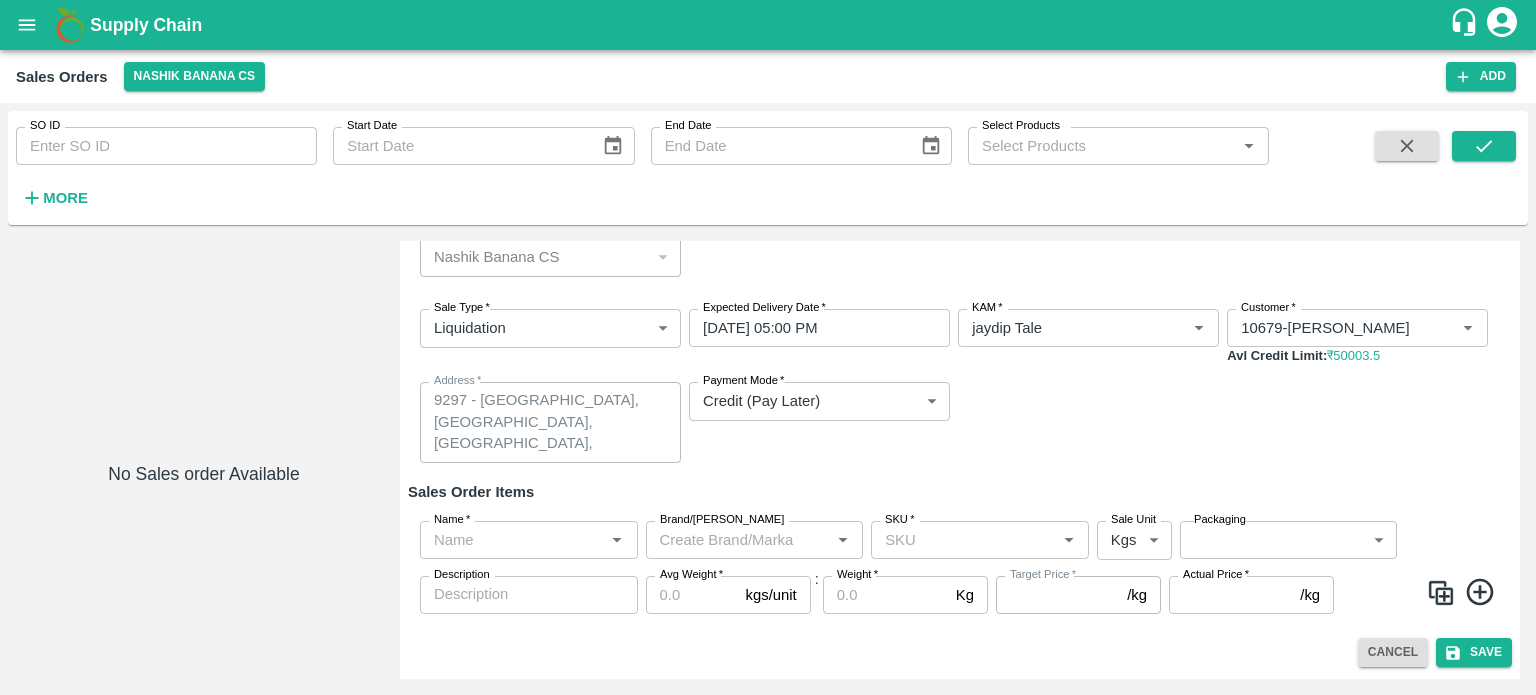 click on "Name   *" at bounding box center (512, 540) 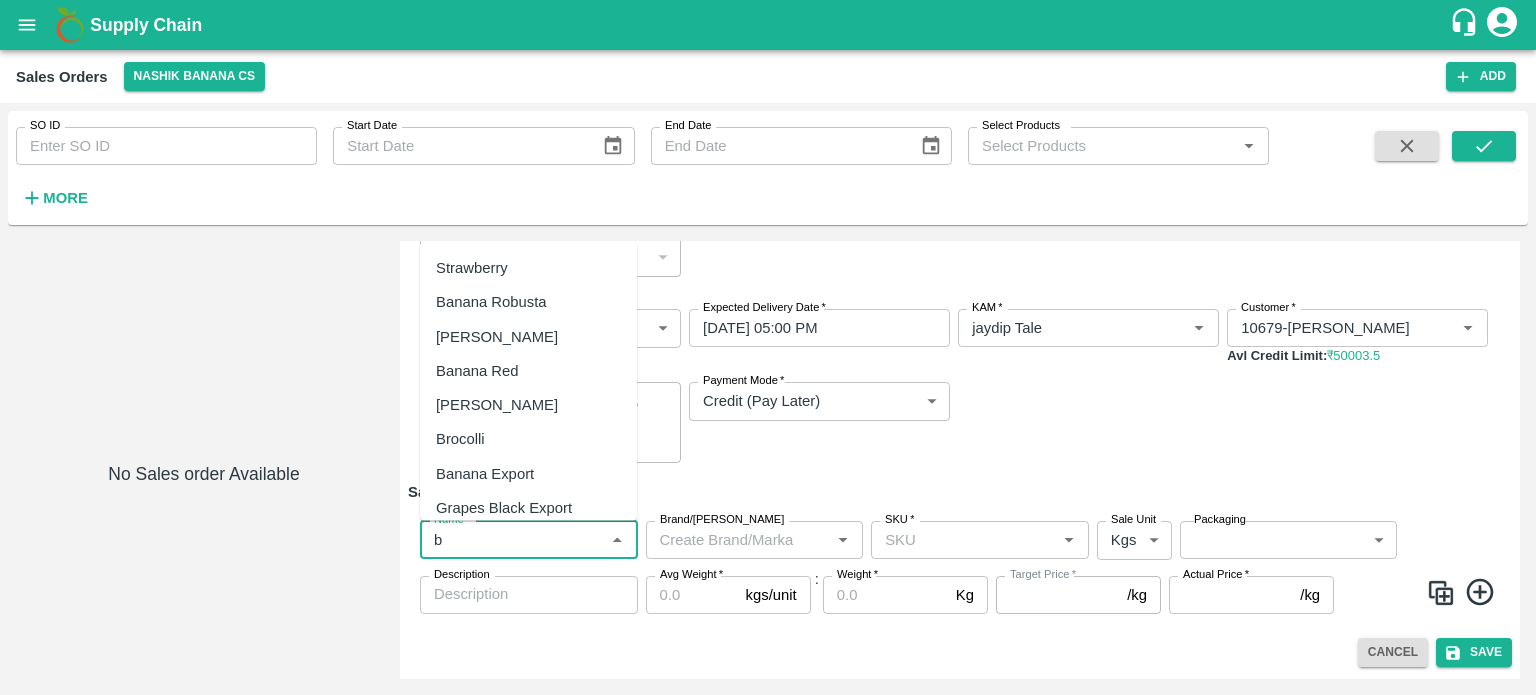 click on "Banana Export" at bounding box center (485, 473) 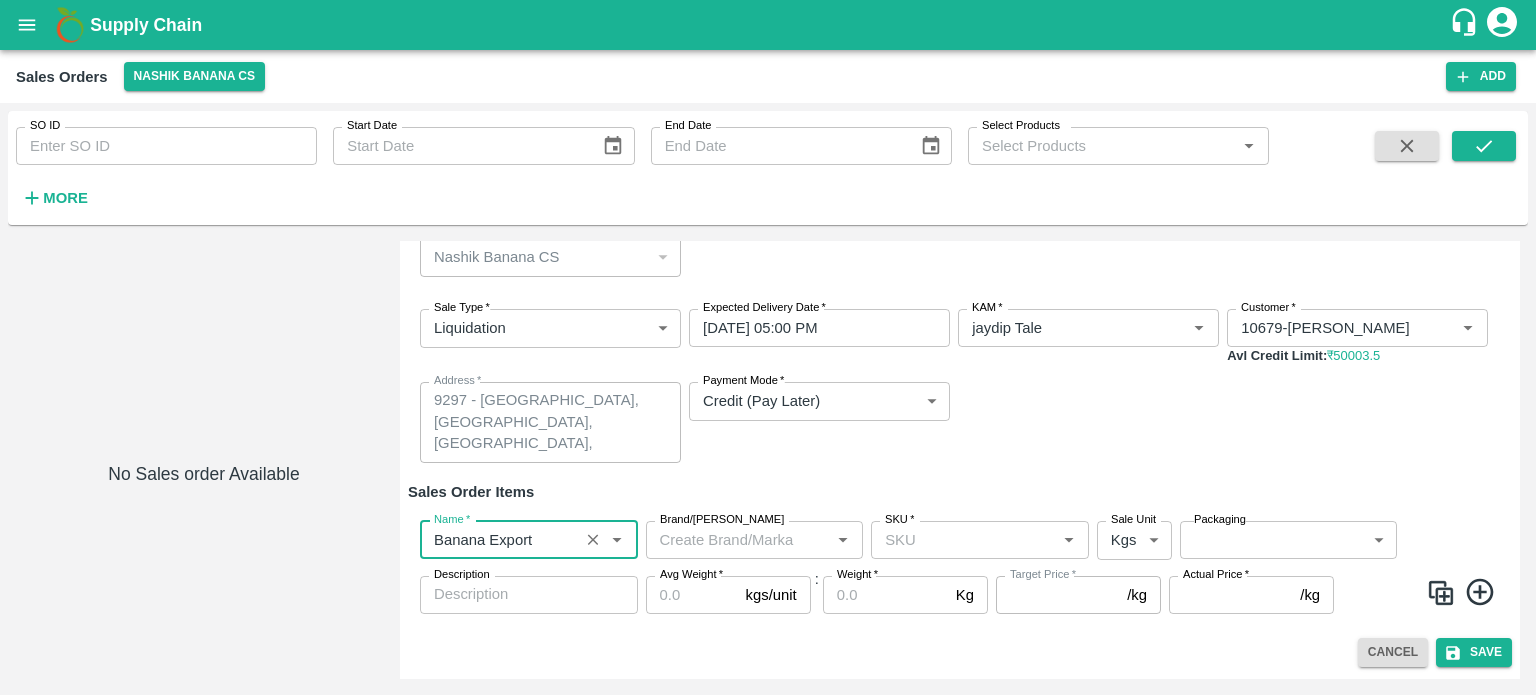 type on "Banana Export" 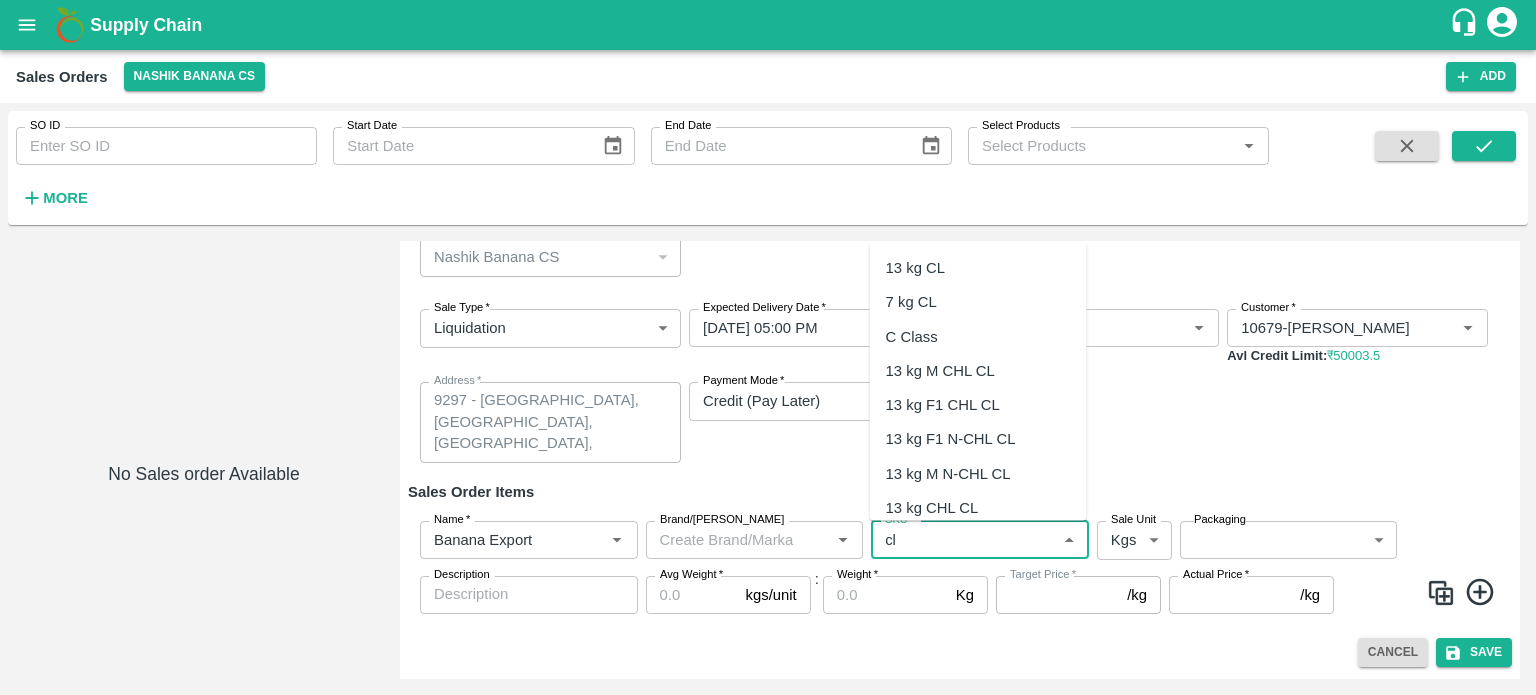 click on "C Class" at bounding box center [978, 336] 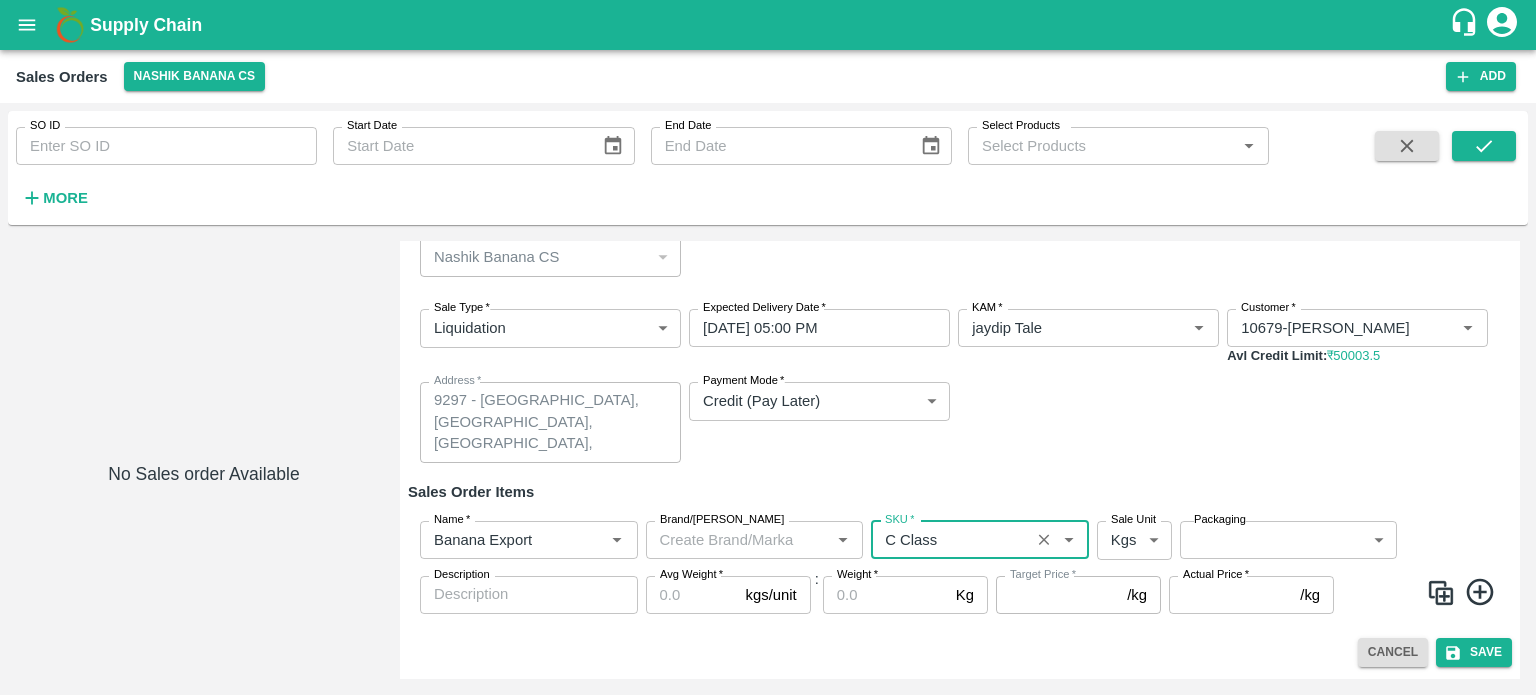 type on "NA" 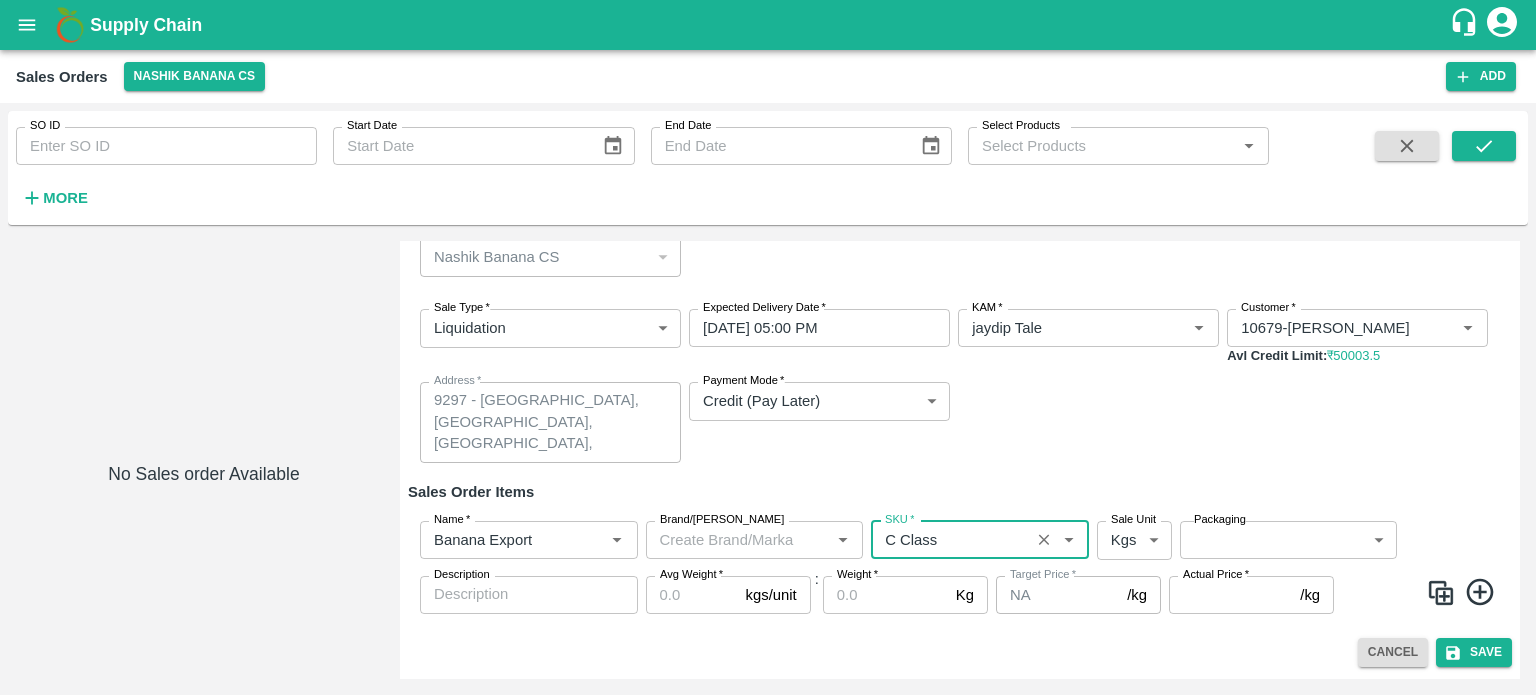 type on "C Class" 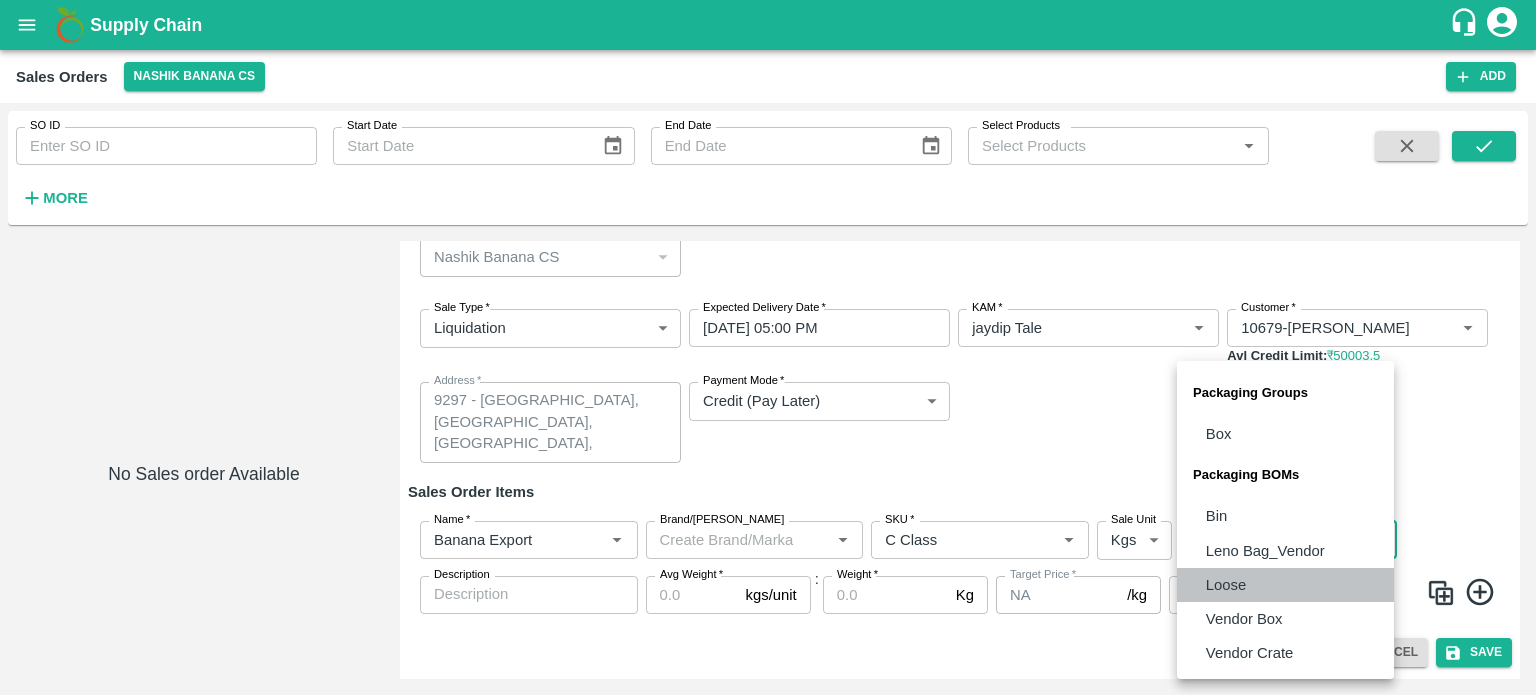 click on "Loose" at bounding box center (1226, 585) 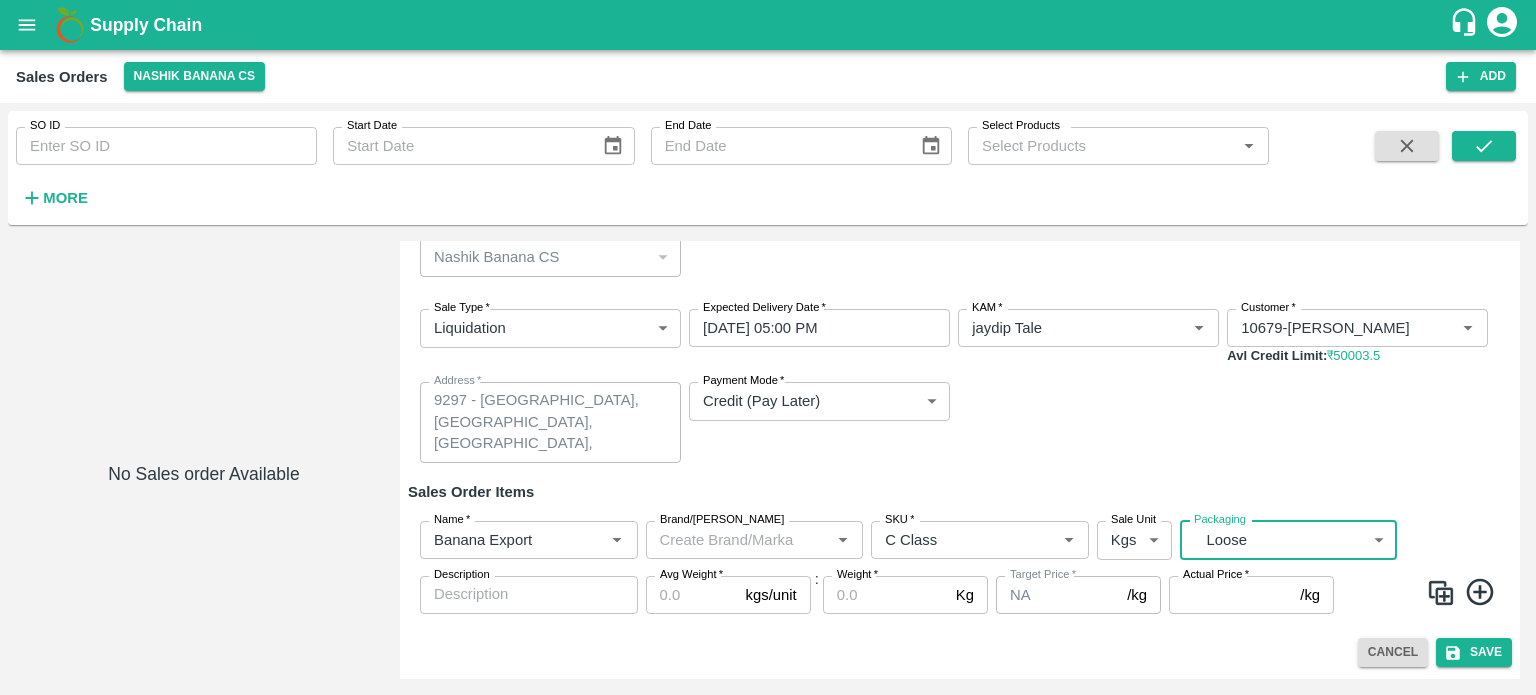 click on "Avg Weight   *" at bounding box center (692, 595) 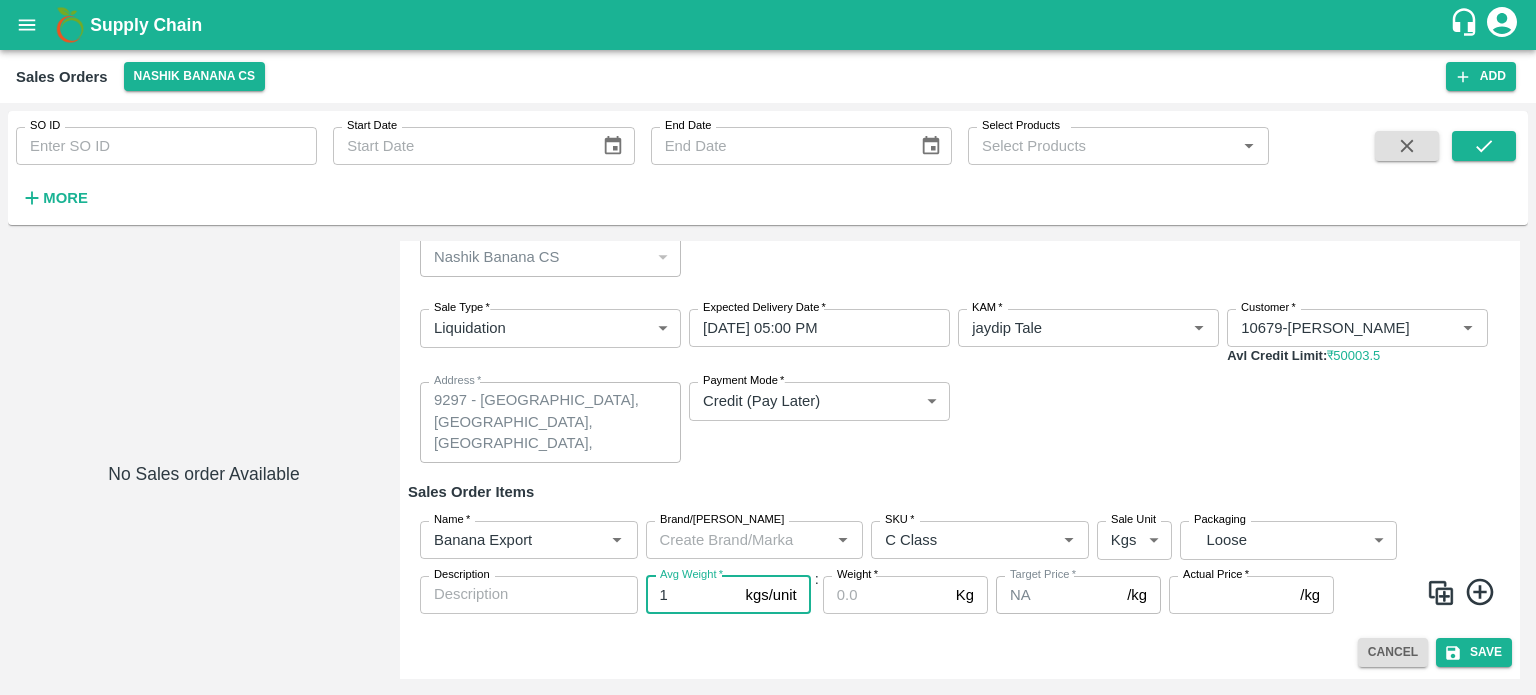 type on "1" 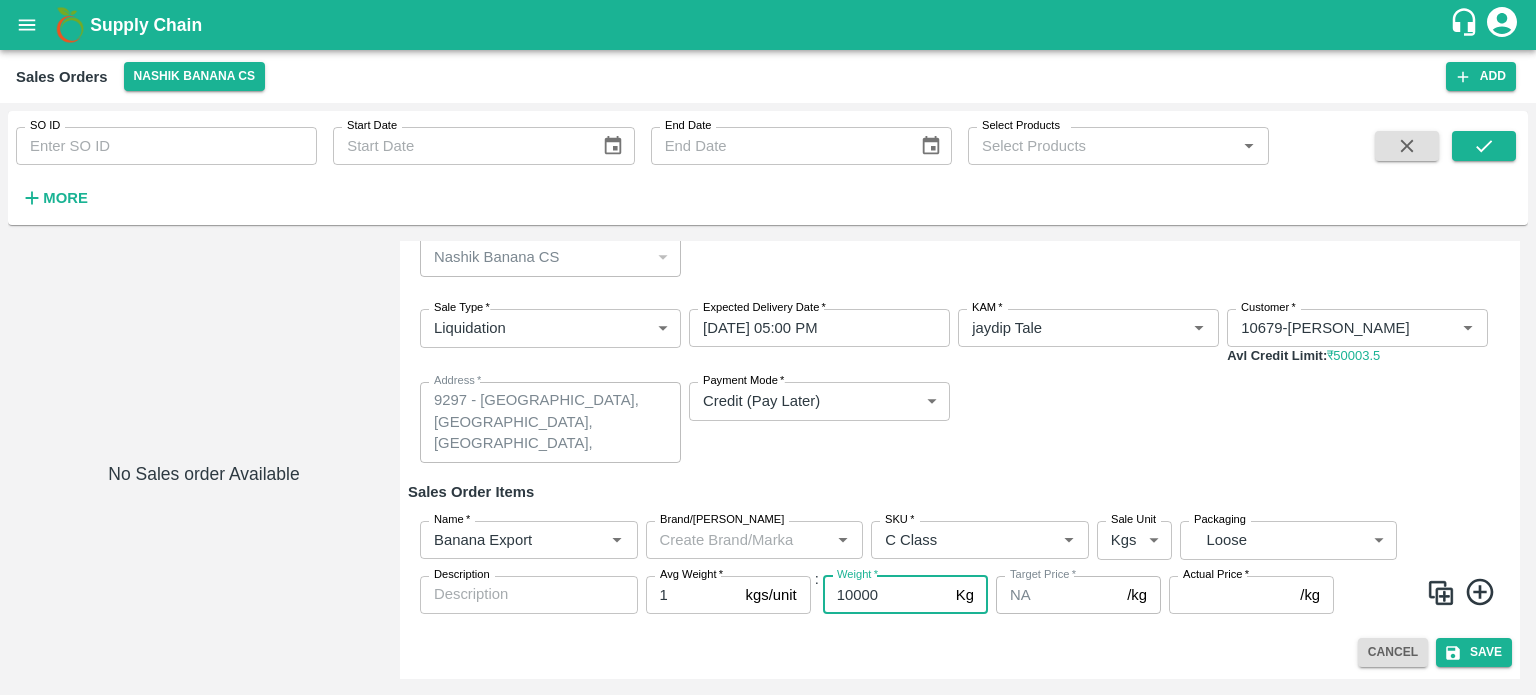 type on "10000" 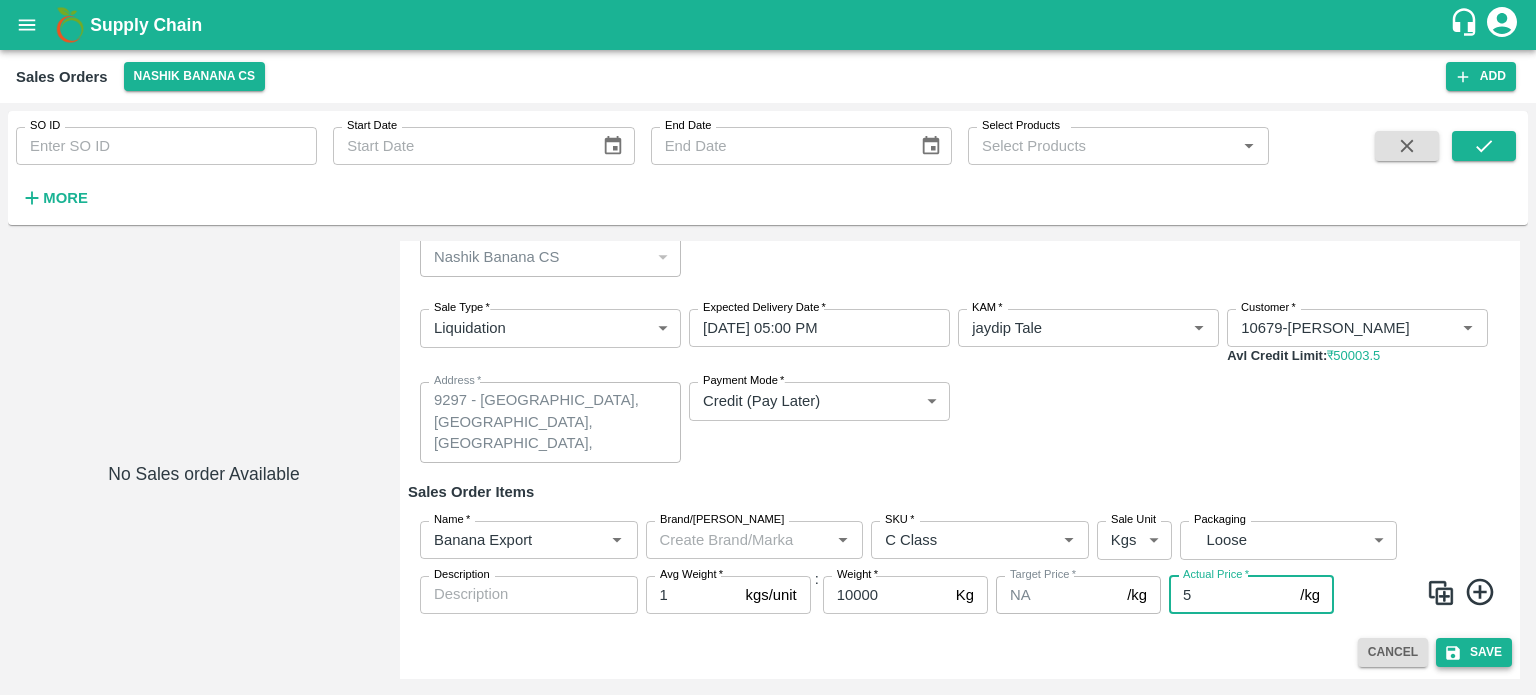 type on "5" 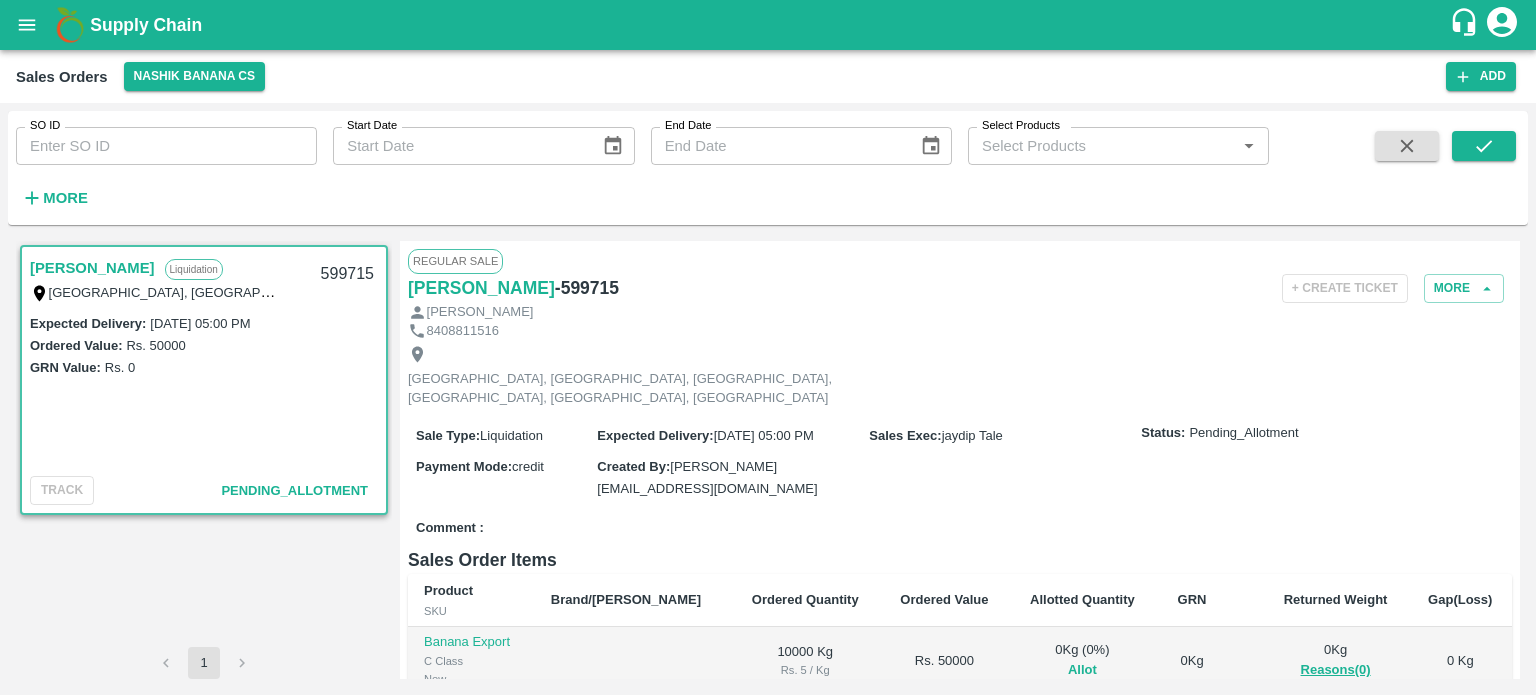 click on "Allot" at bounding box center (1082, 670) 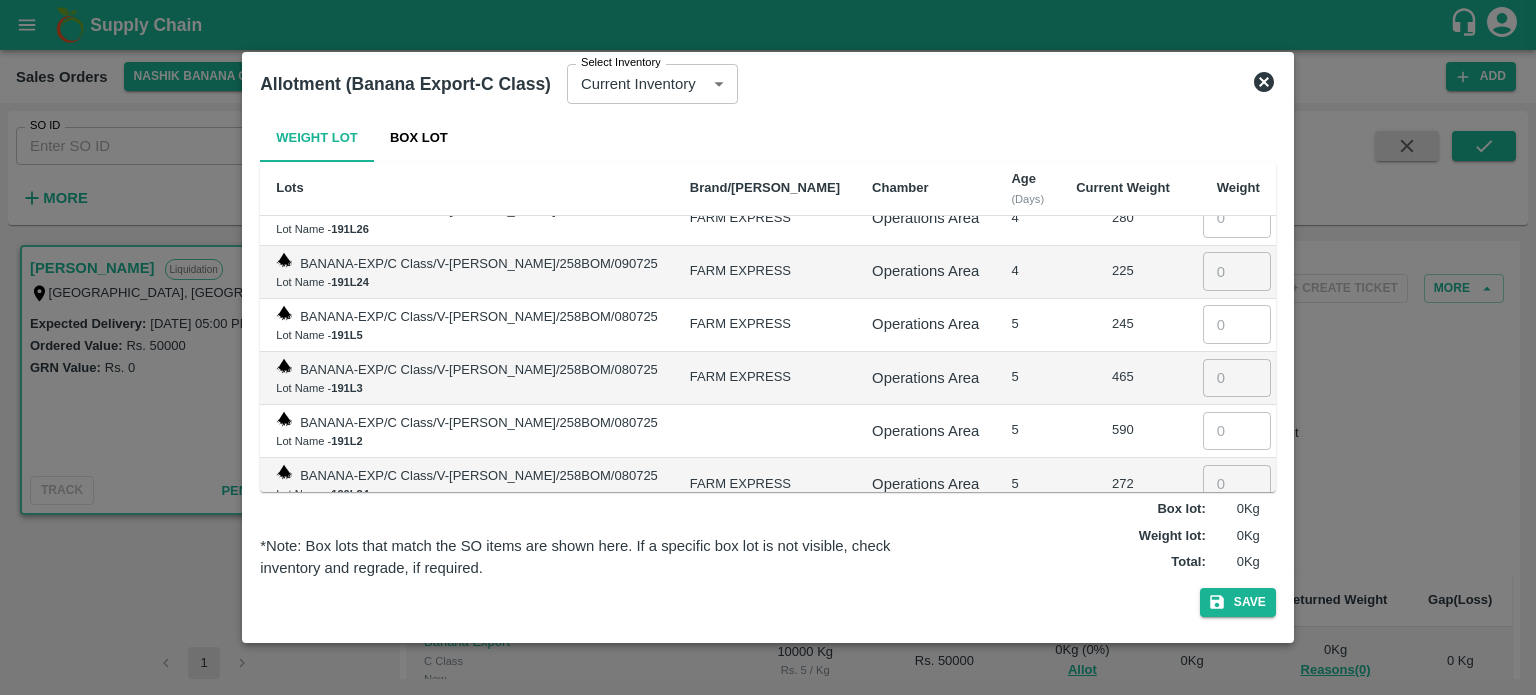 scroll, scrollTop: 2075, scrollLeft: 0, axis: vertical 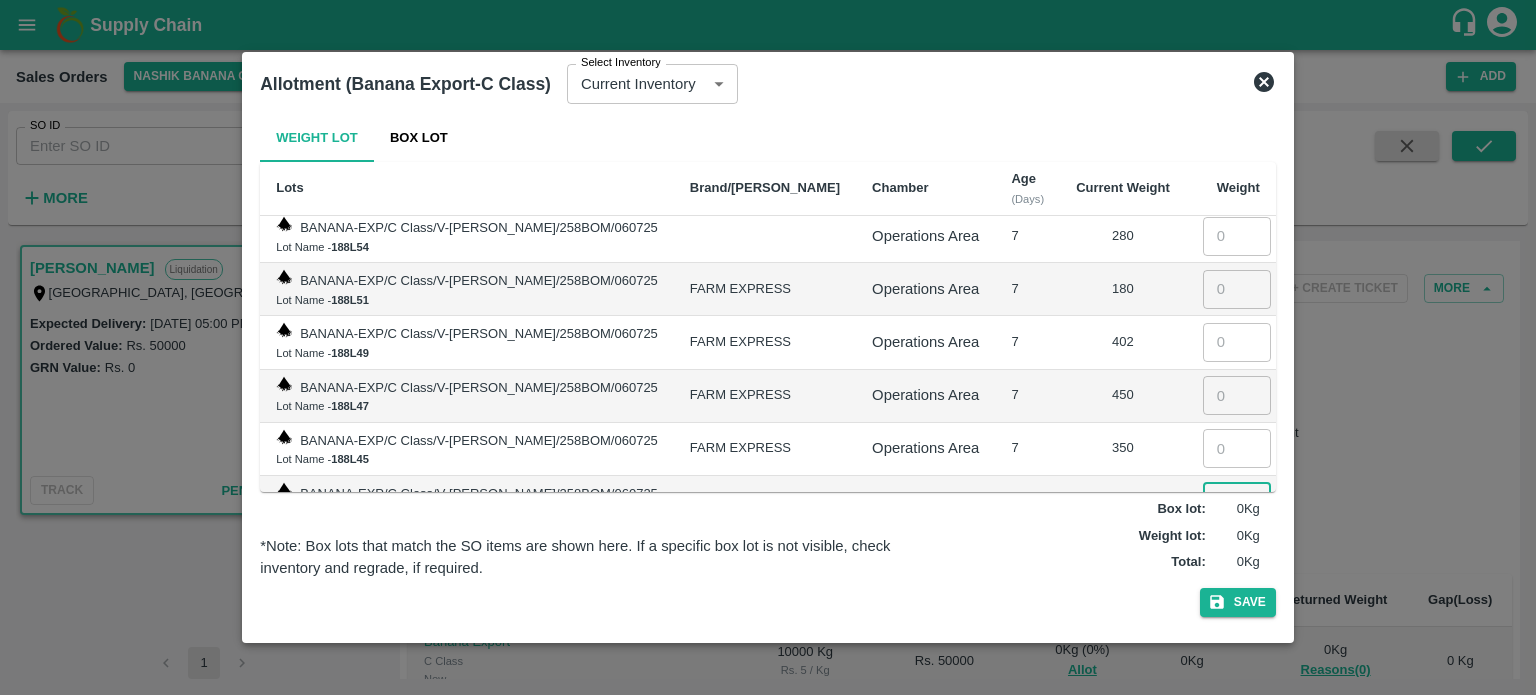 click at bounding box center [1237, 502] 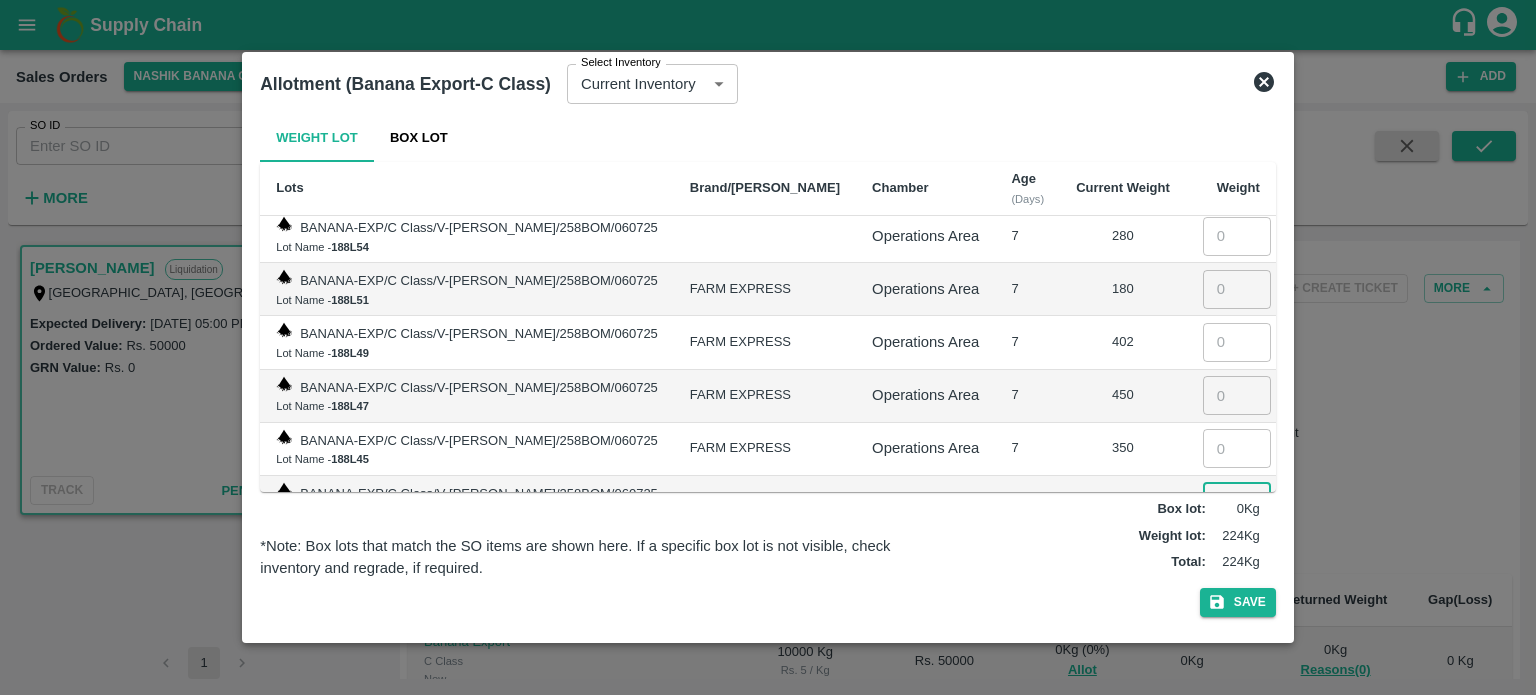 type on "224" 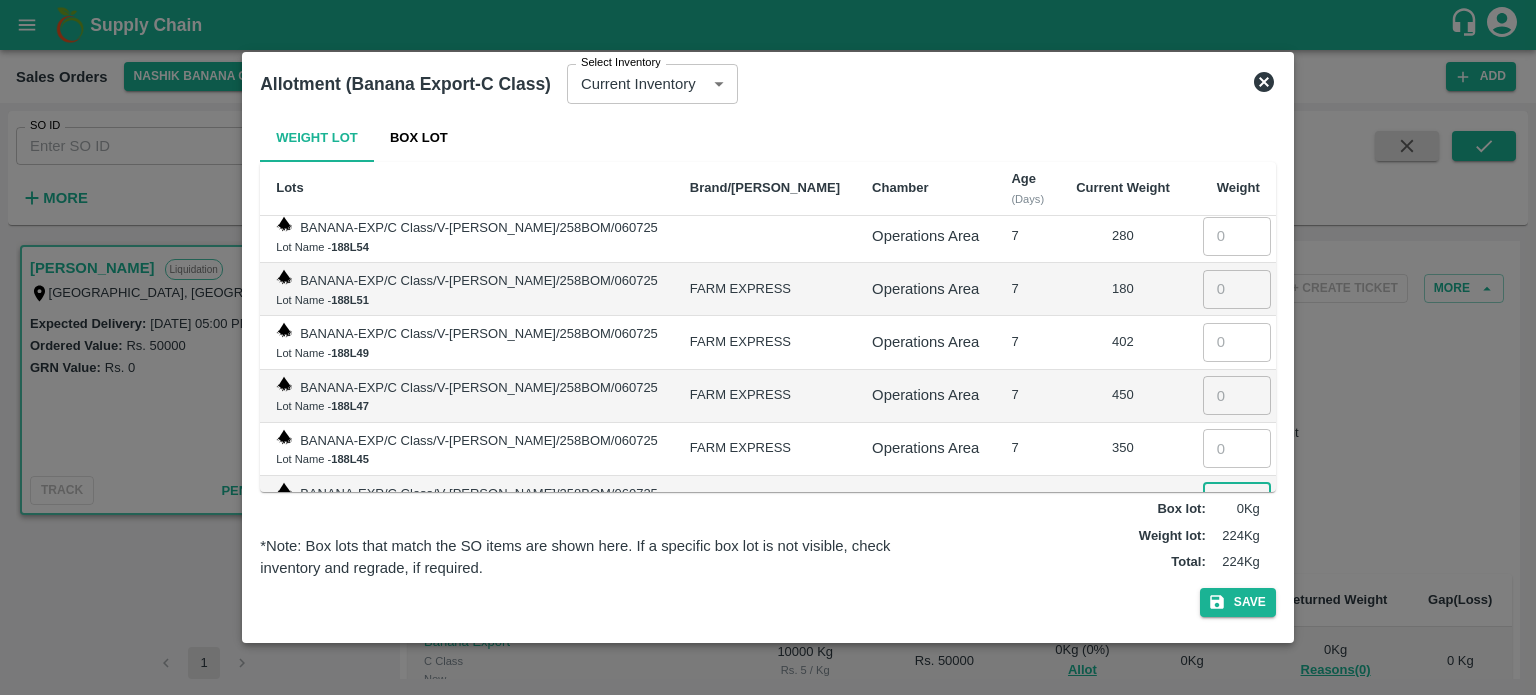 click at bounding box center (1237, 448) 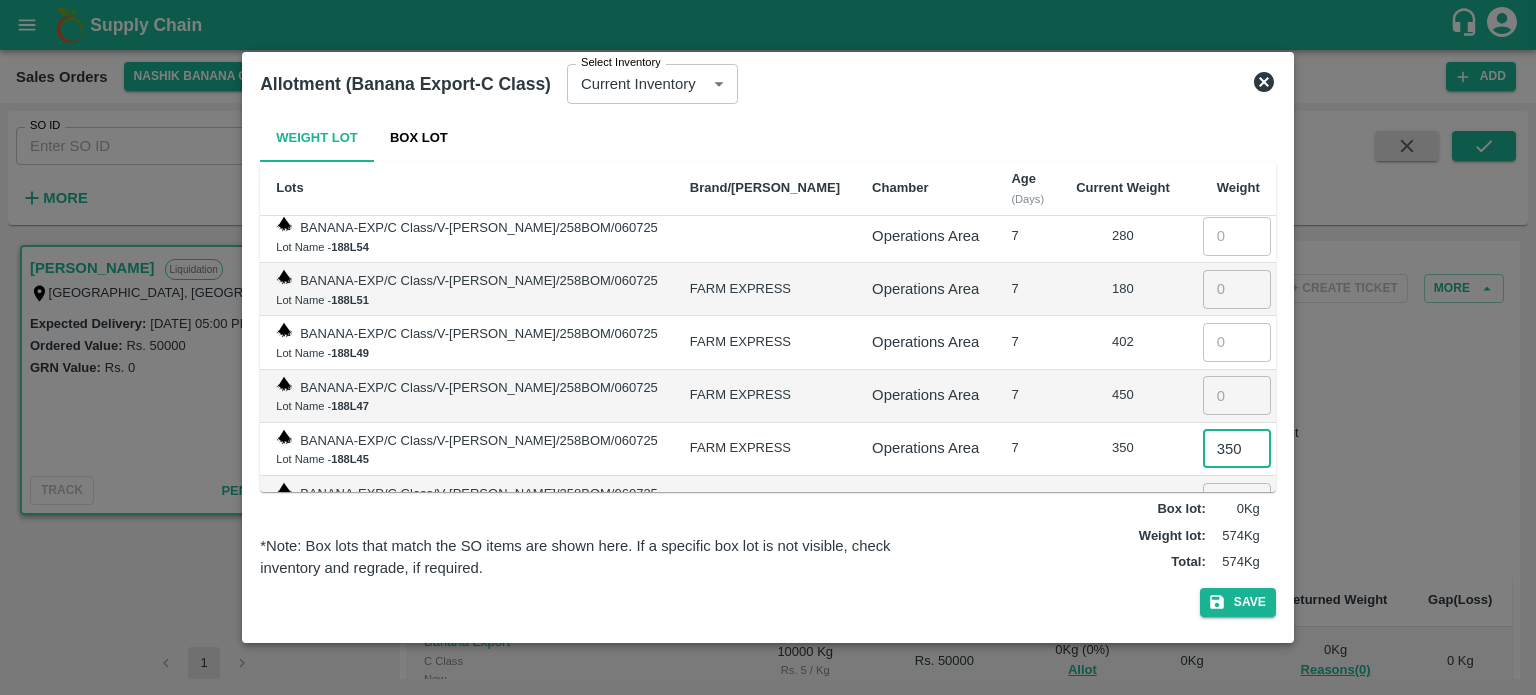 type on "350" 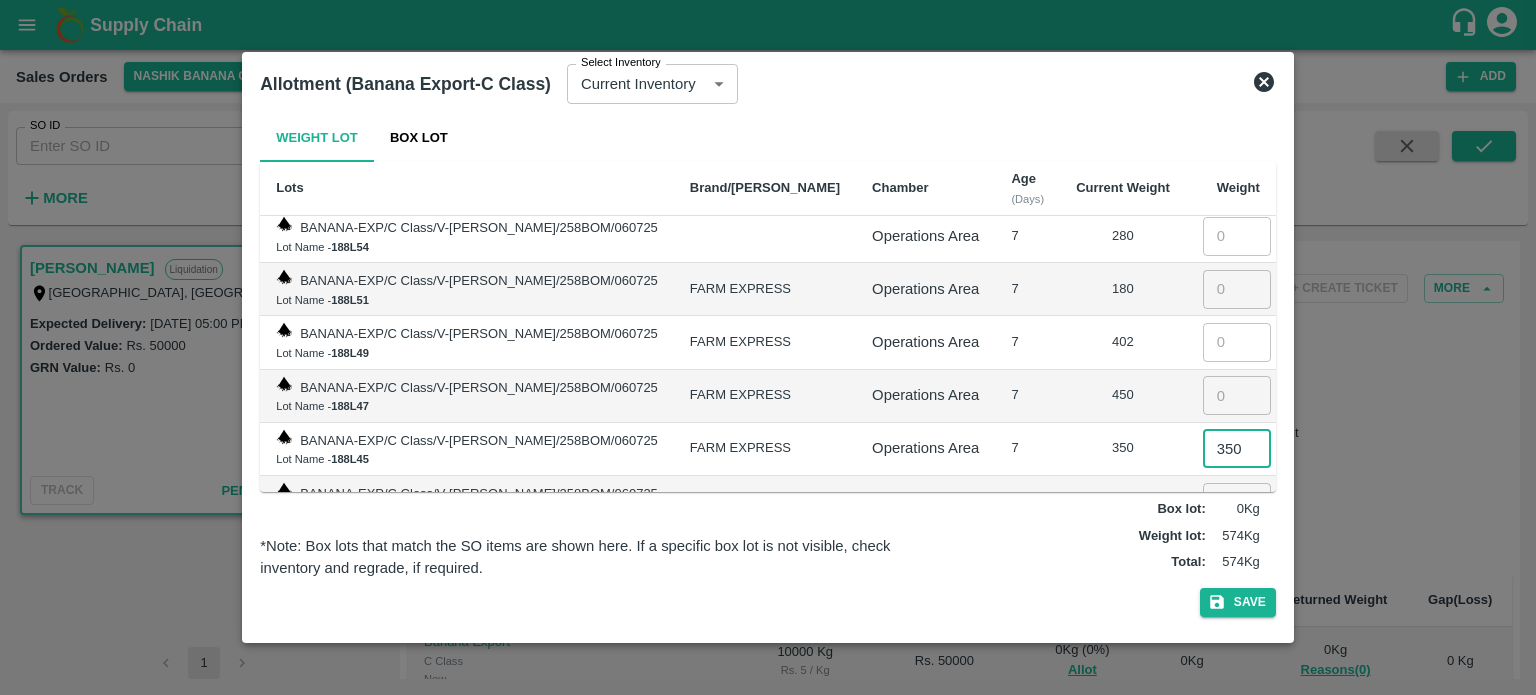 click at bounding box center (1237, 395) 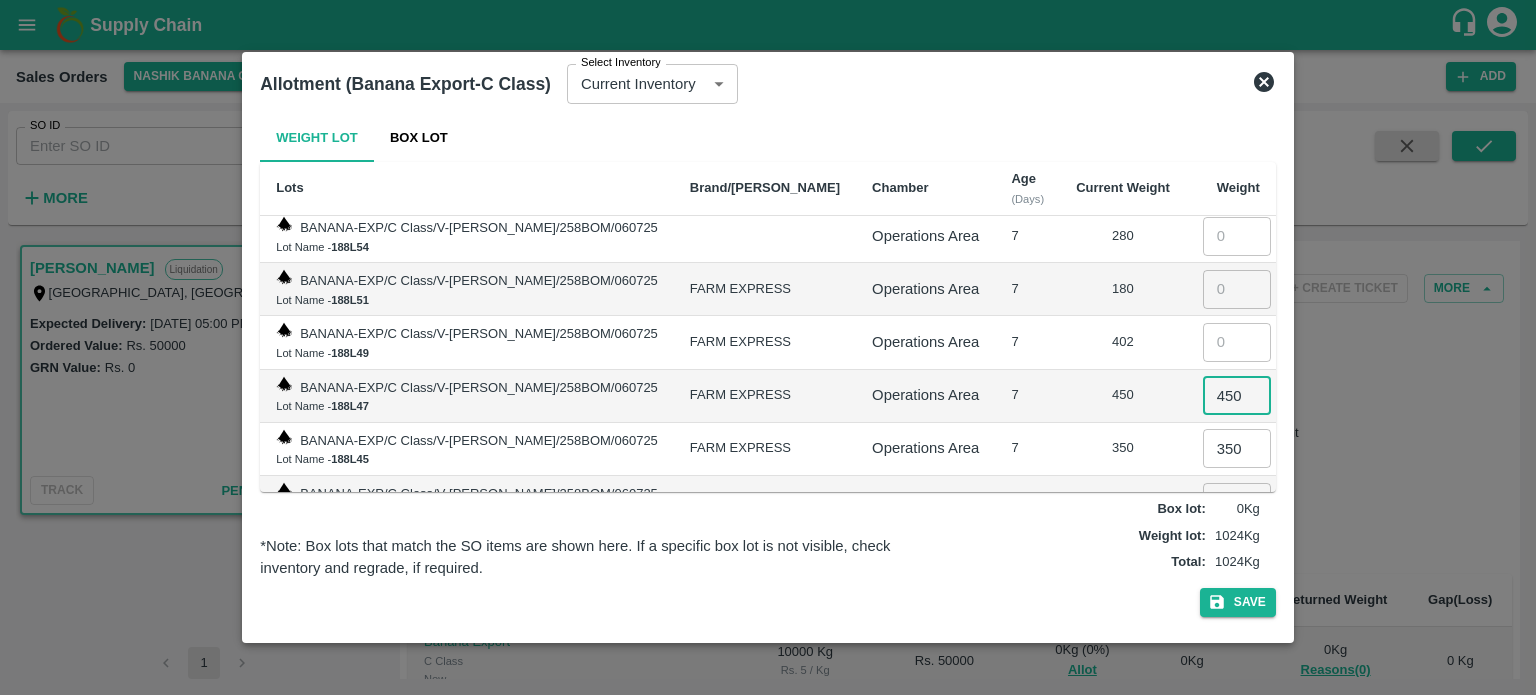 type on "450" 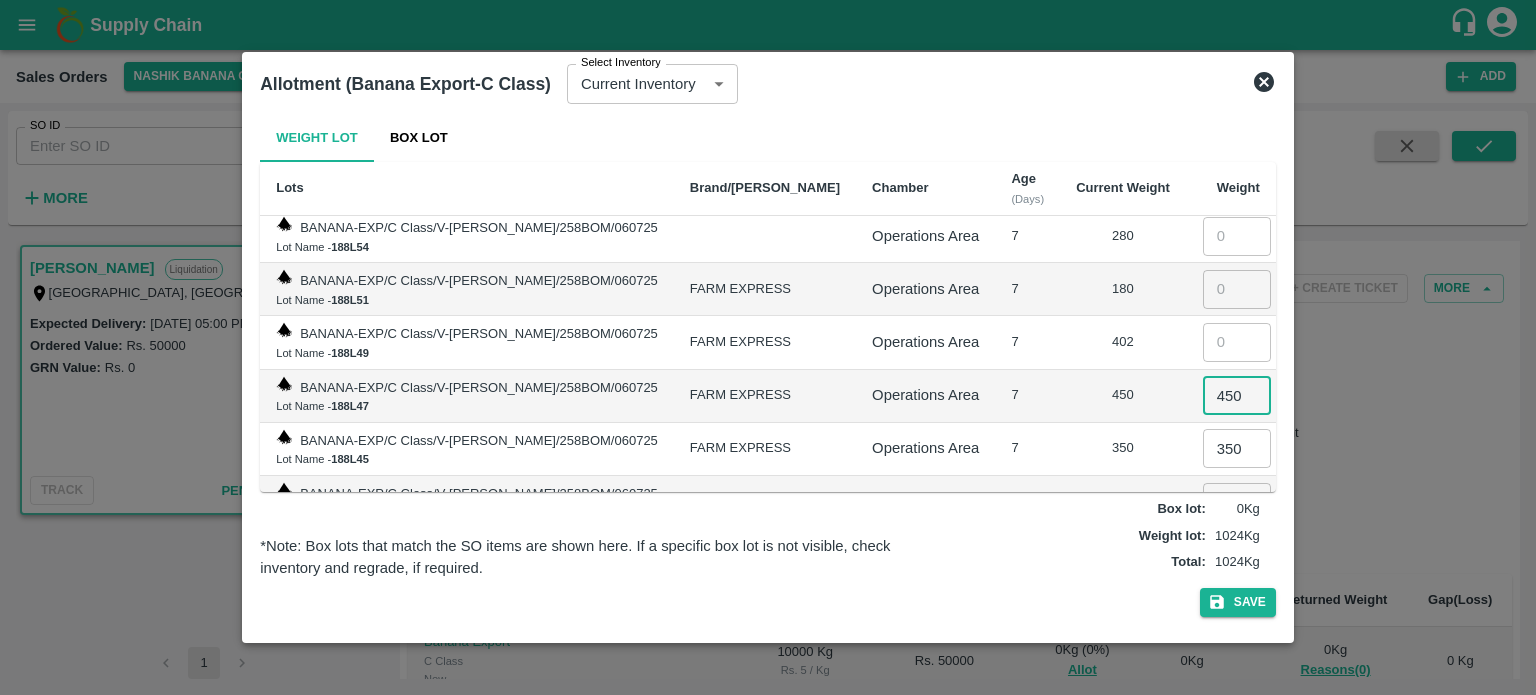 click at bounding box center [1237, 342] 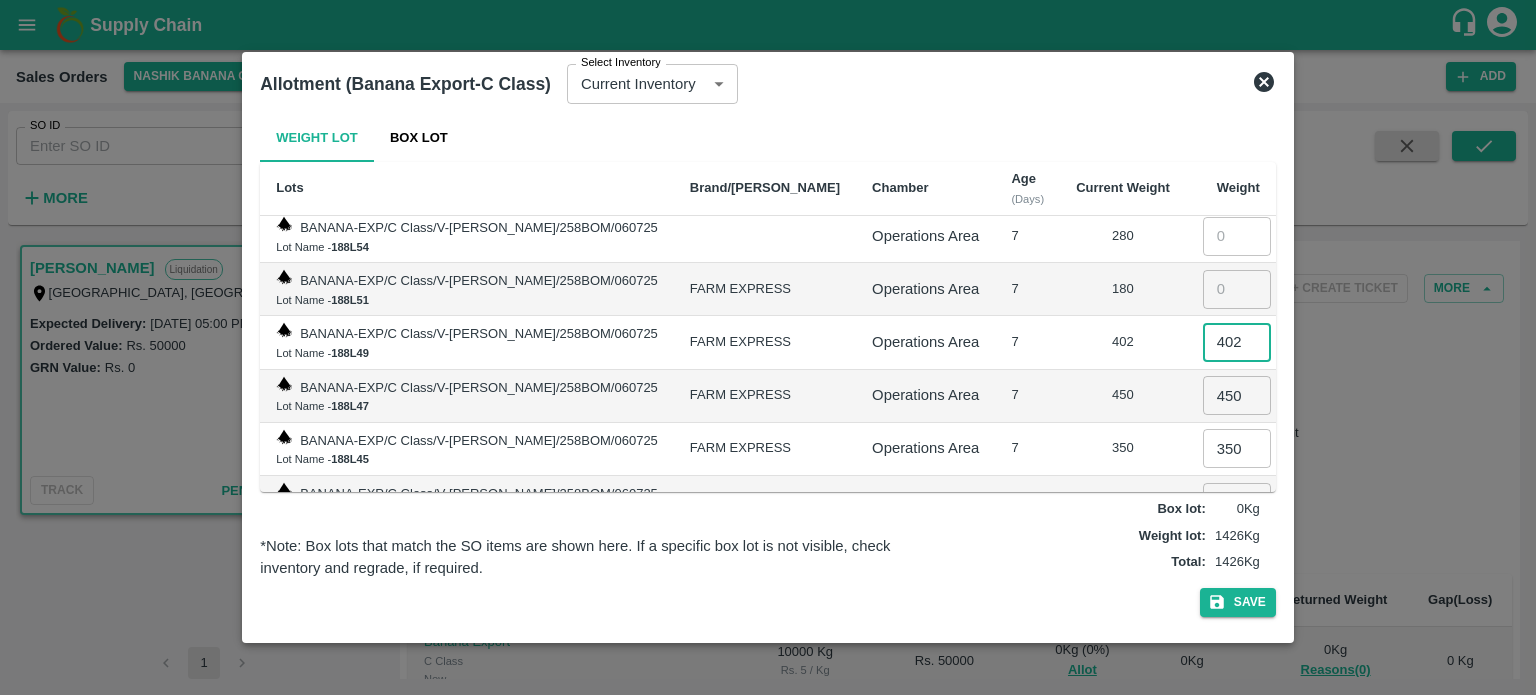 type on "402" 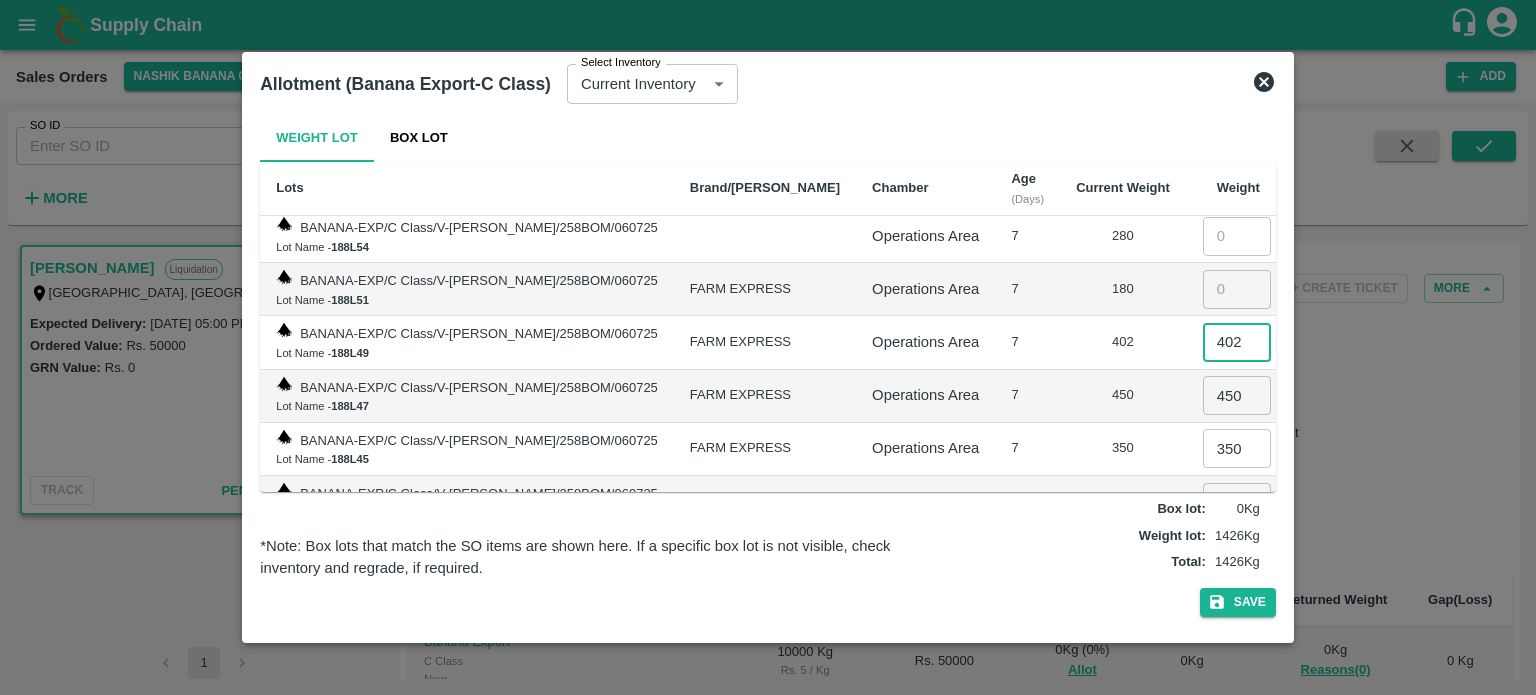 click at bounding box center (1237, 289) 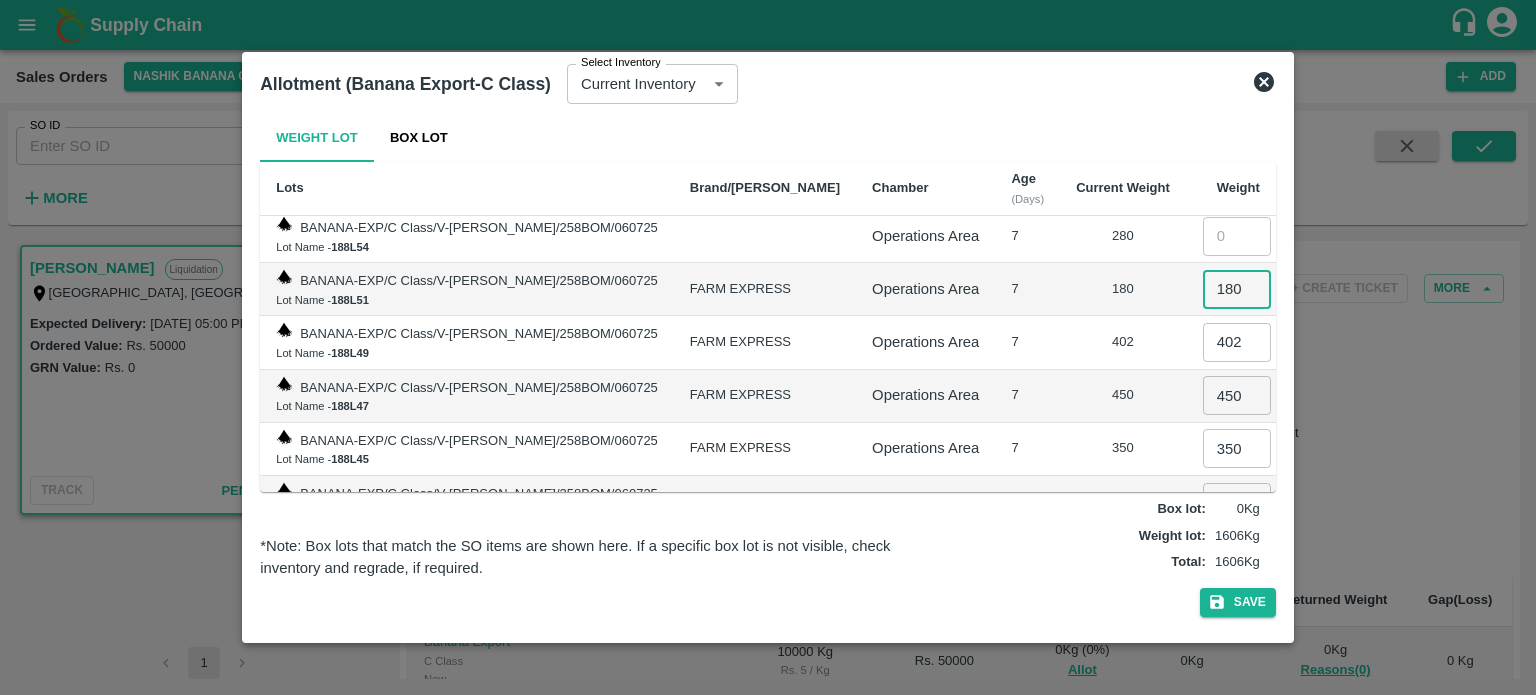 type on "180" 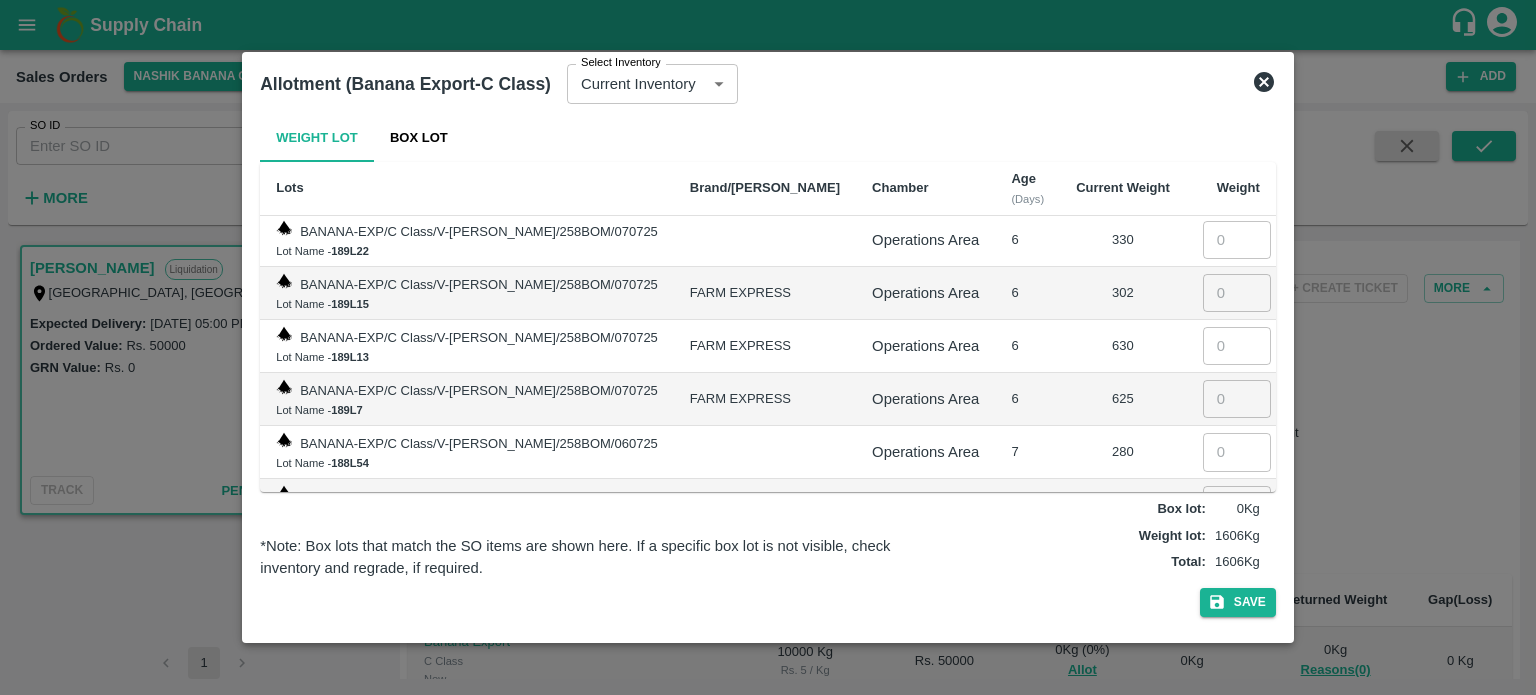 scroll, scrollTop: 1852, scrollLeft: 0, axis: vertical 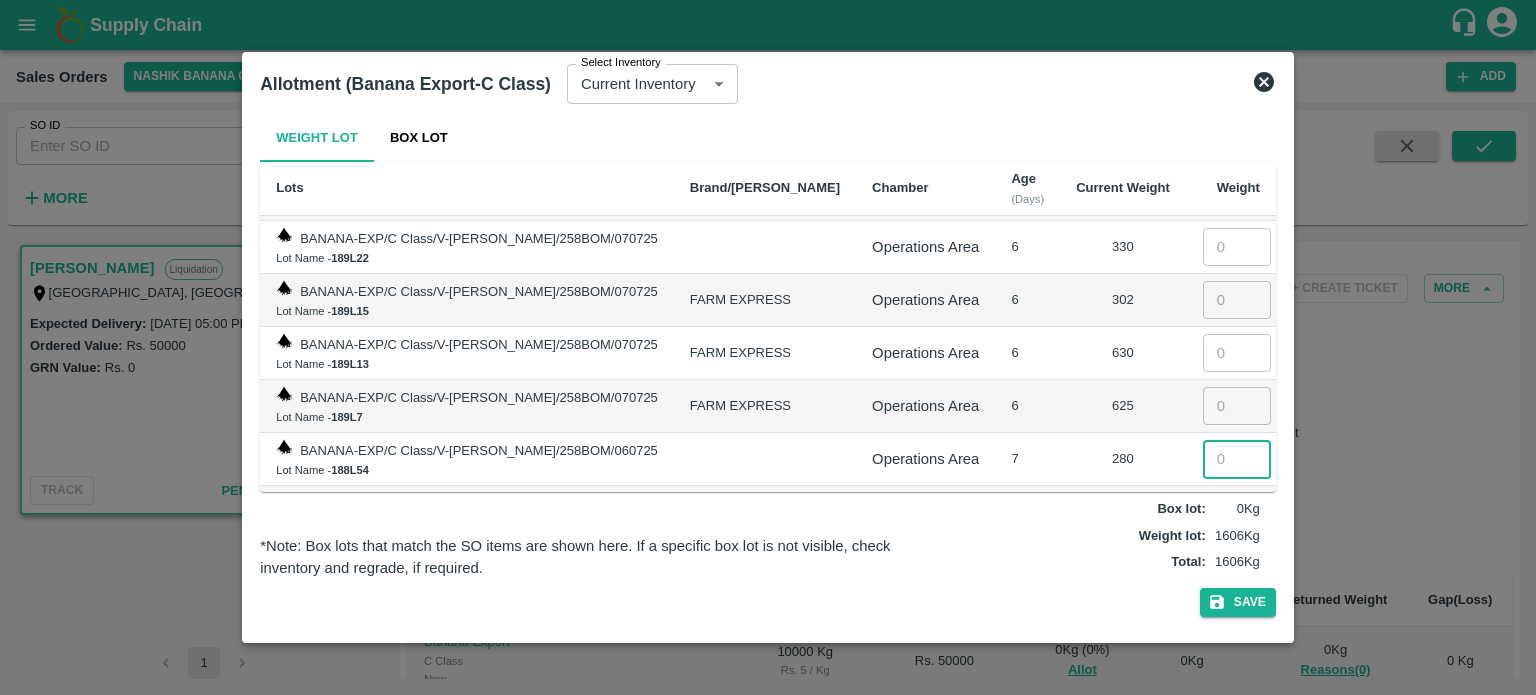 click at bounding box center (1237, 459) 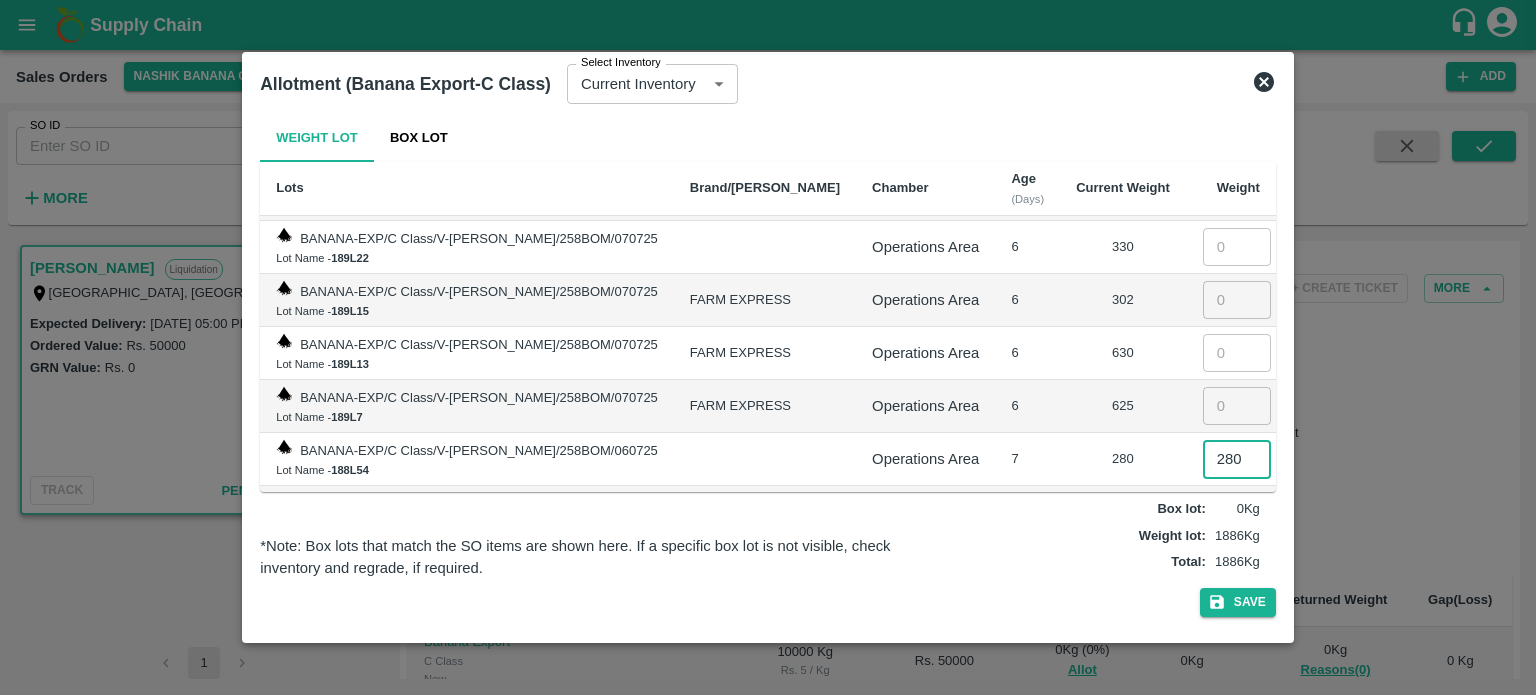 type on "280" 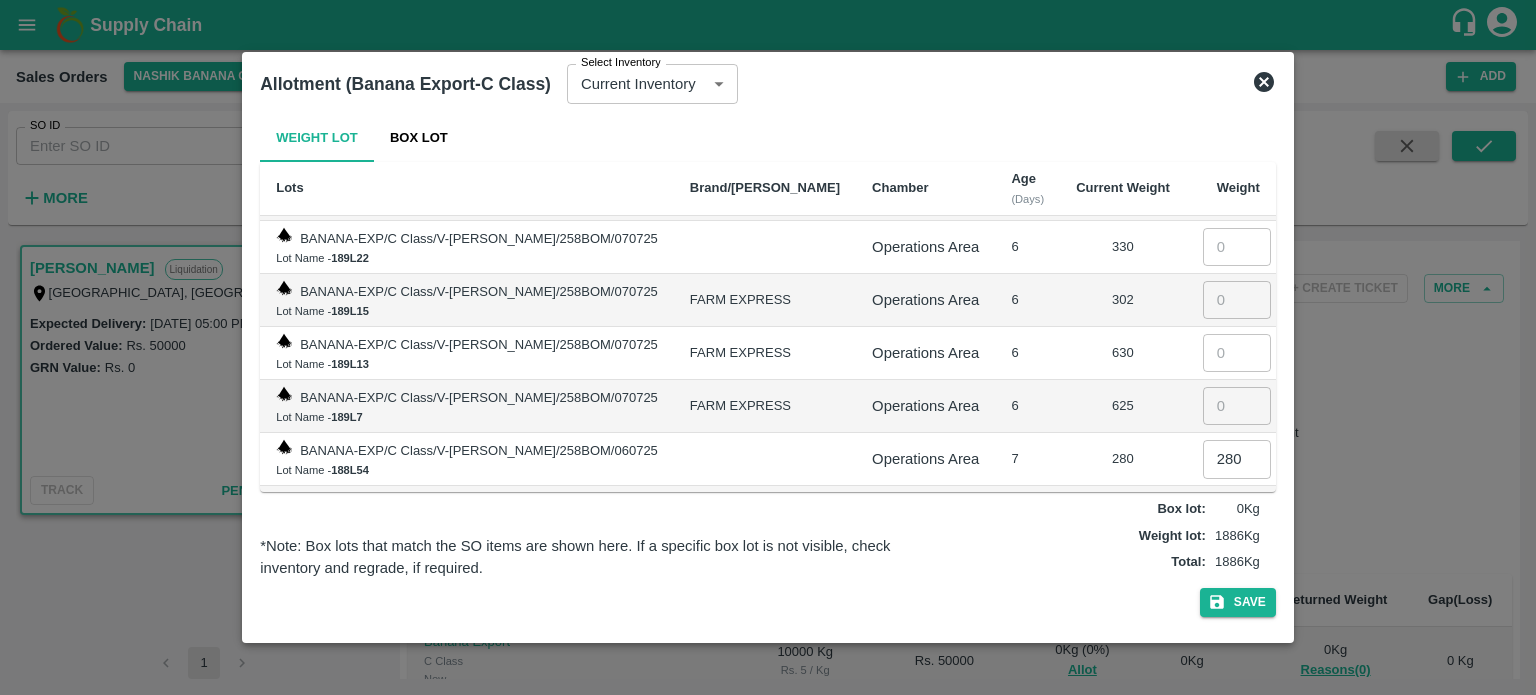 click on "​" at bounding box center (1231, 406) 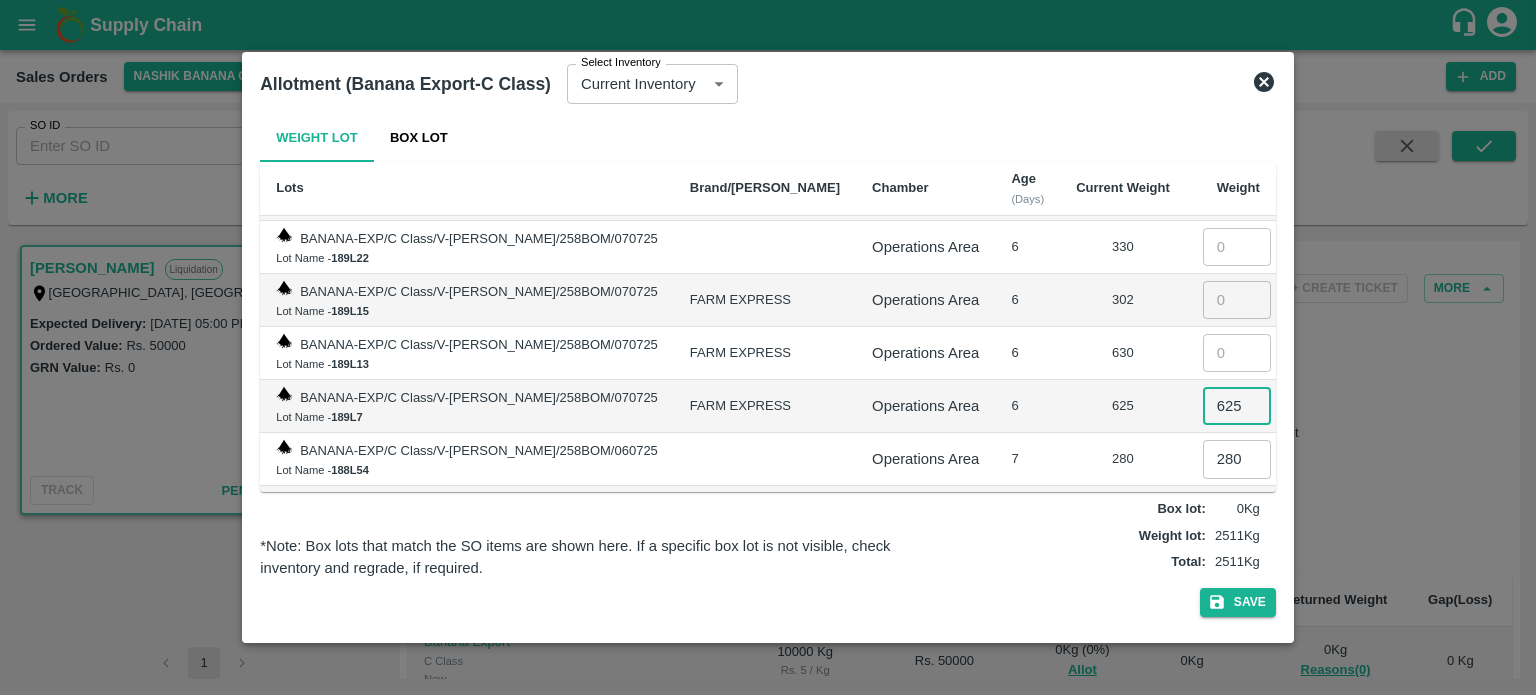 type on "625" 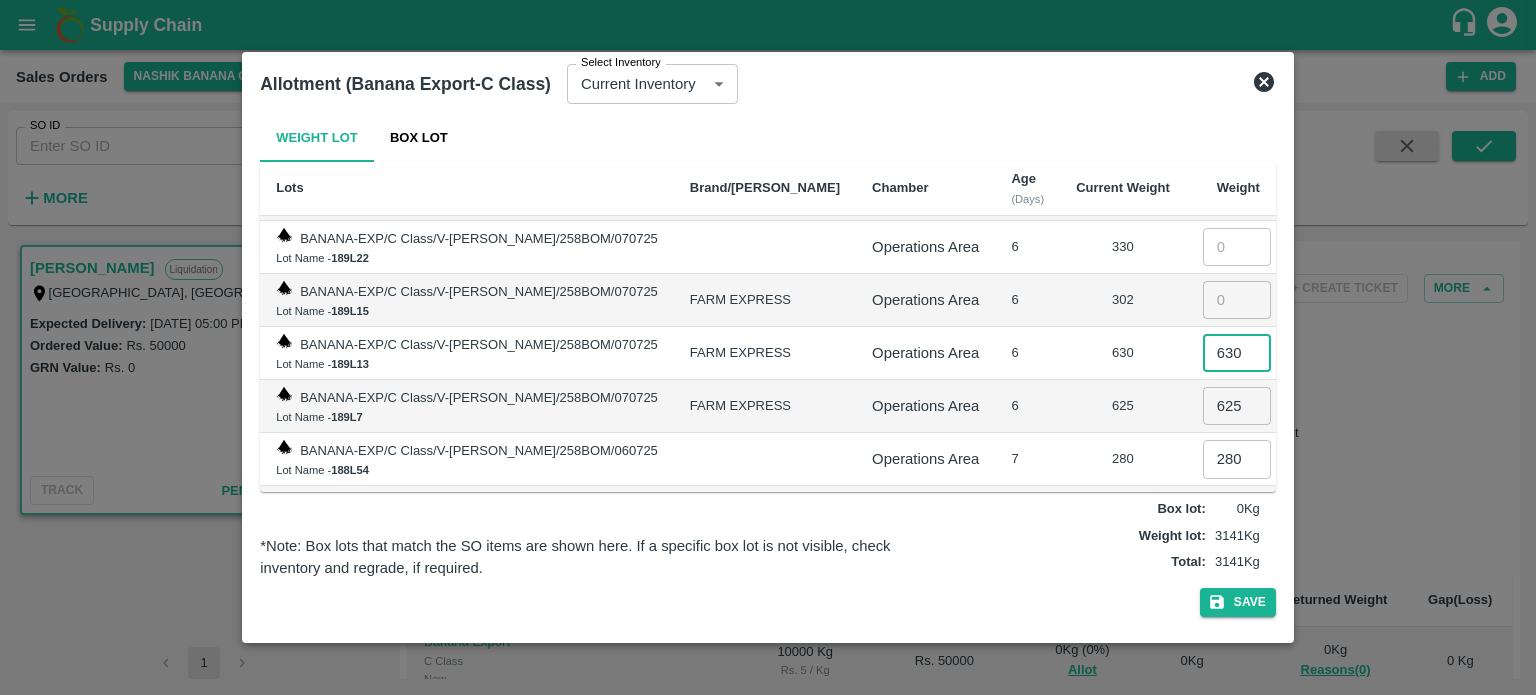 type on "630" 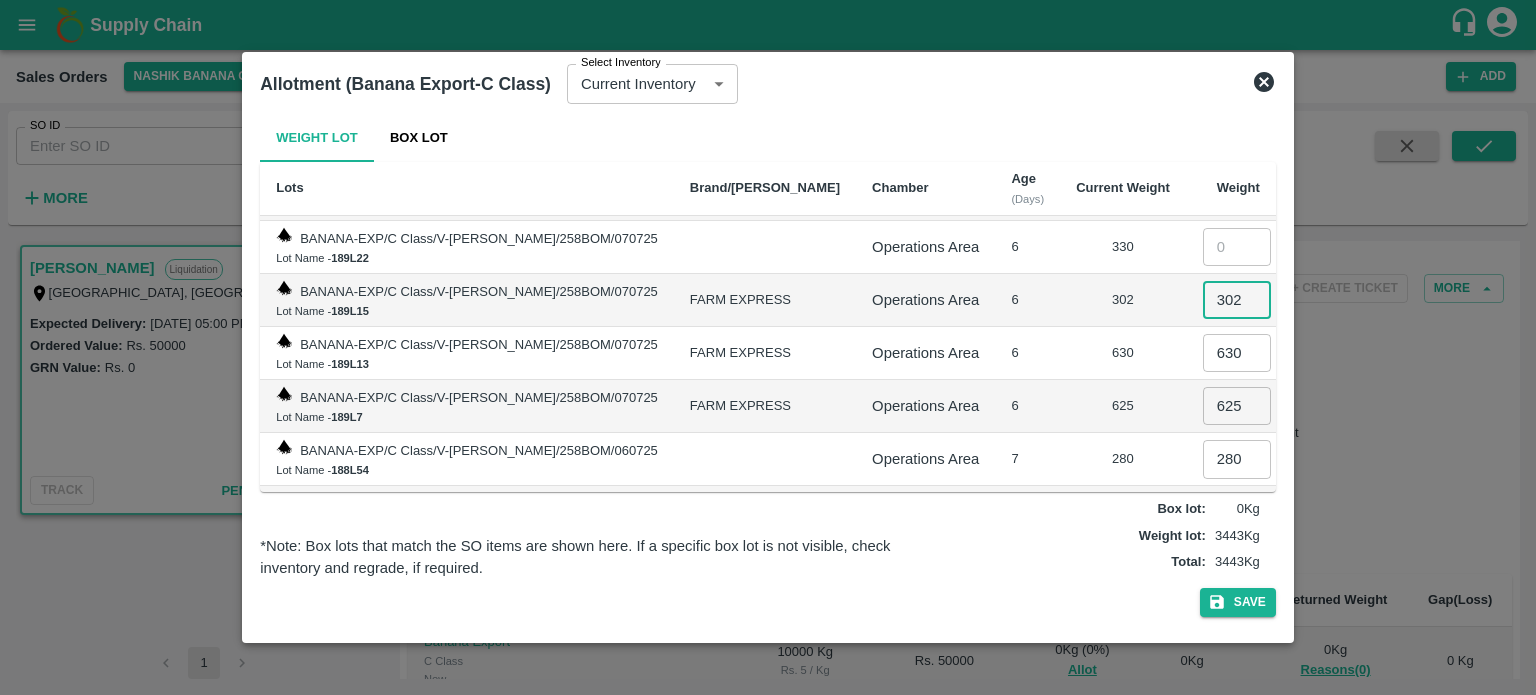 type on "302" 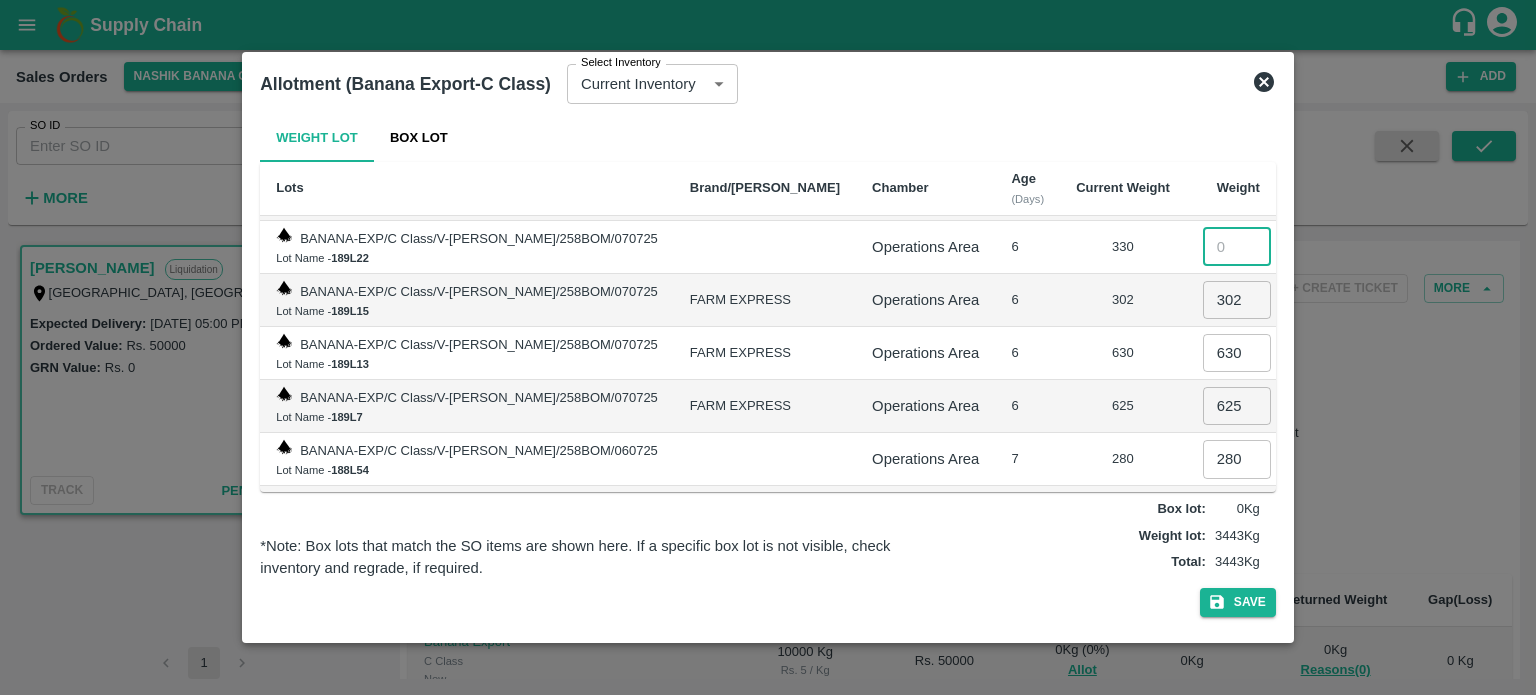 click at bounding box center [1237, 247] 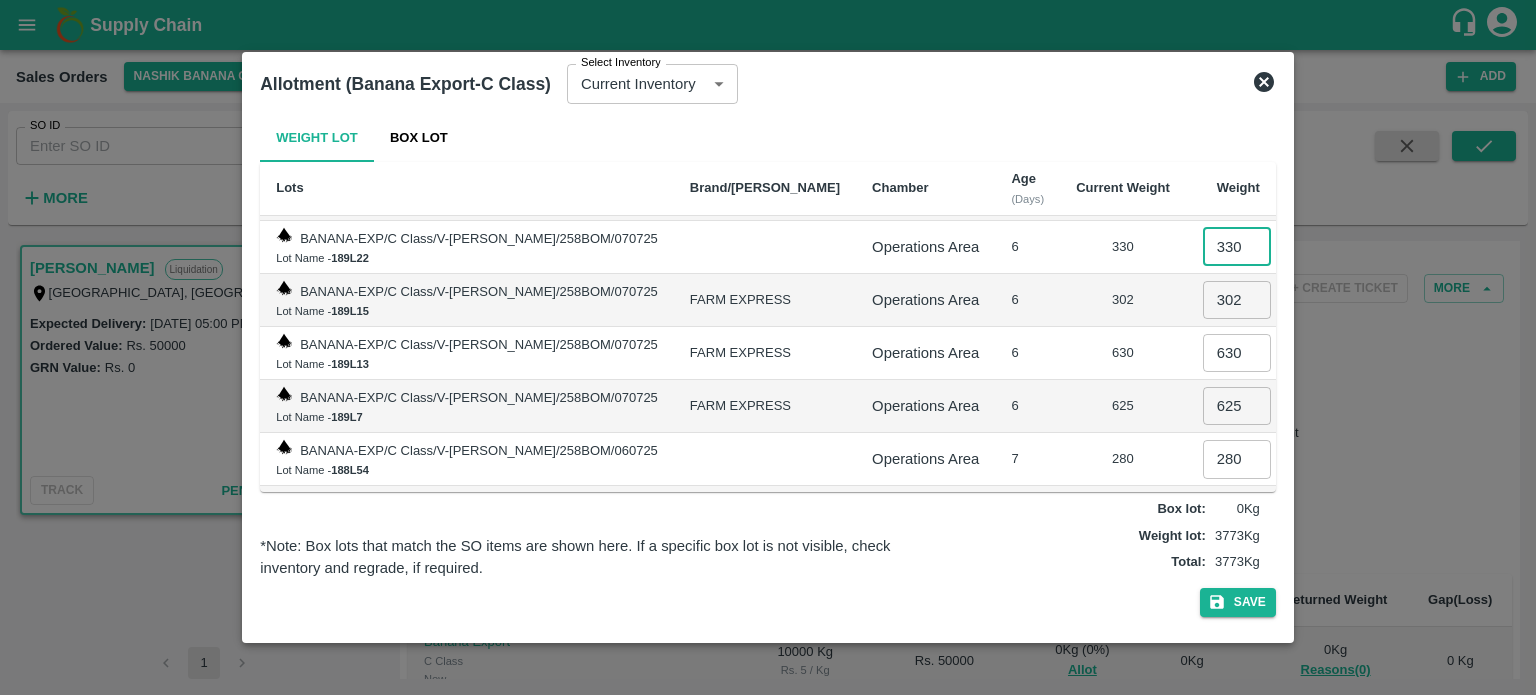 type on "330" 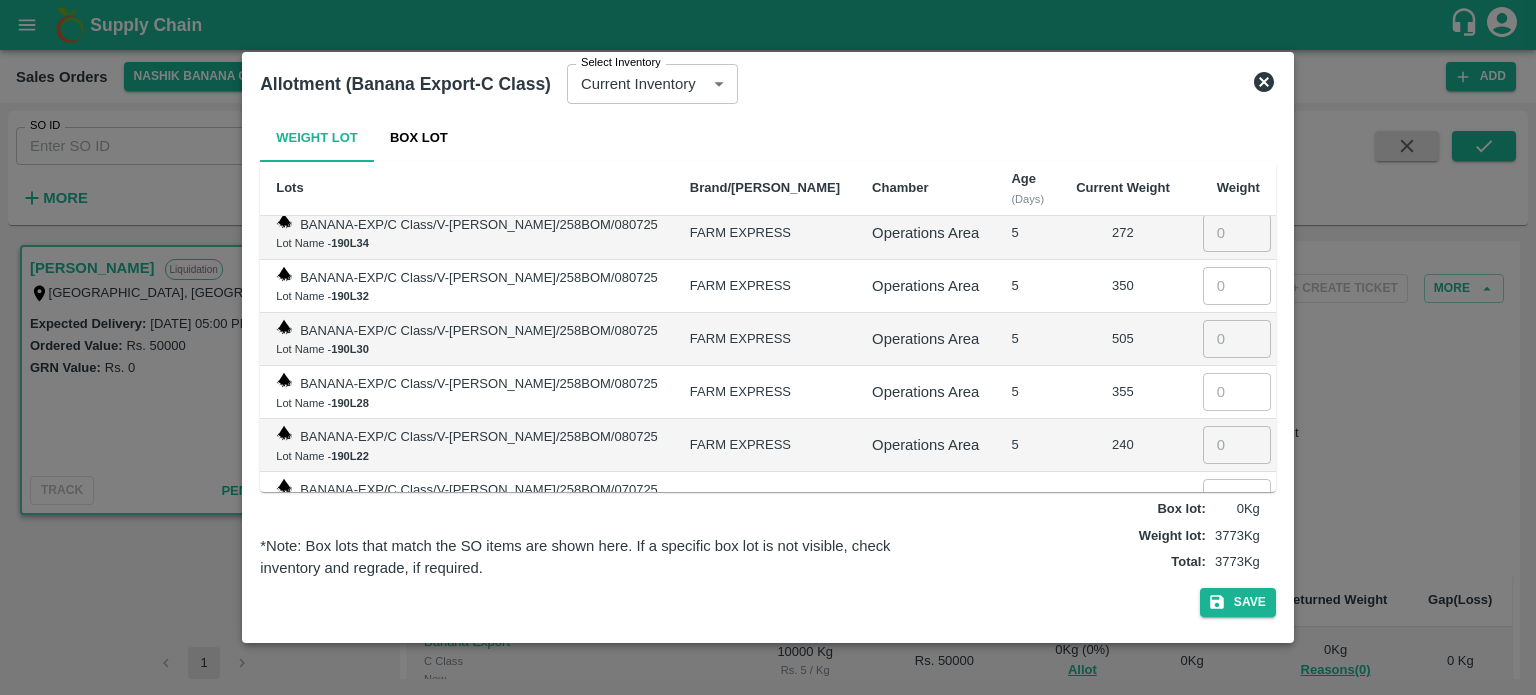 scroll, scrollTop: 1590, scrollLeft: 0, axis: vertical 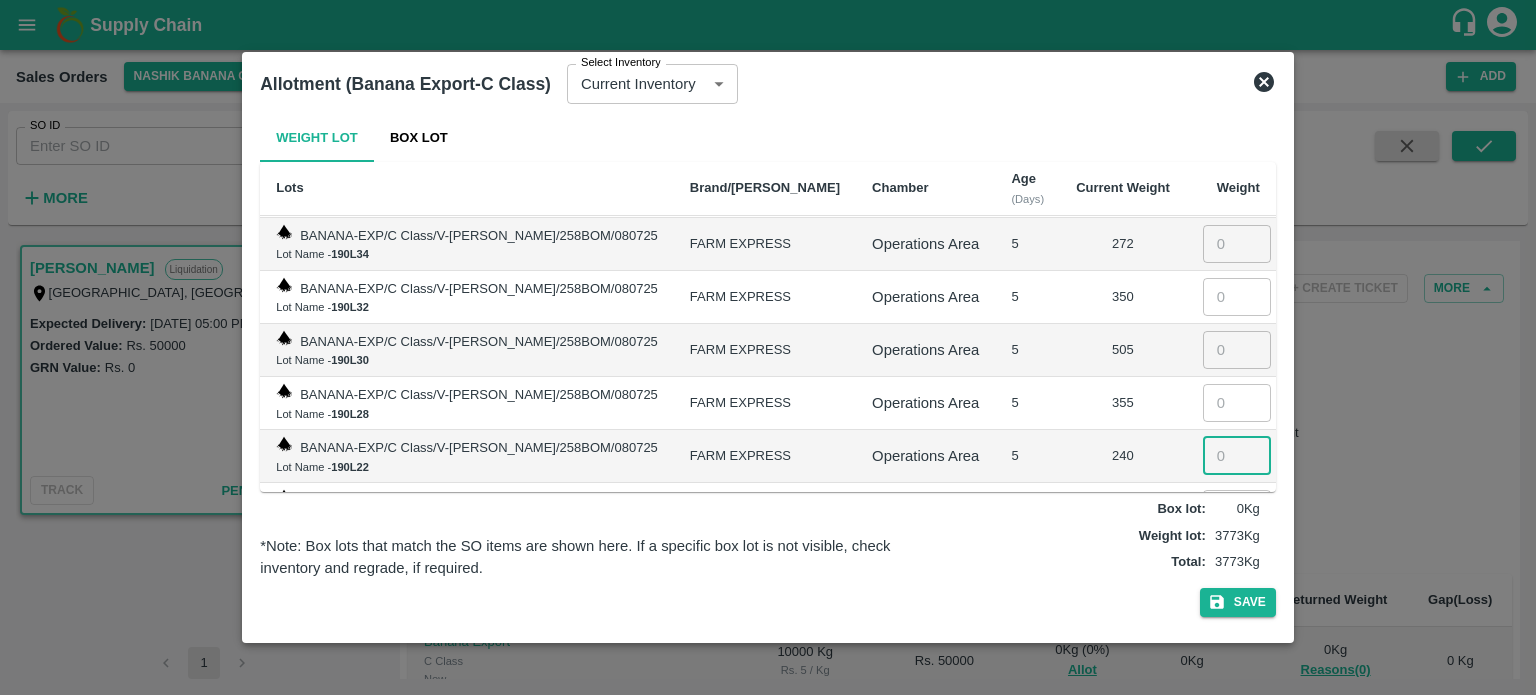 click at bounding box center [1237, 456] 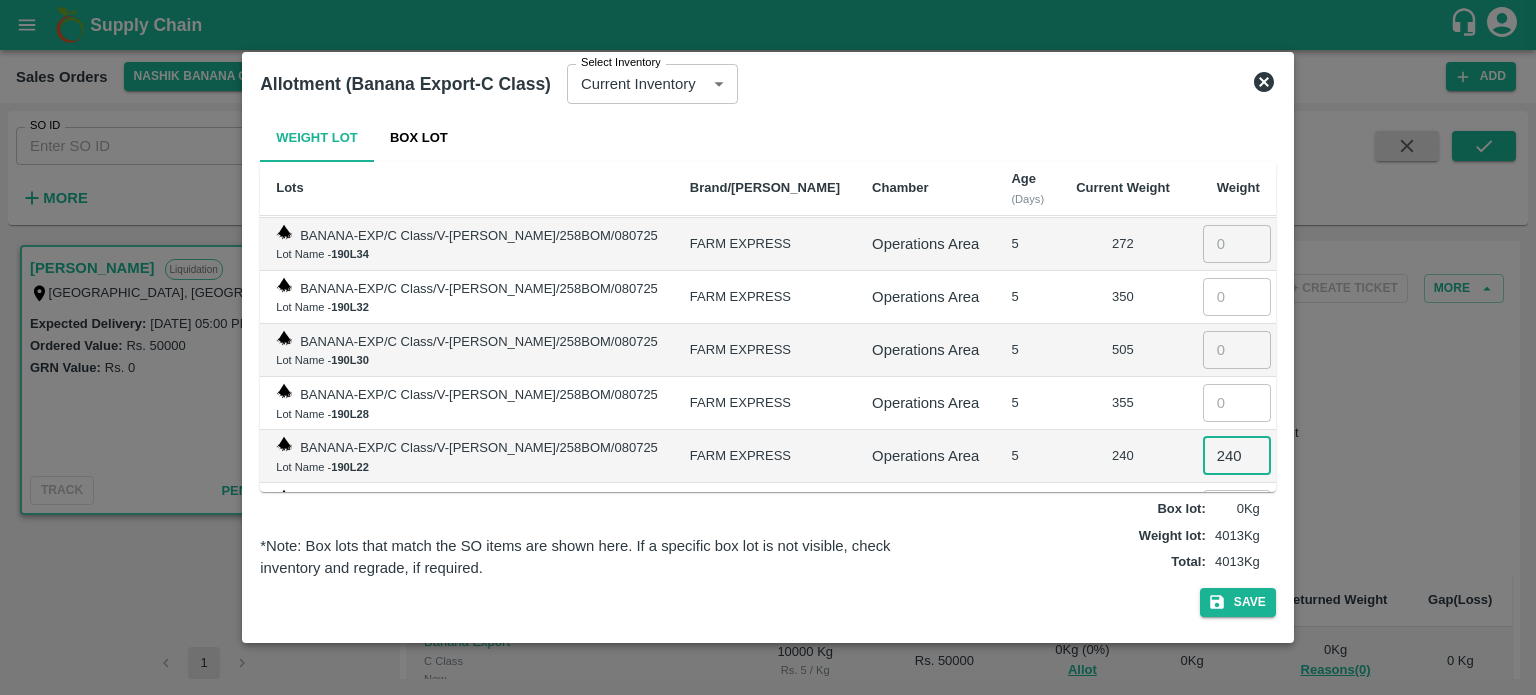 type on "240" 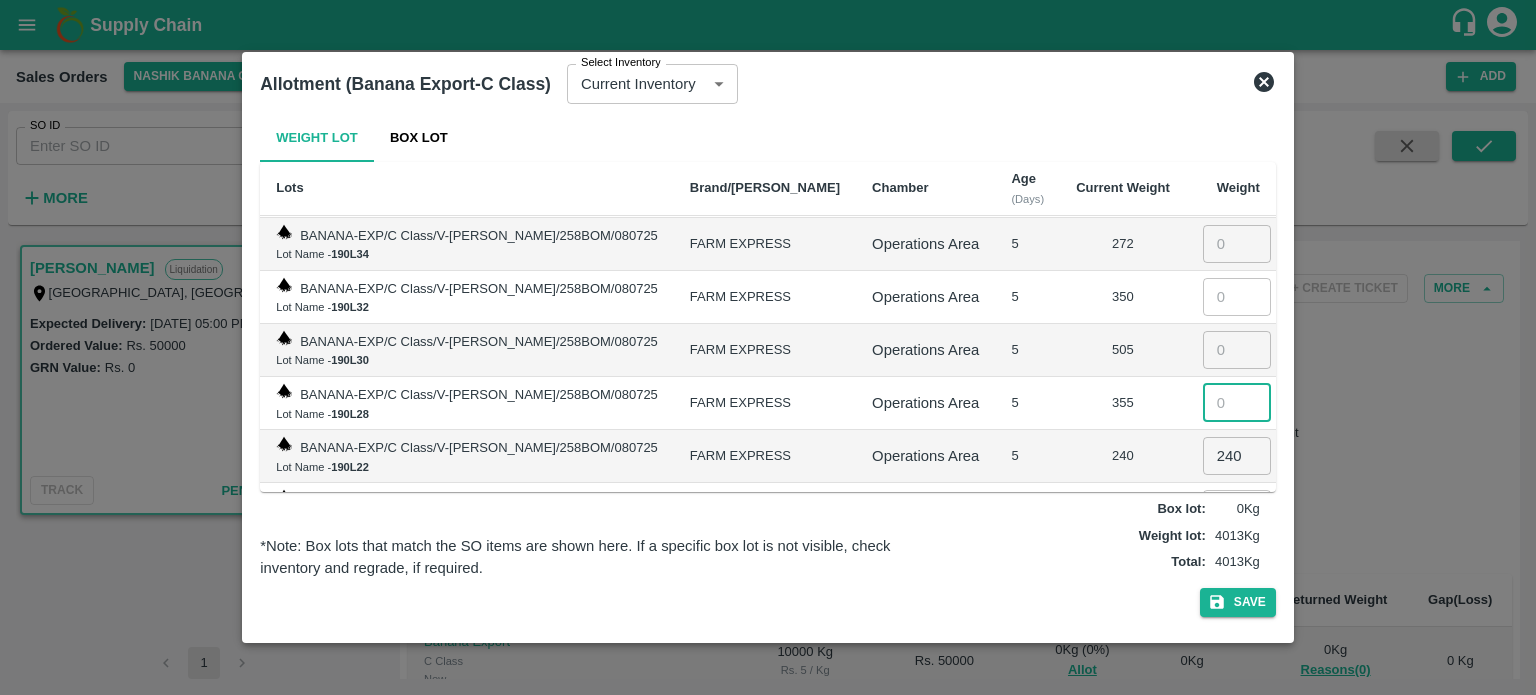 click at bounding box center [1237, 403] 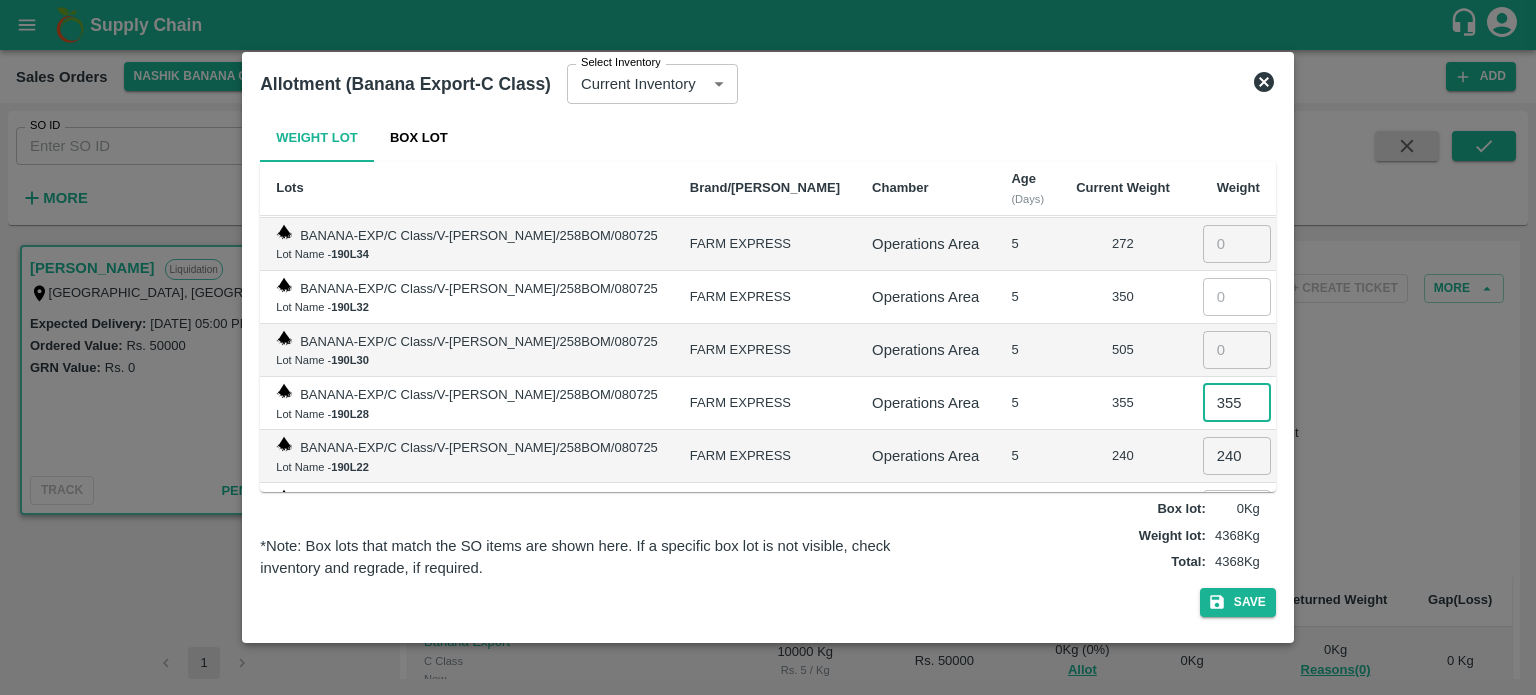 type on "355" 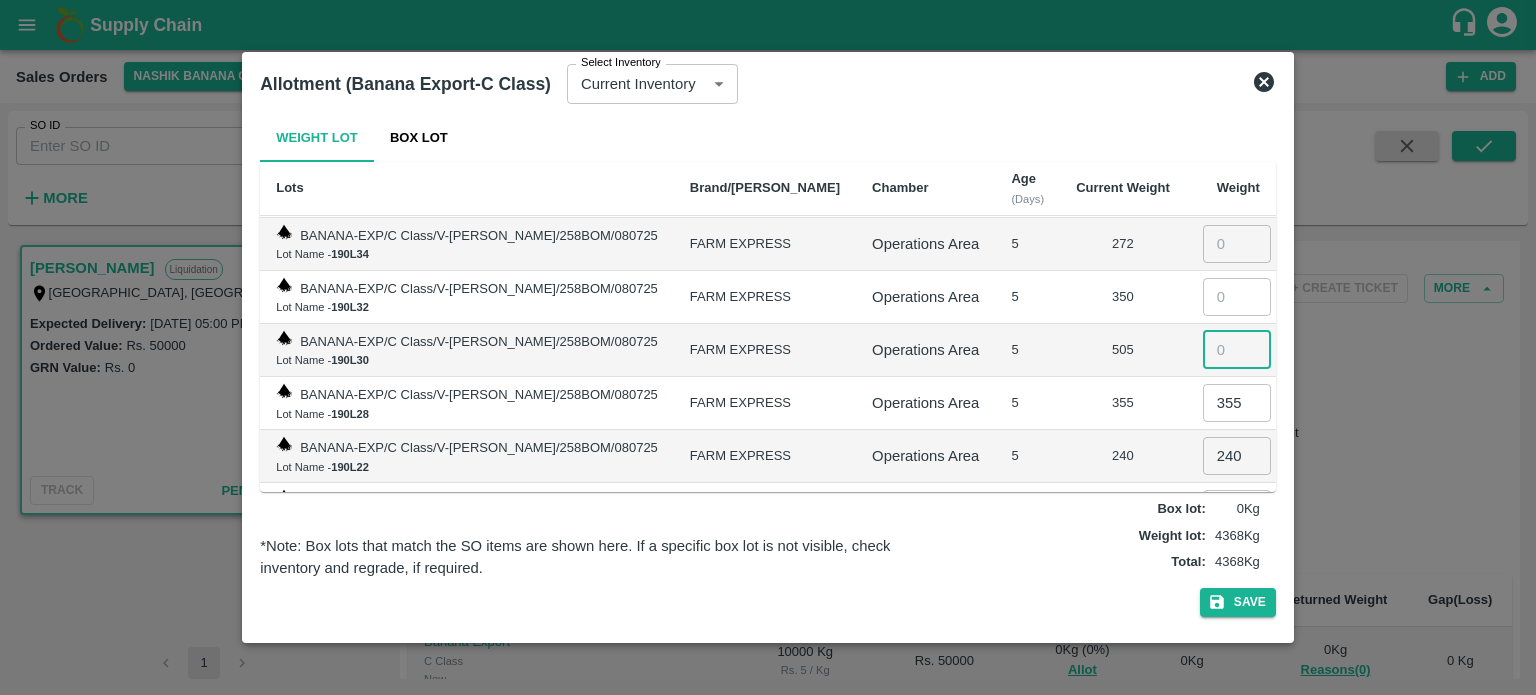 click at bounding box center [1237, 350] 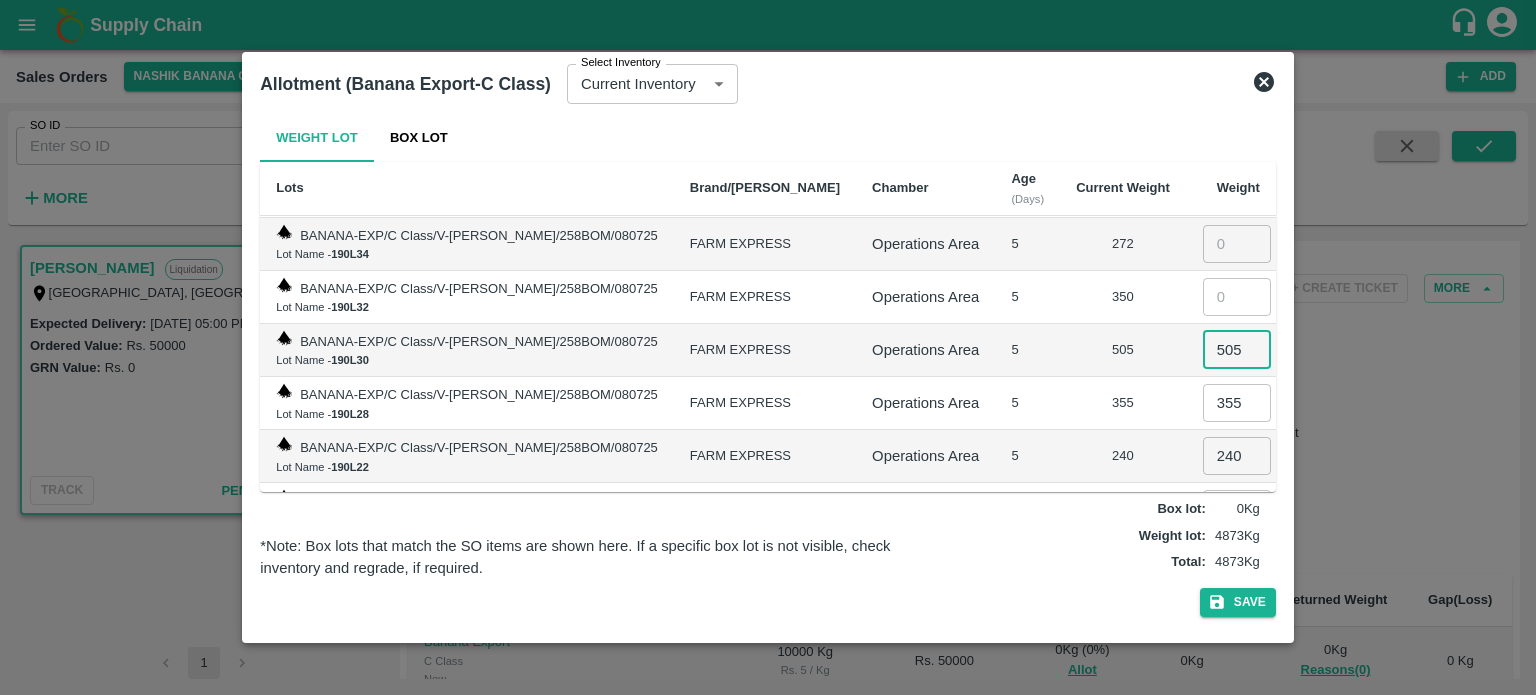 type on "505" 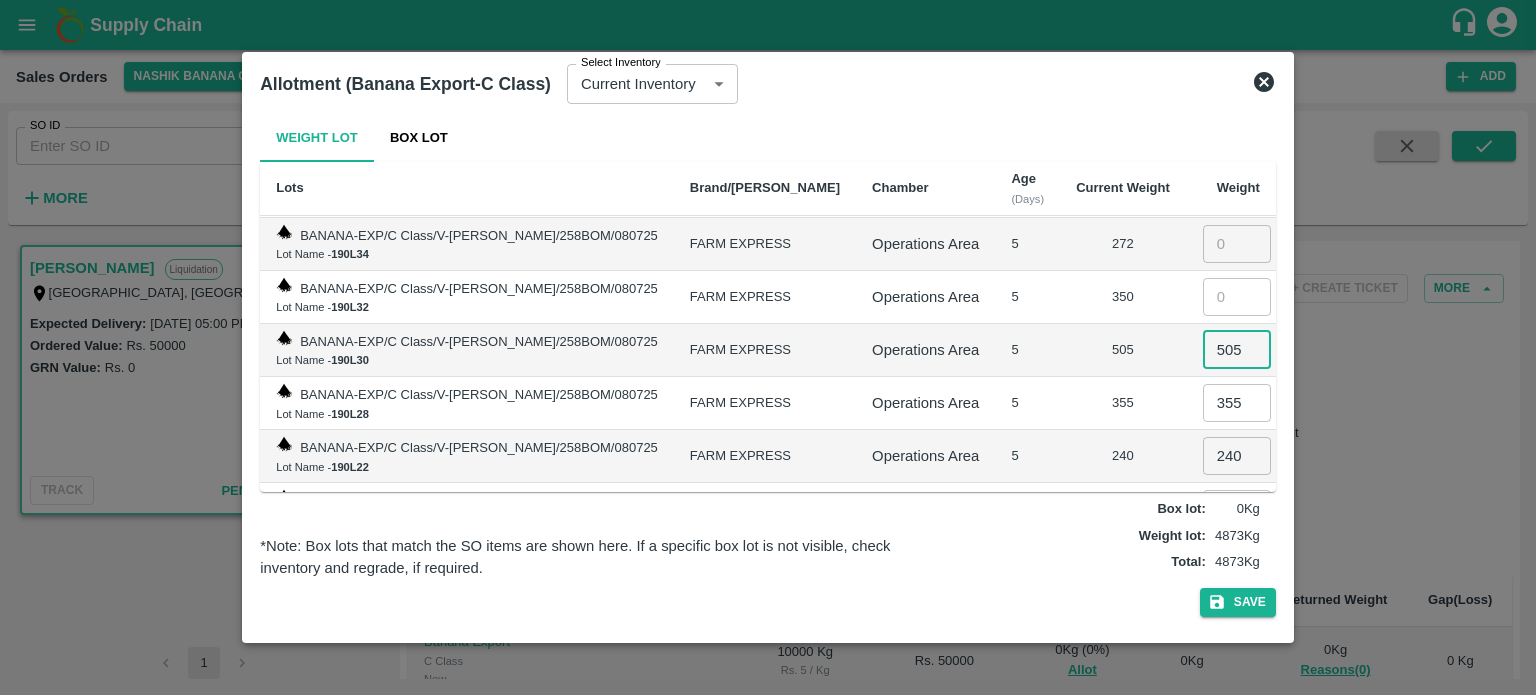 click at bounding box center (1237, 297) 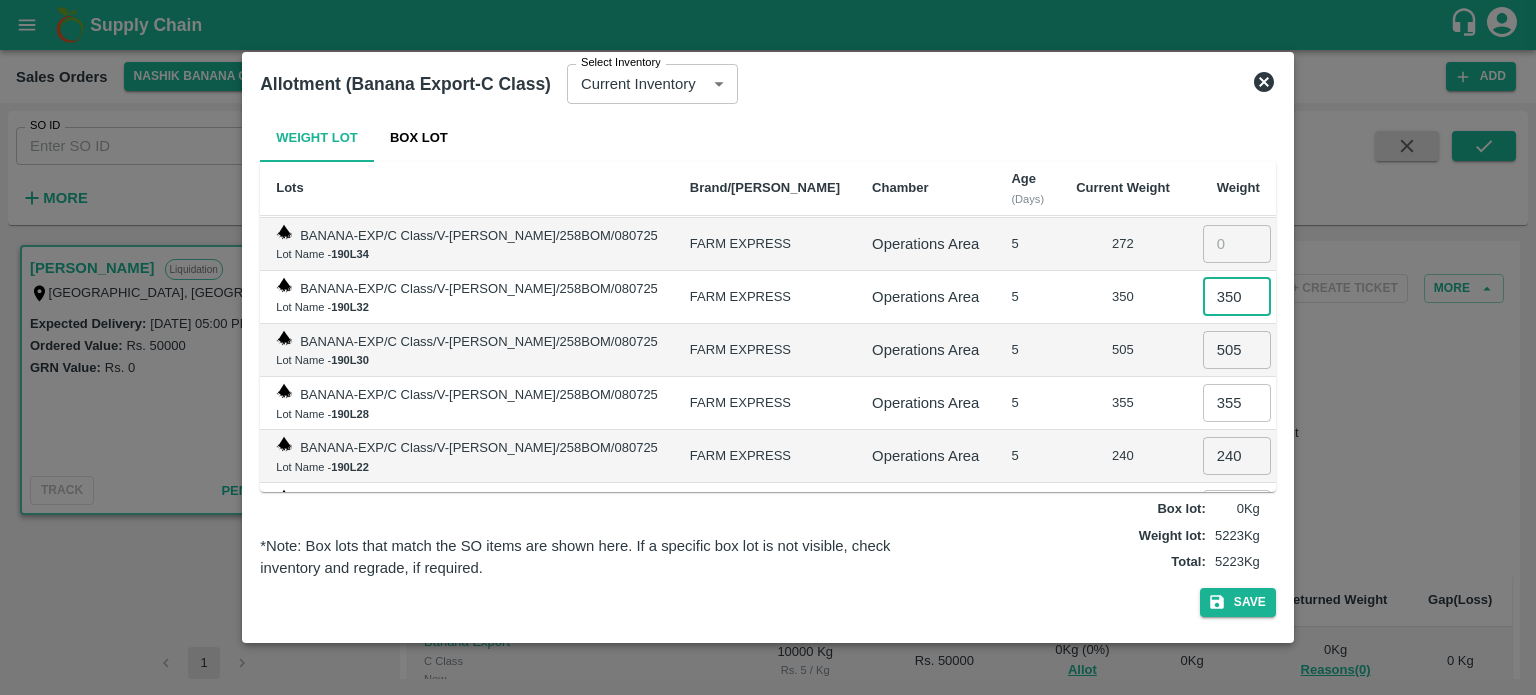 type on "350" 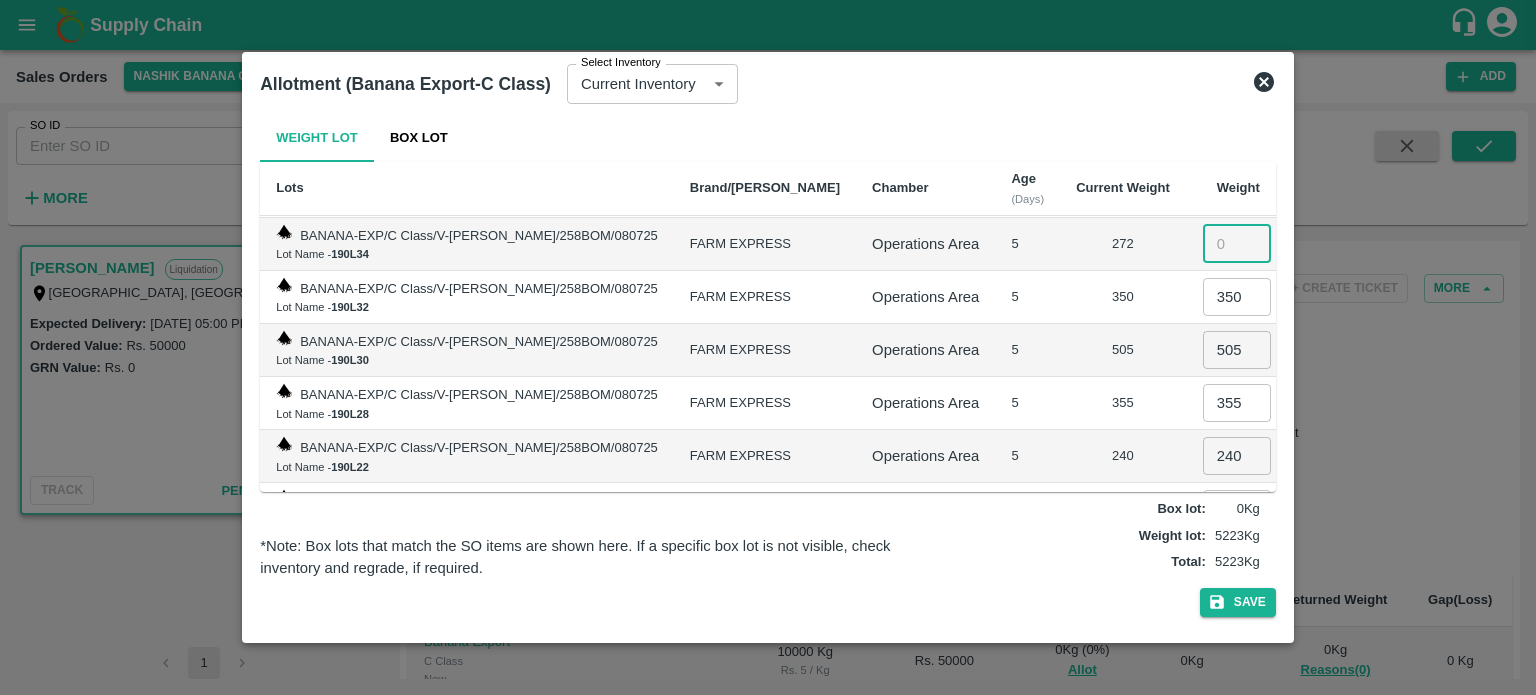click at bounding box center [1237, 244] 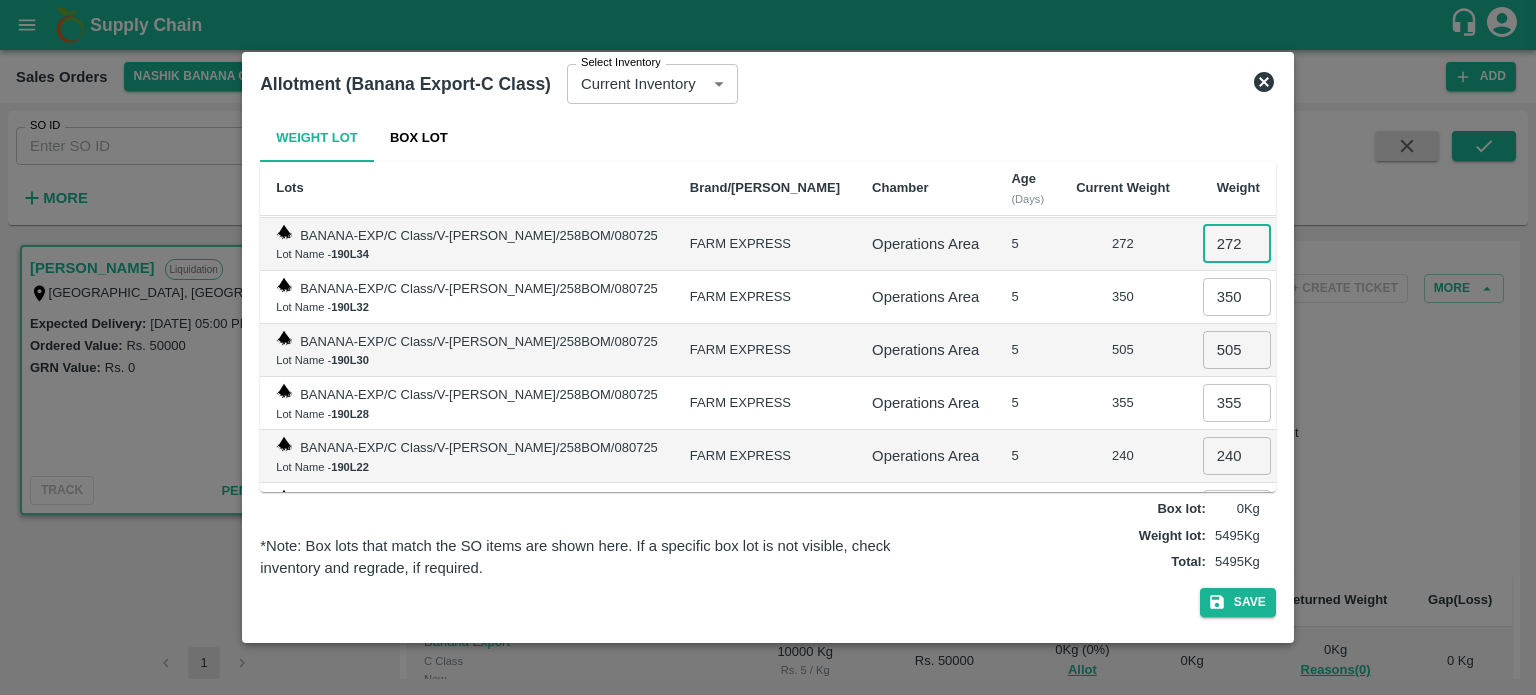 type on "272" 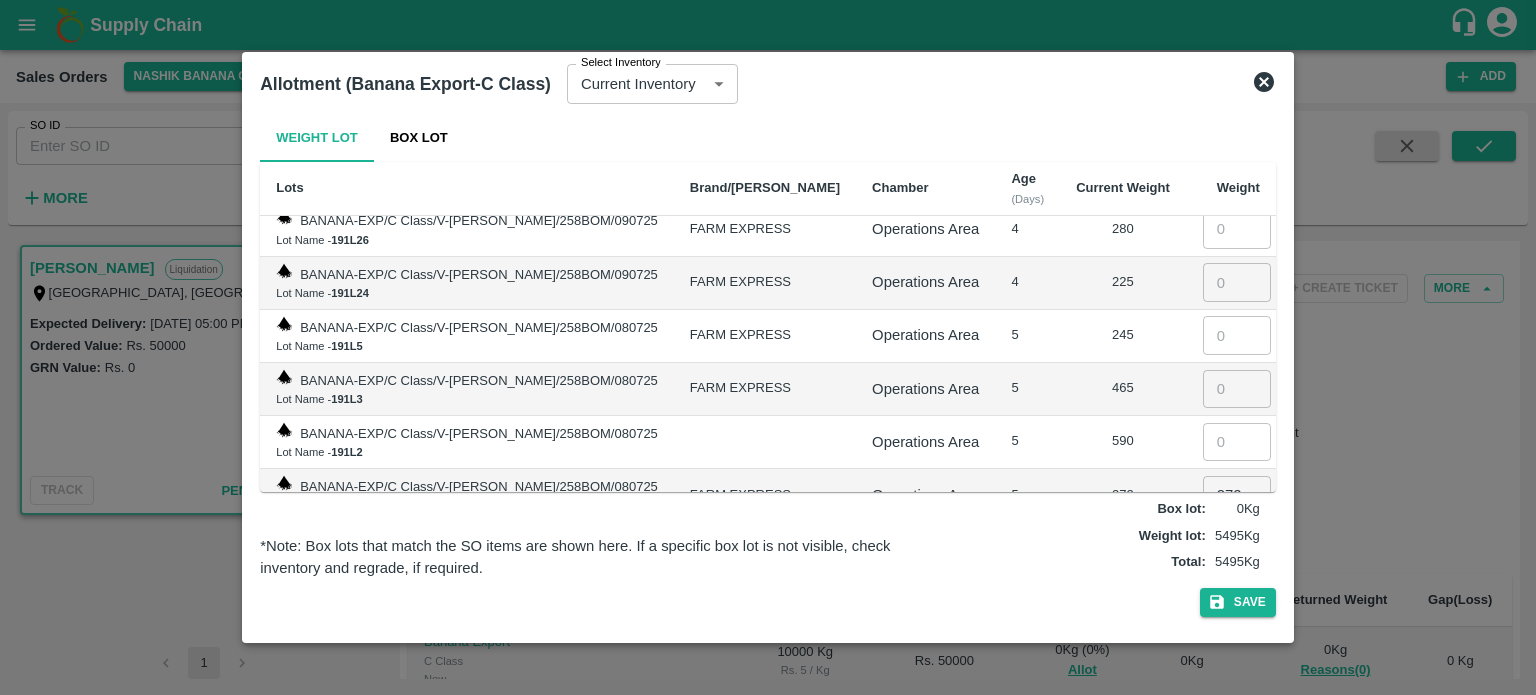 scroll, scrollTop: 1332, scrollLeft: 0, axis: vertical 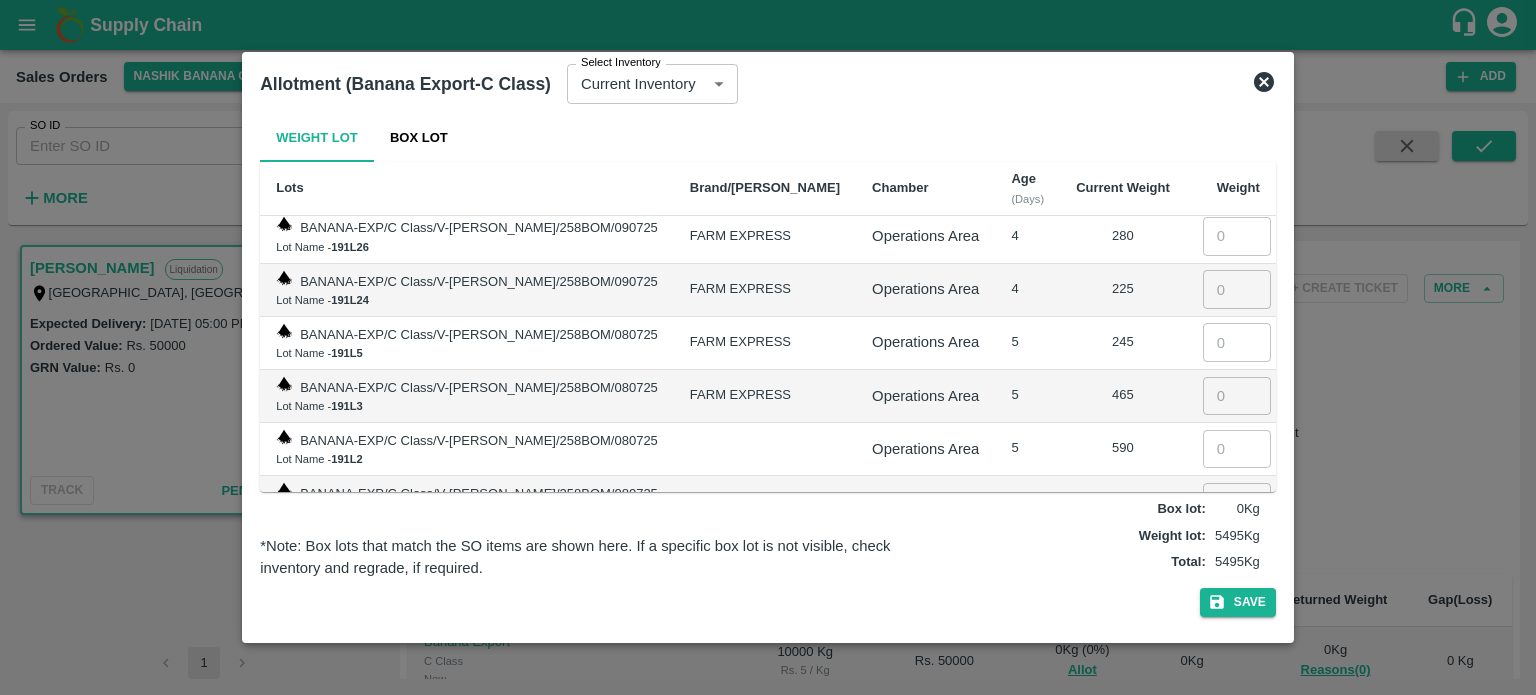 click at bounding box center (1237, 449) 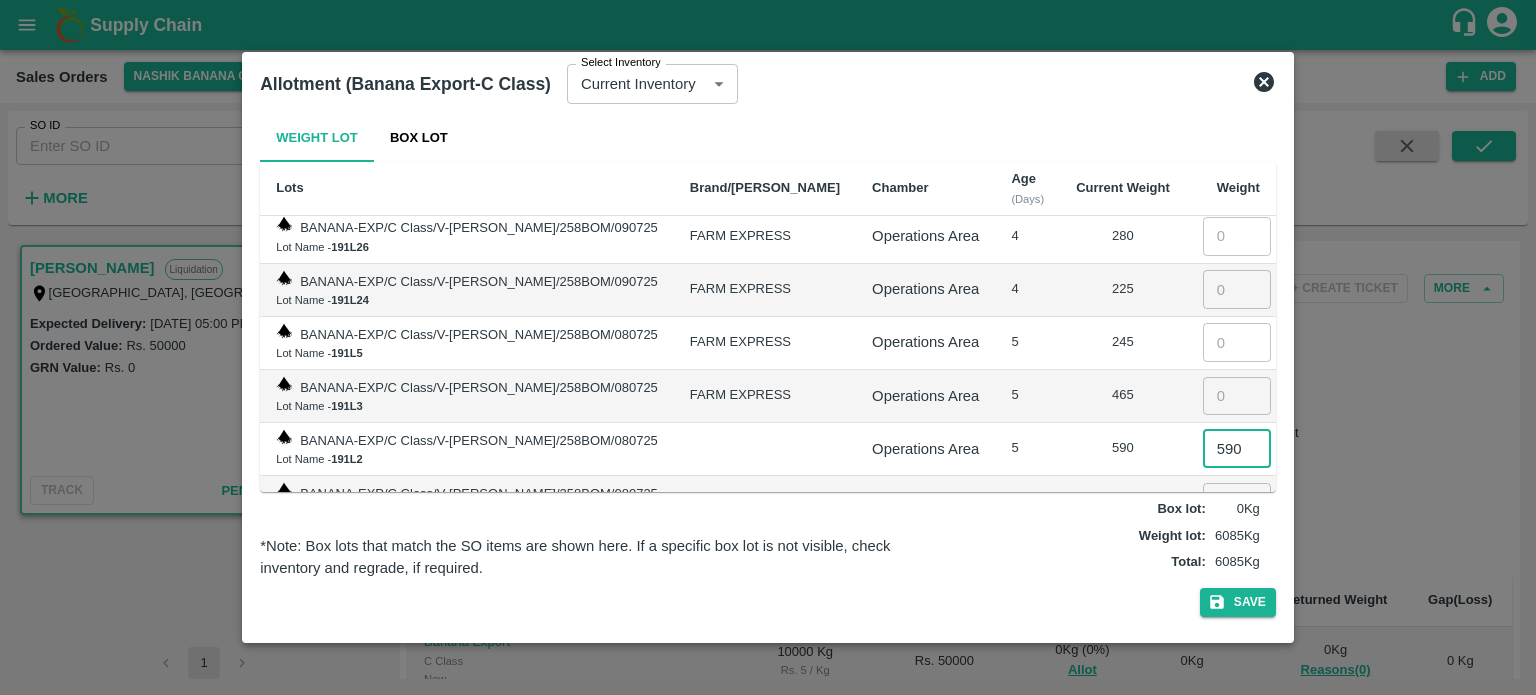 type on "590" 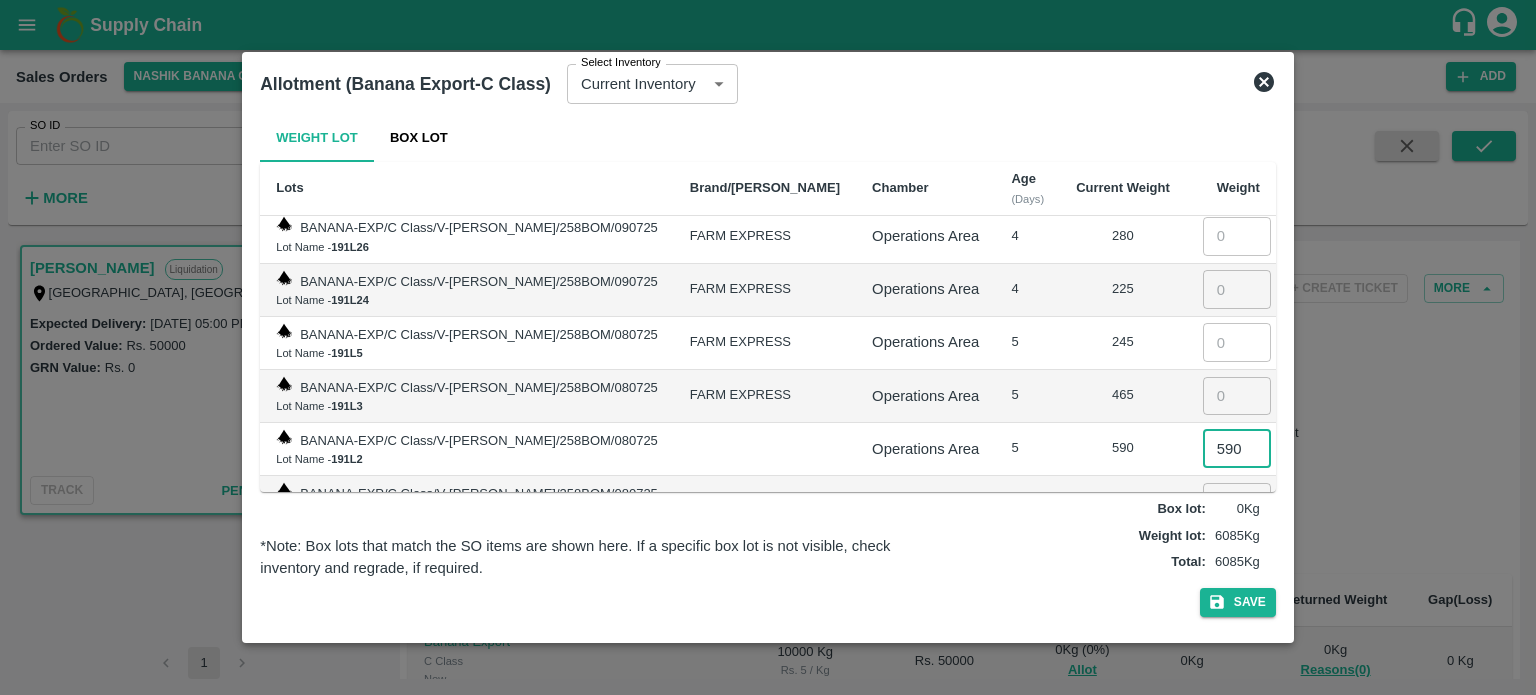 click at bounding box center (1237, 396) 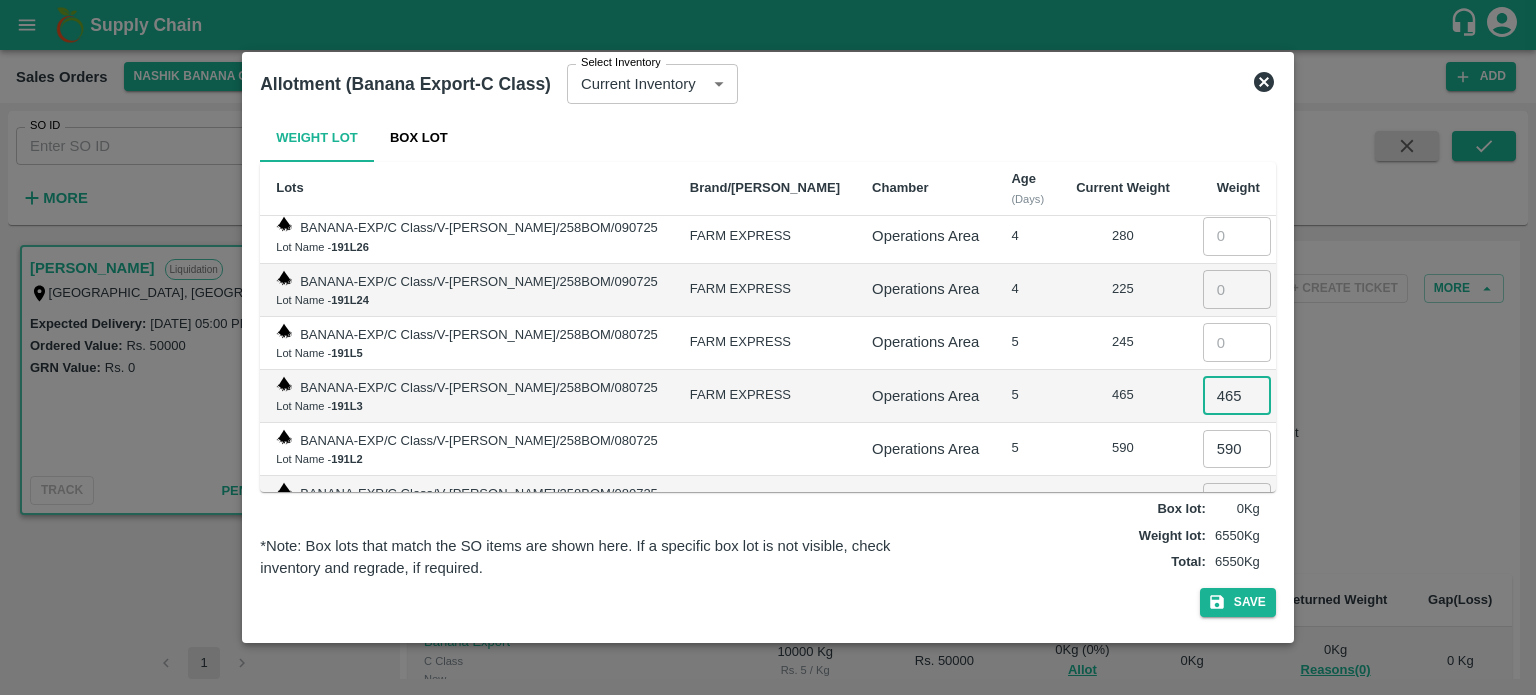 type on "465" 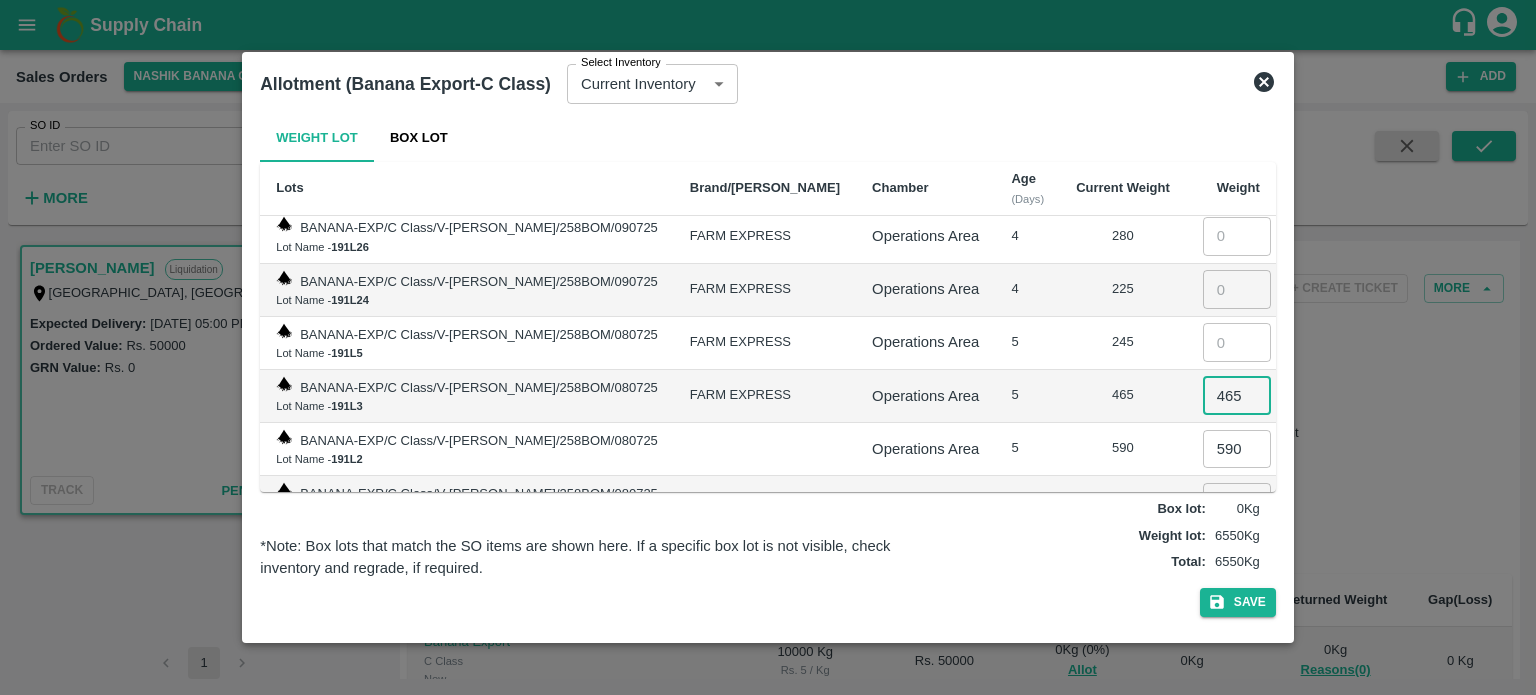 click at bounding box center (1237, 342) 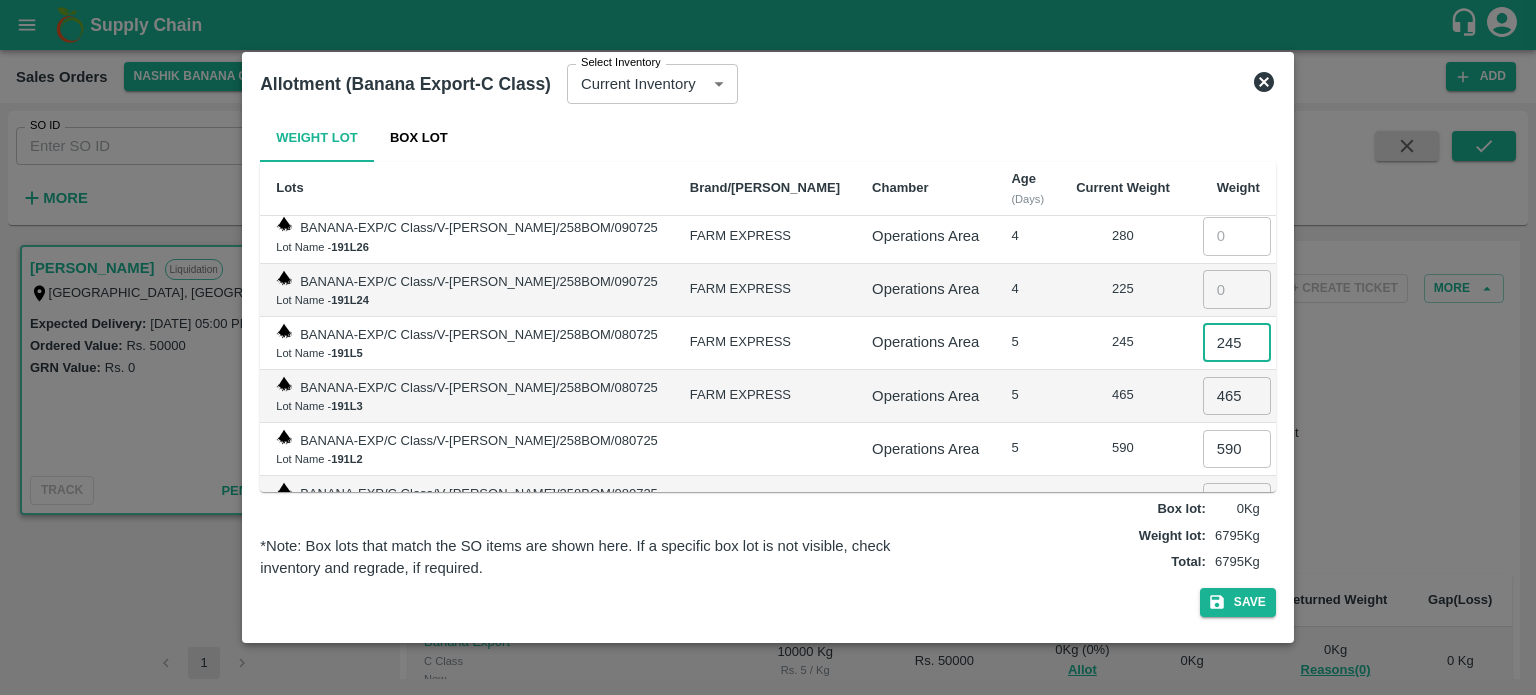 type on "245" 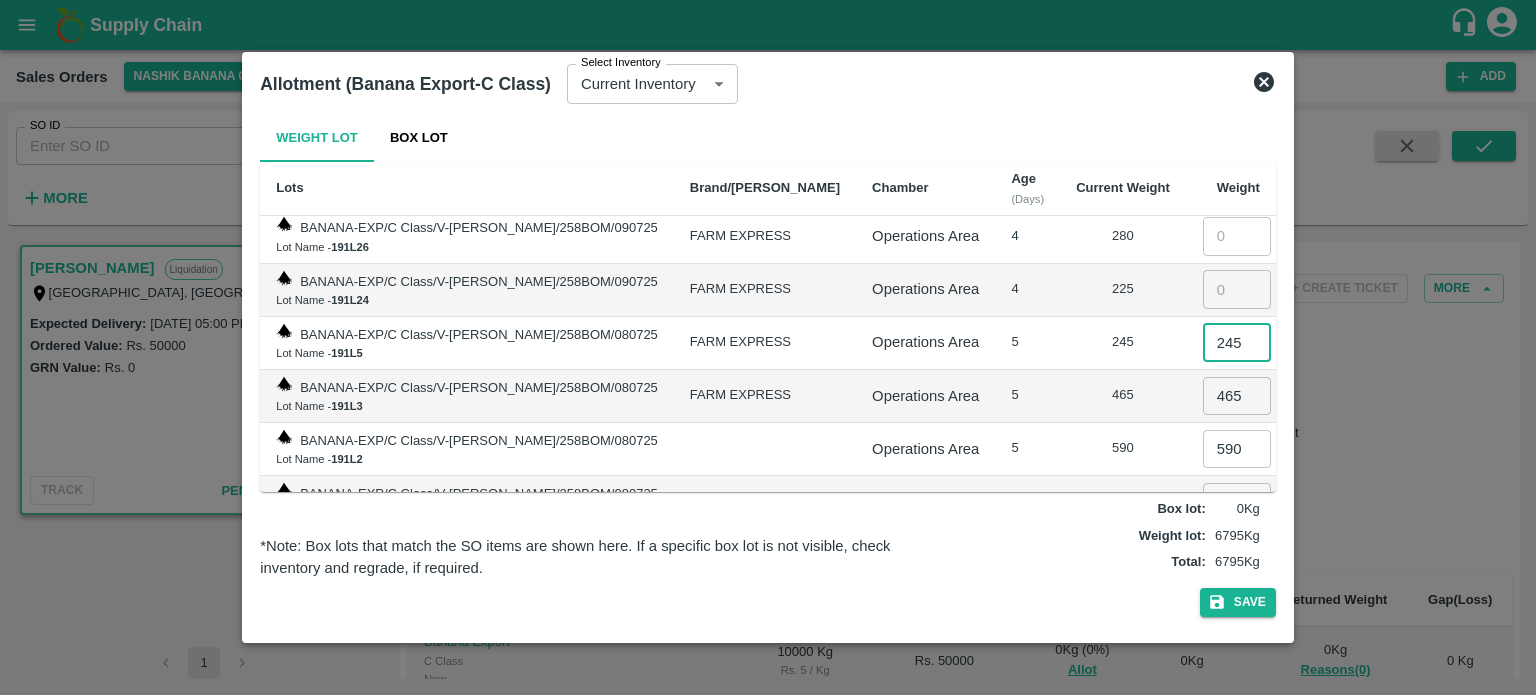 click at bounding box center (1237, 289) 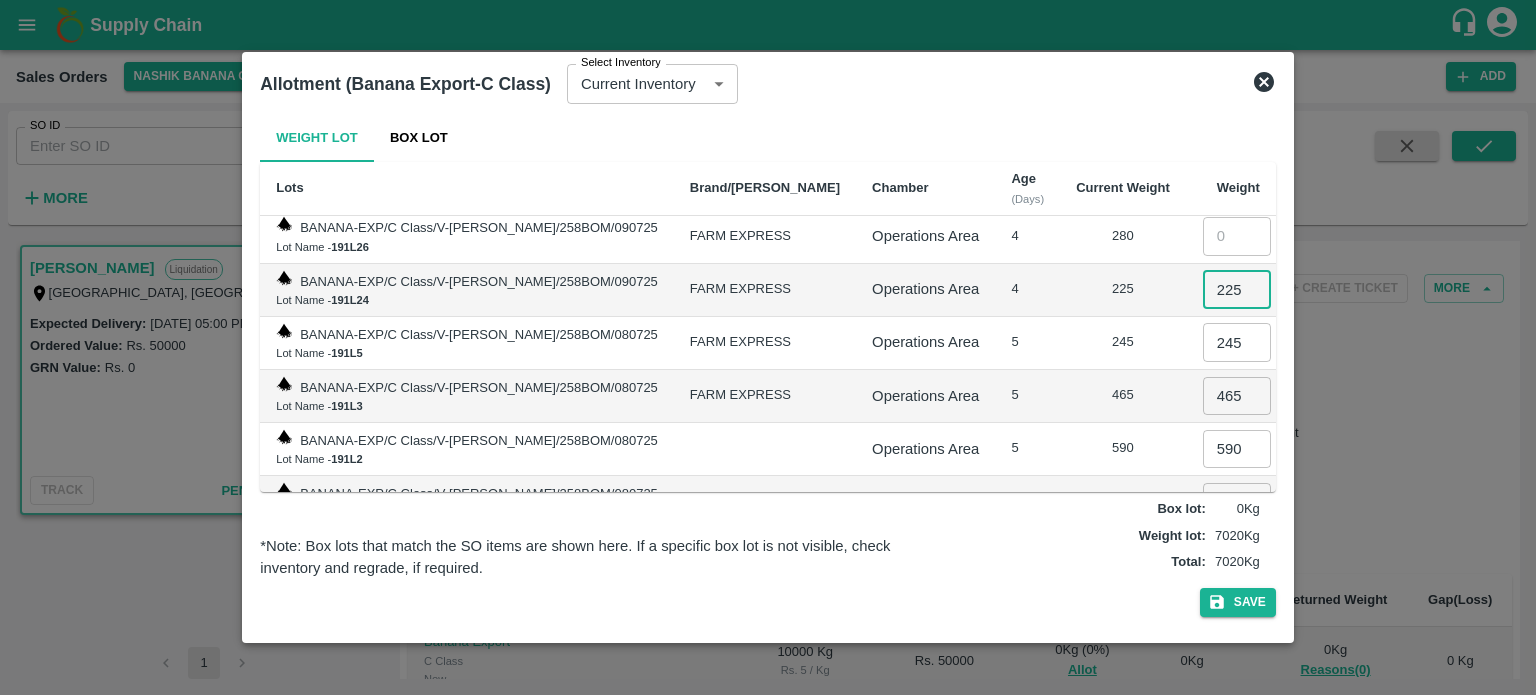 type on "225" 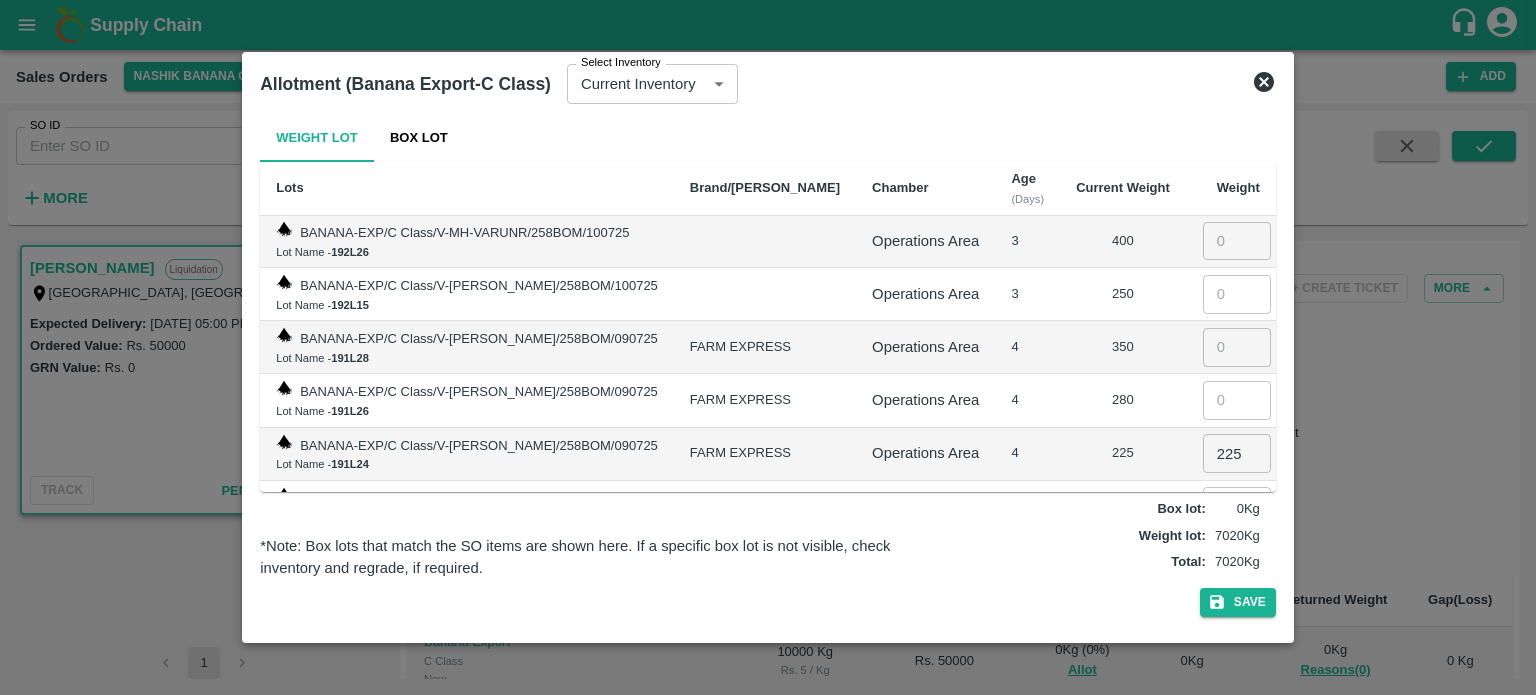 scroll, scrollTop: 1151, scrollLeft: 0, axis: vertical 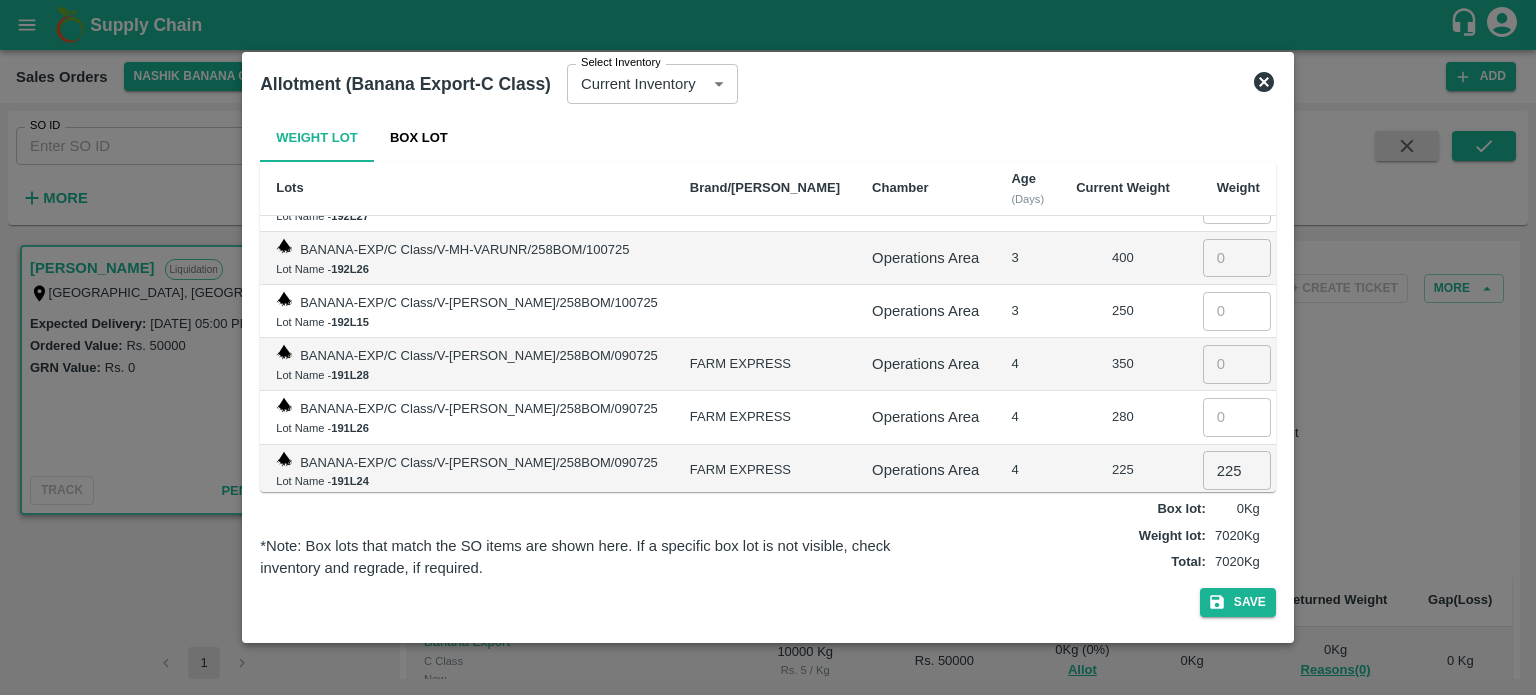 click at bounding box center [1237, 417] 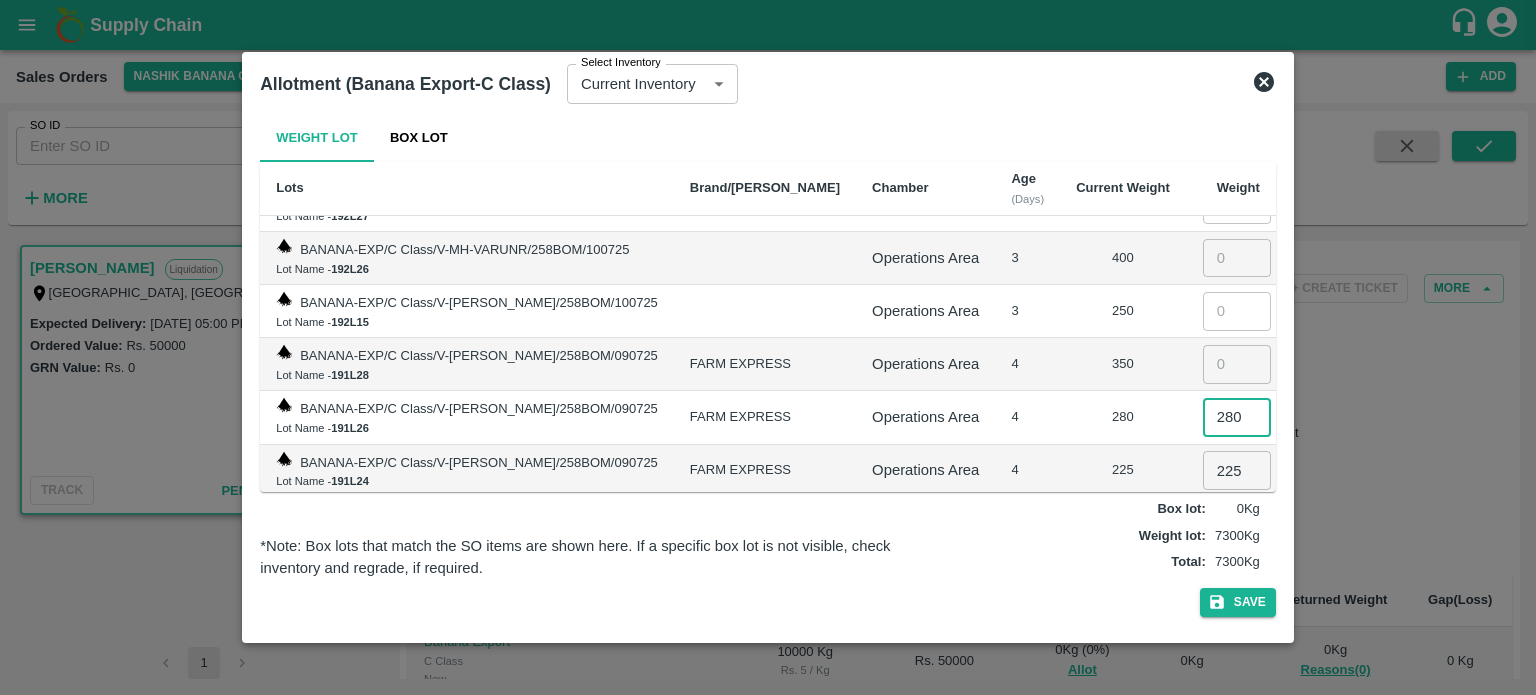 type on "280" 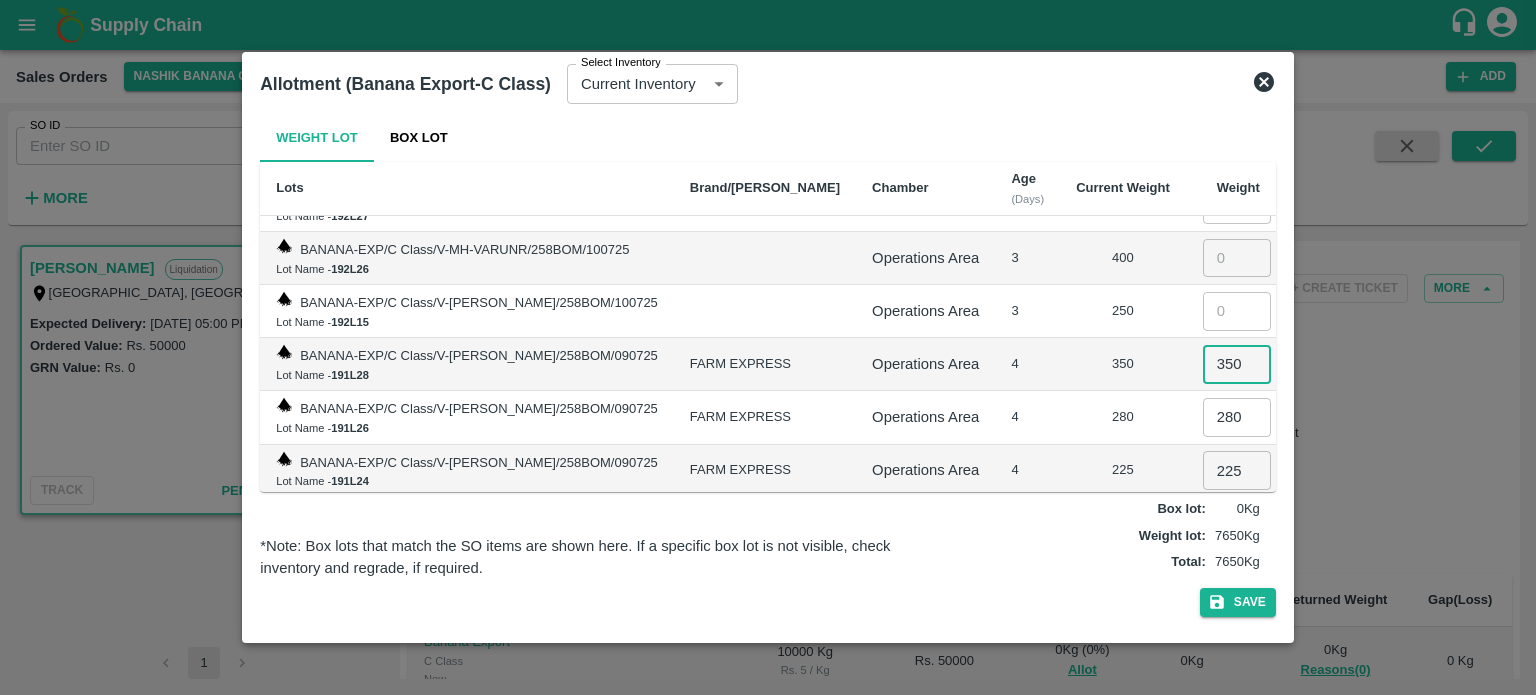 type on "350" 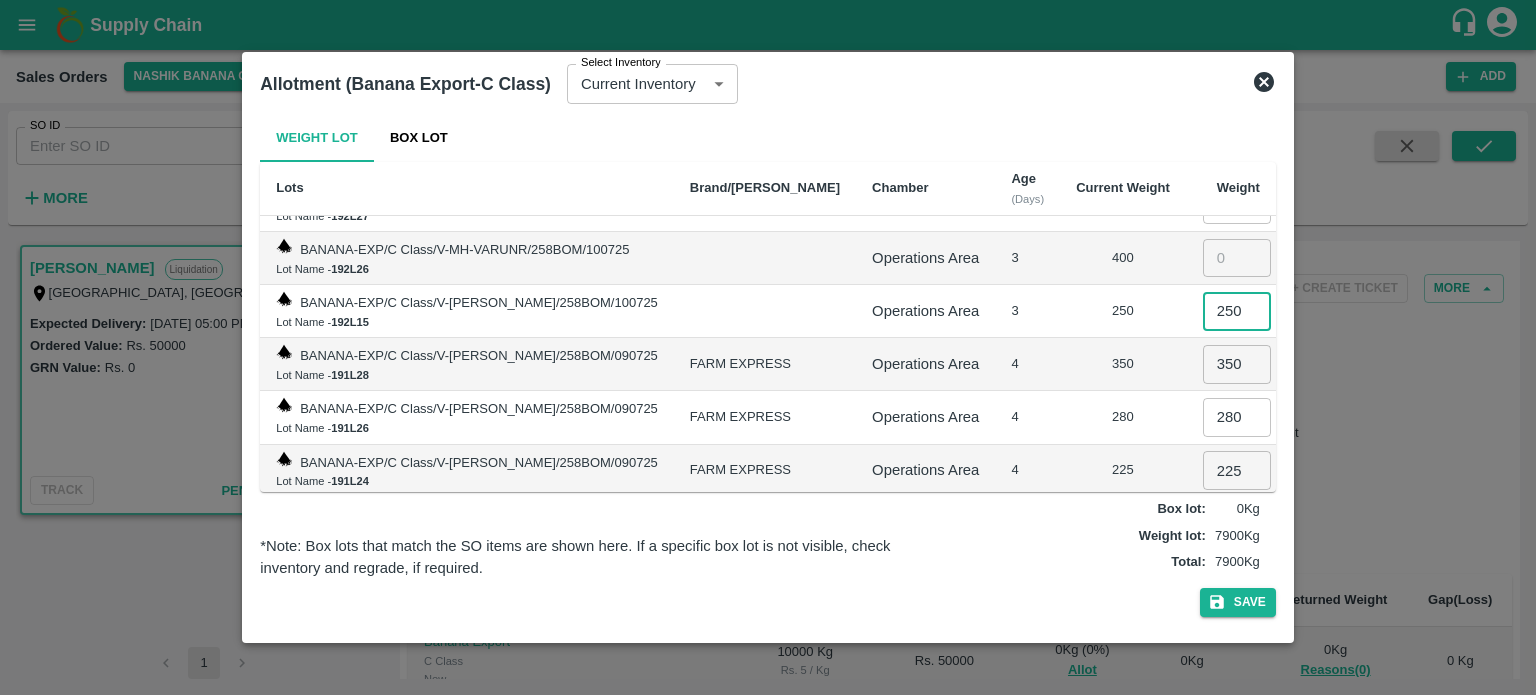 type on "250" 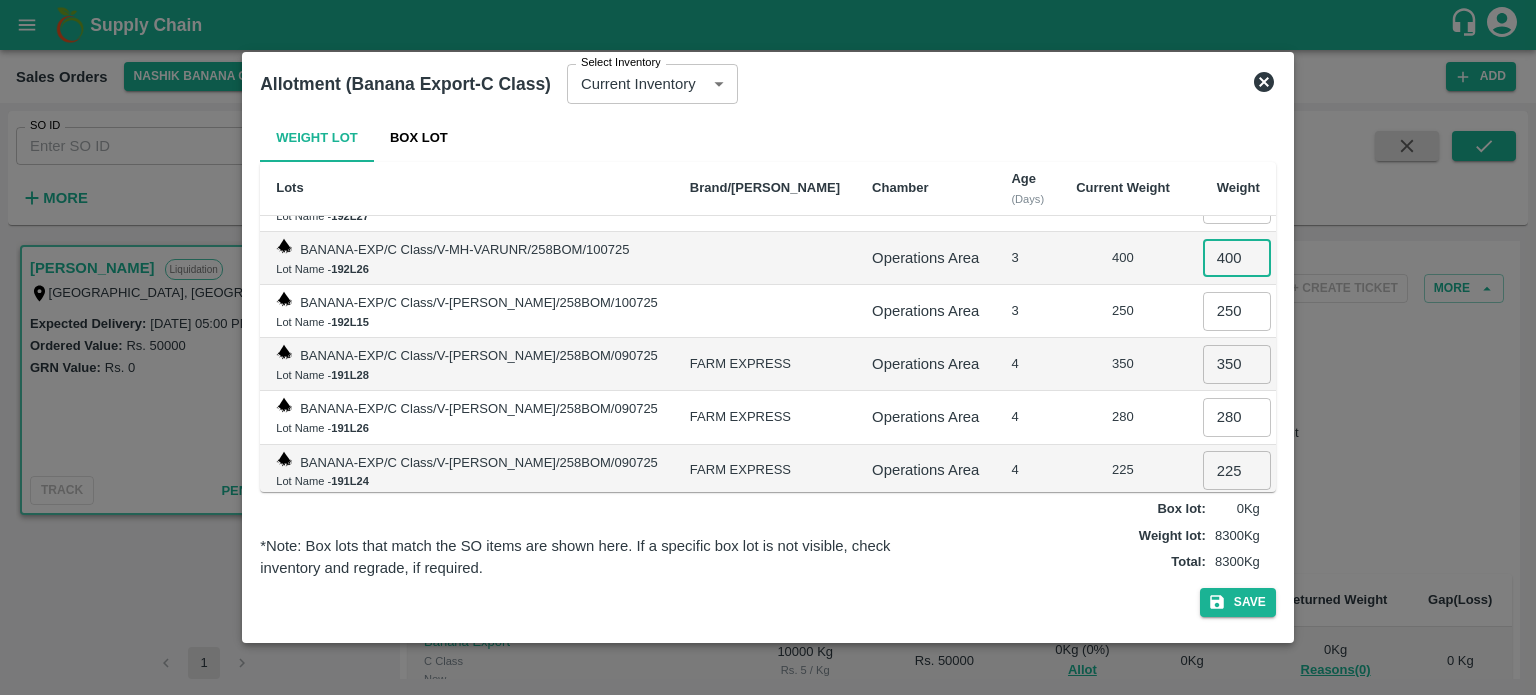 type on "400" 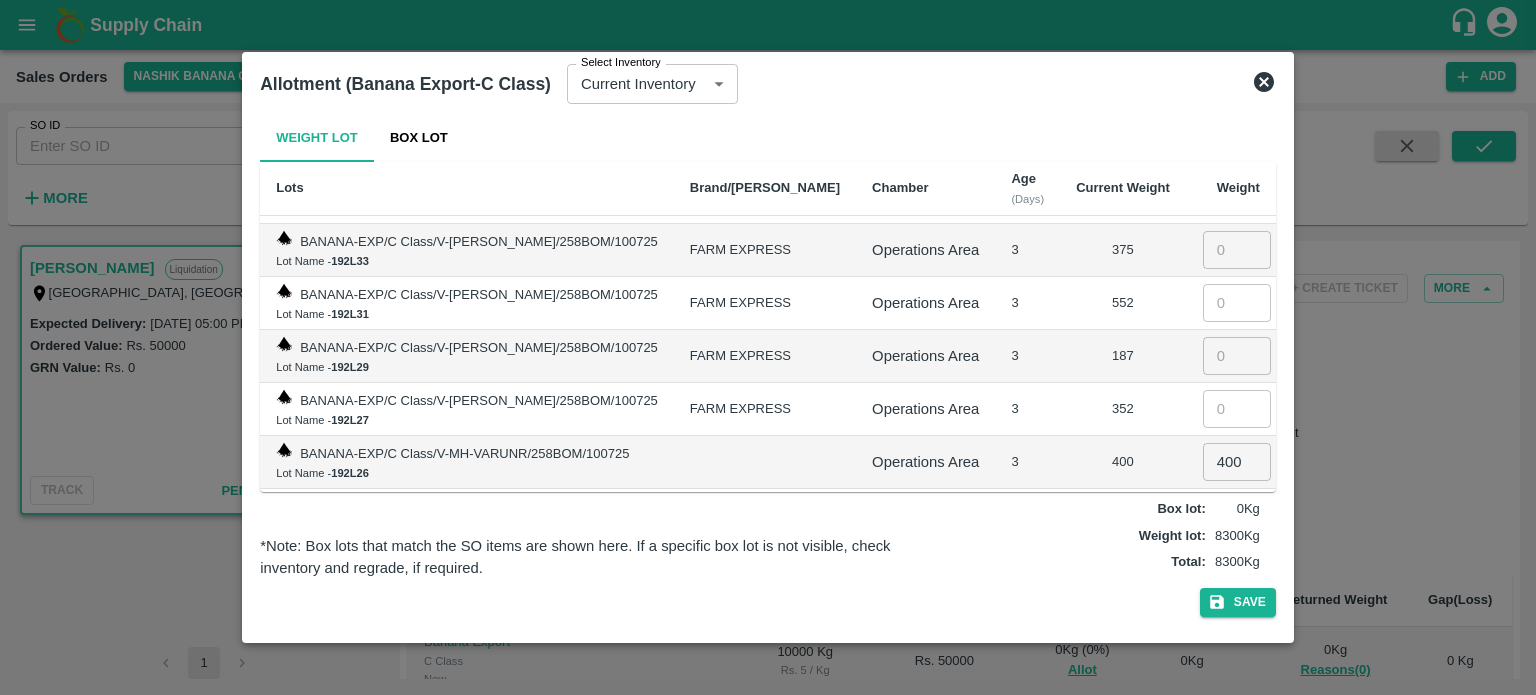 scroll, scrollTop: 929, scrollLeft: 0, axis: vertical 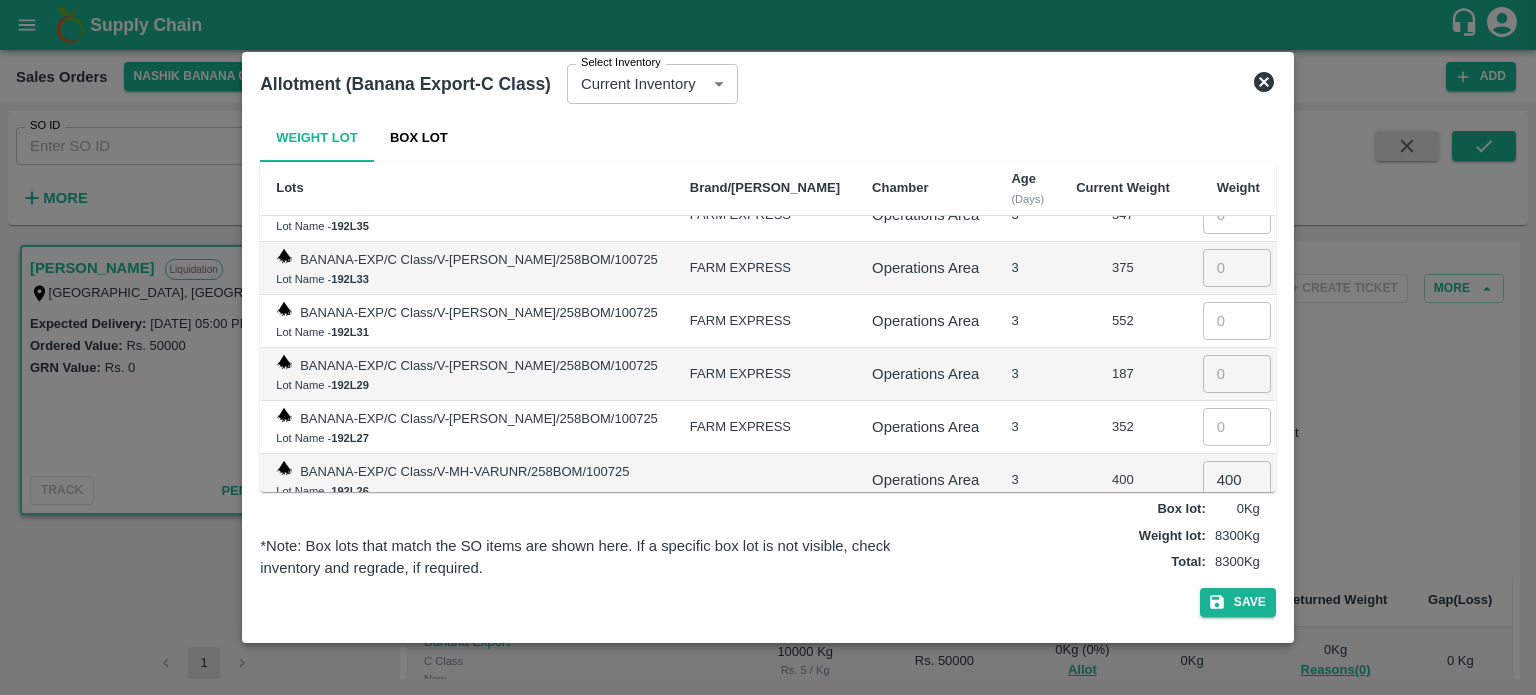 click at bounding box center [1237, 427] 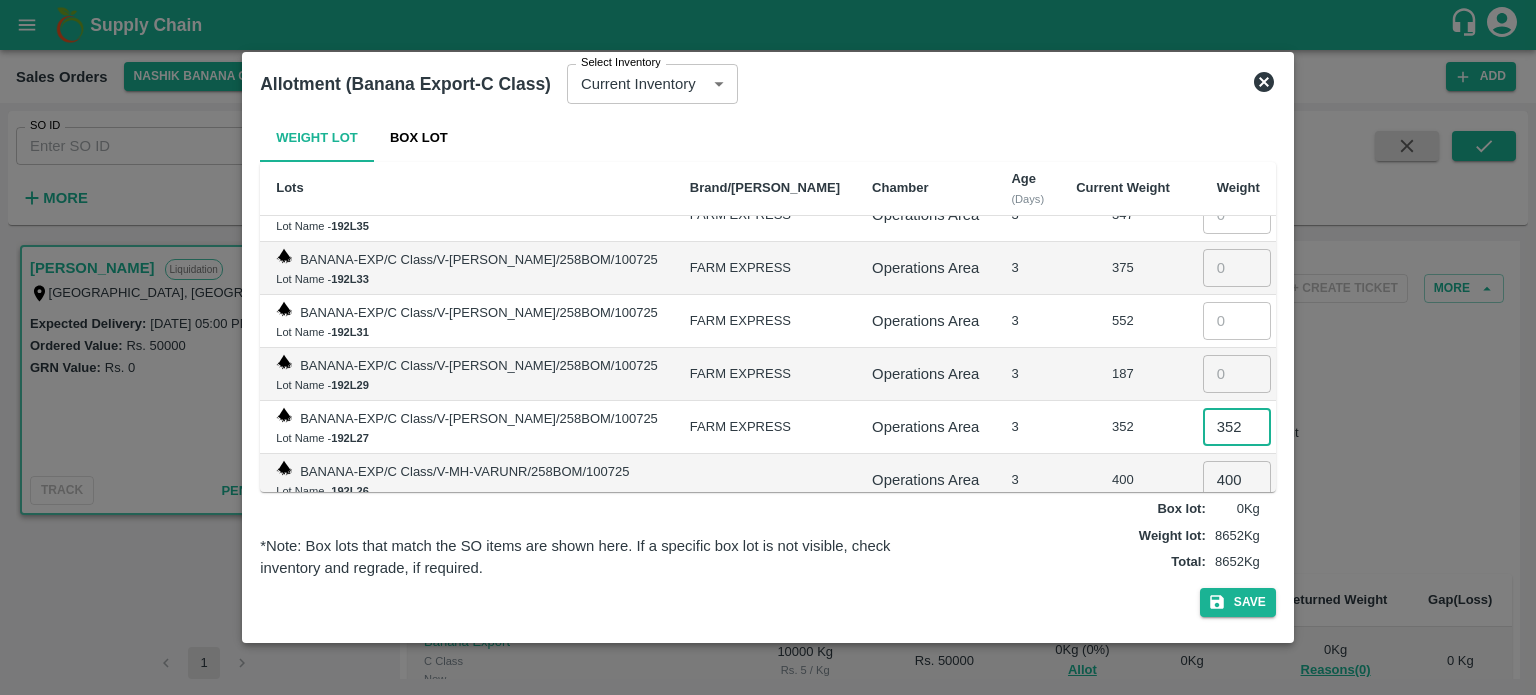 type on "352" 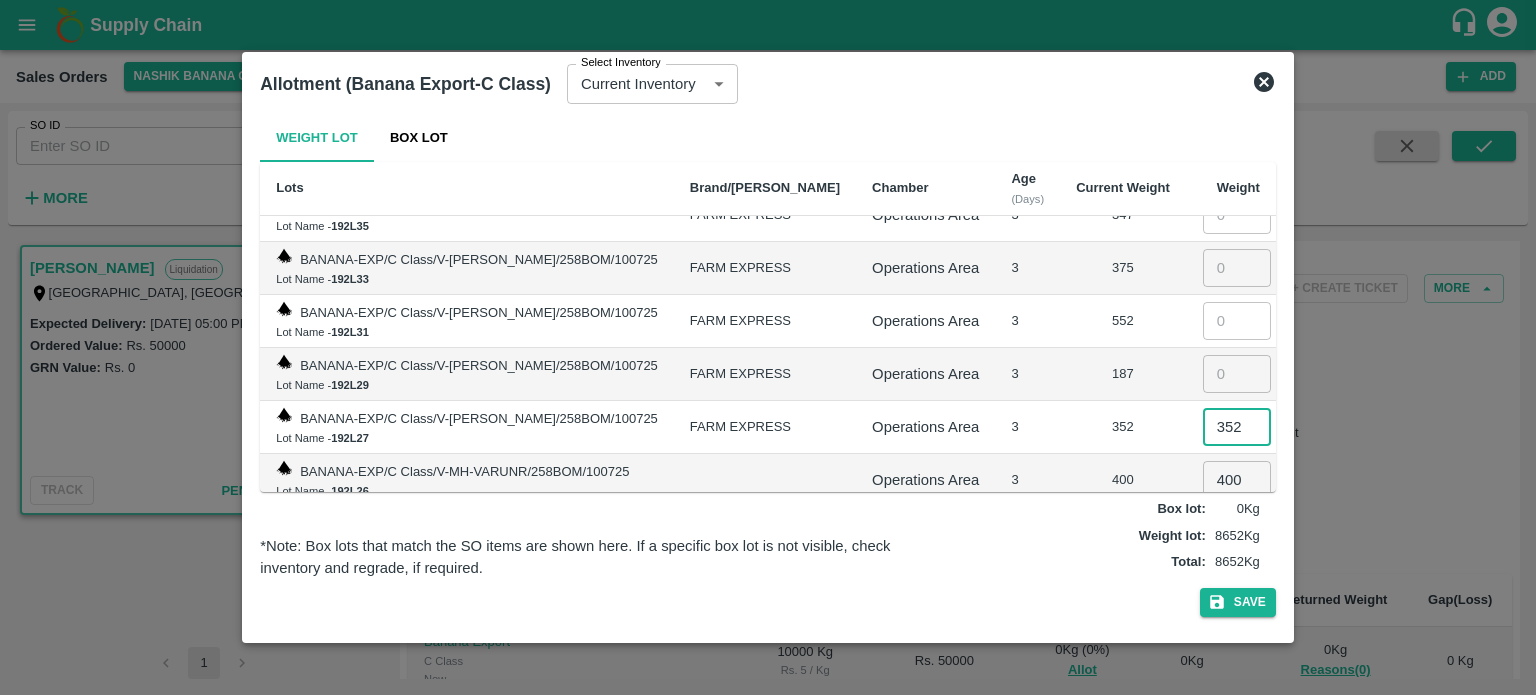 click at bounding box center (1237, 374) 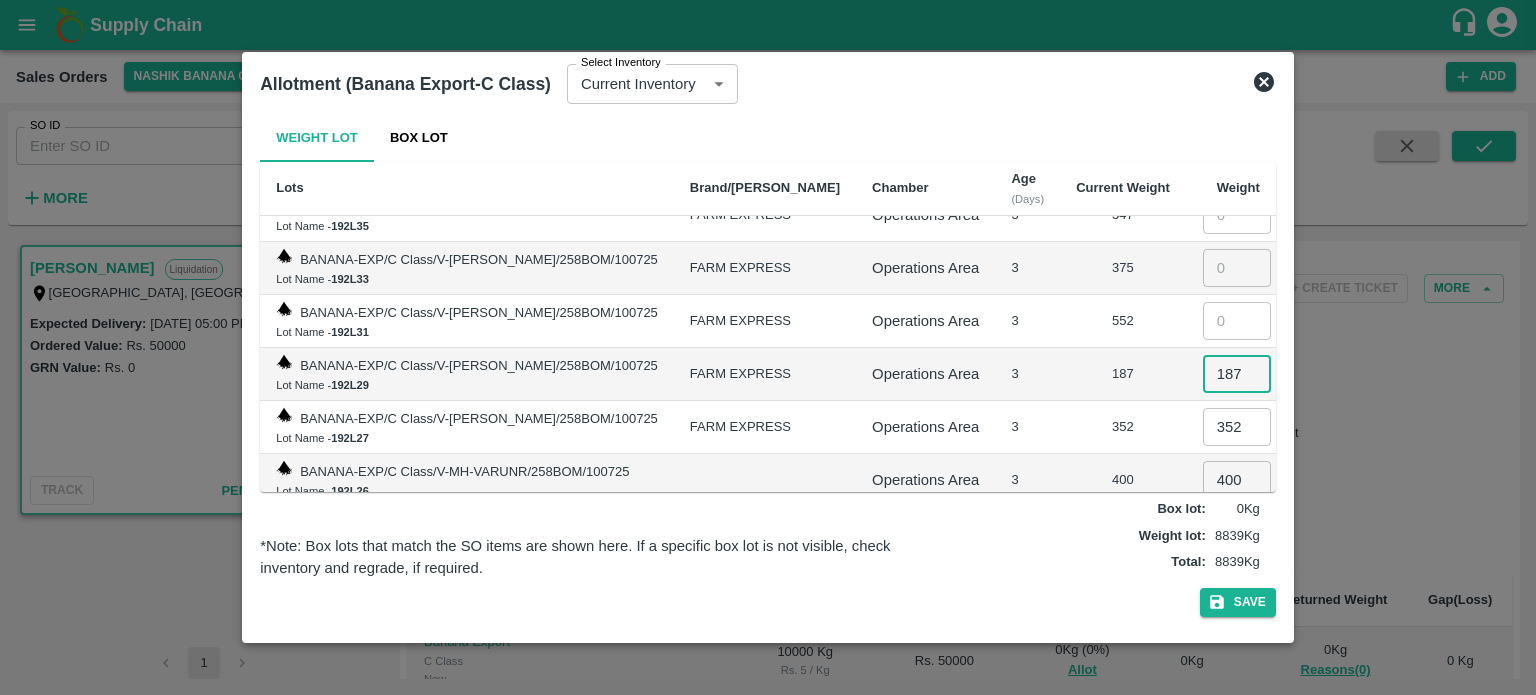 type on "187" 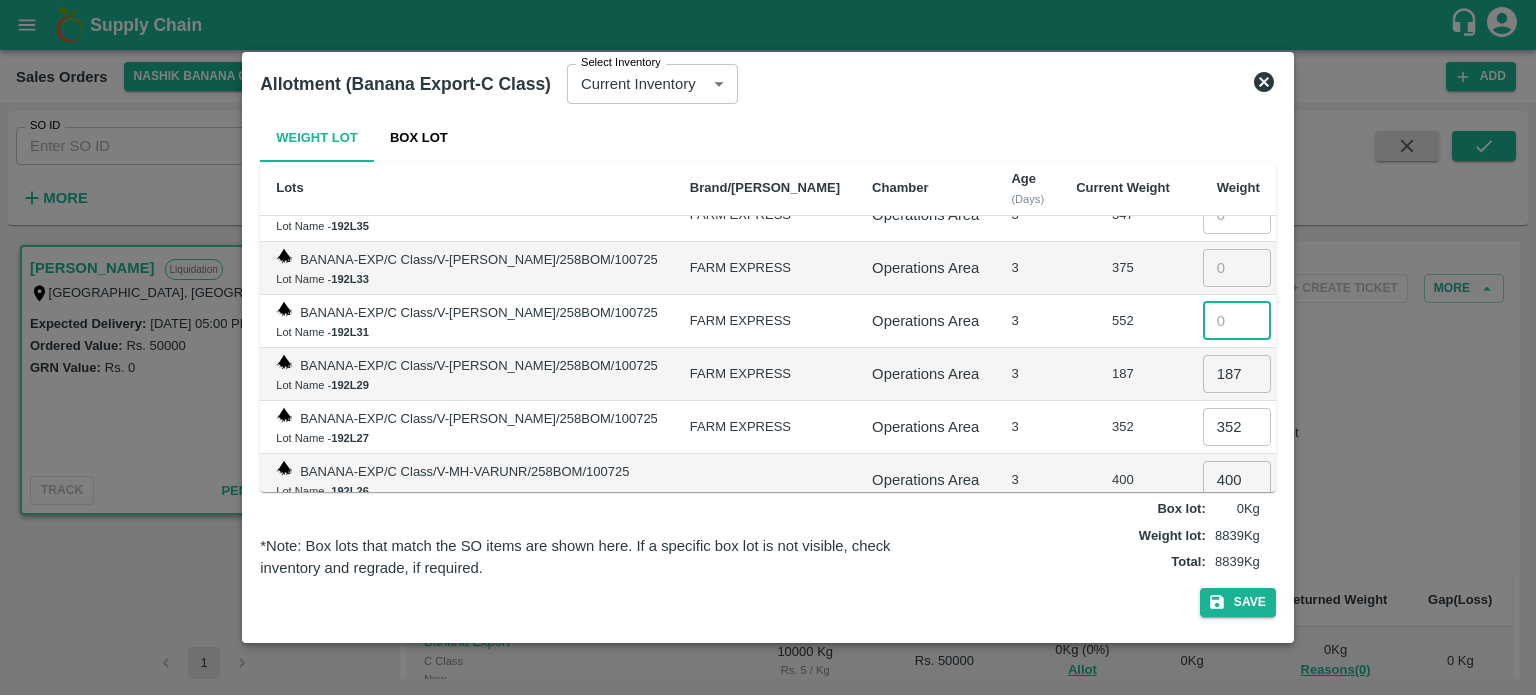 click at bounding box center [1237, 321] 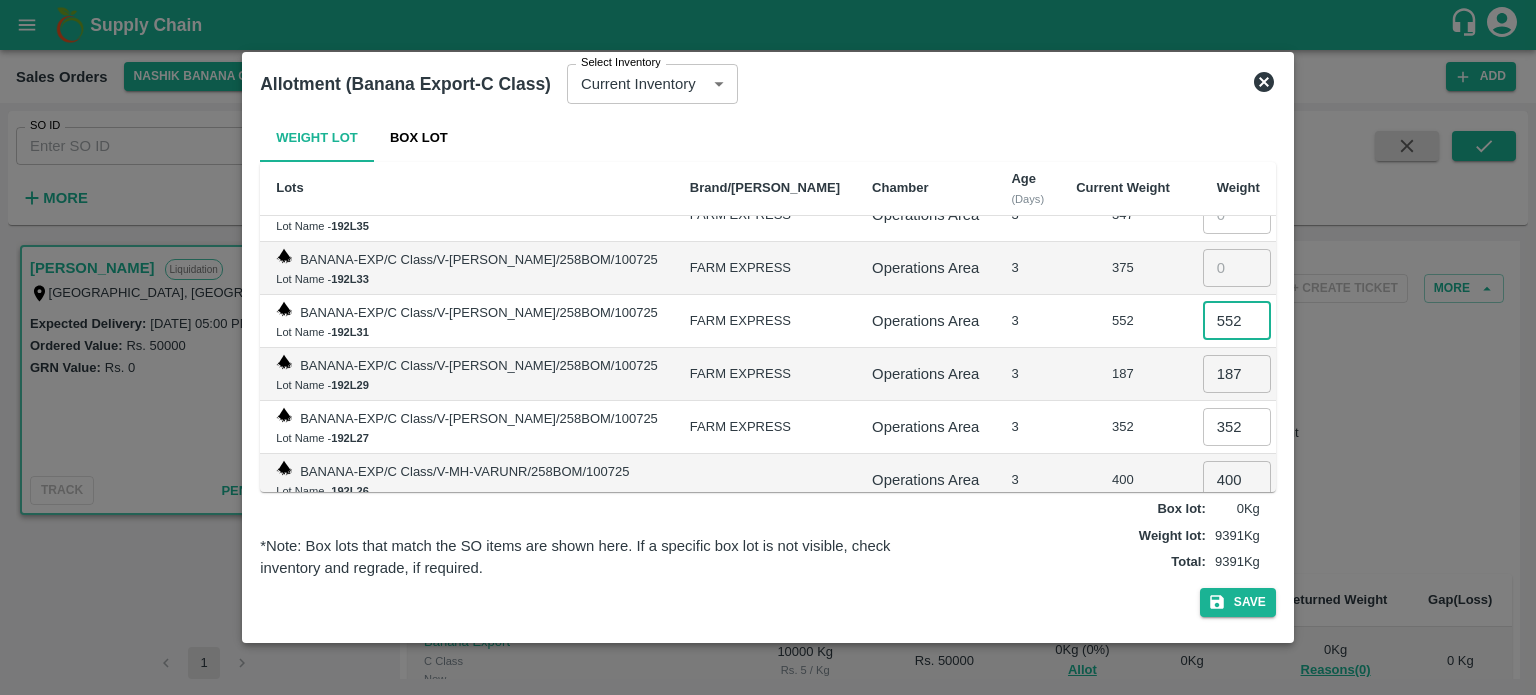 type on "552" 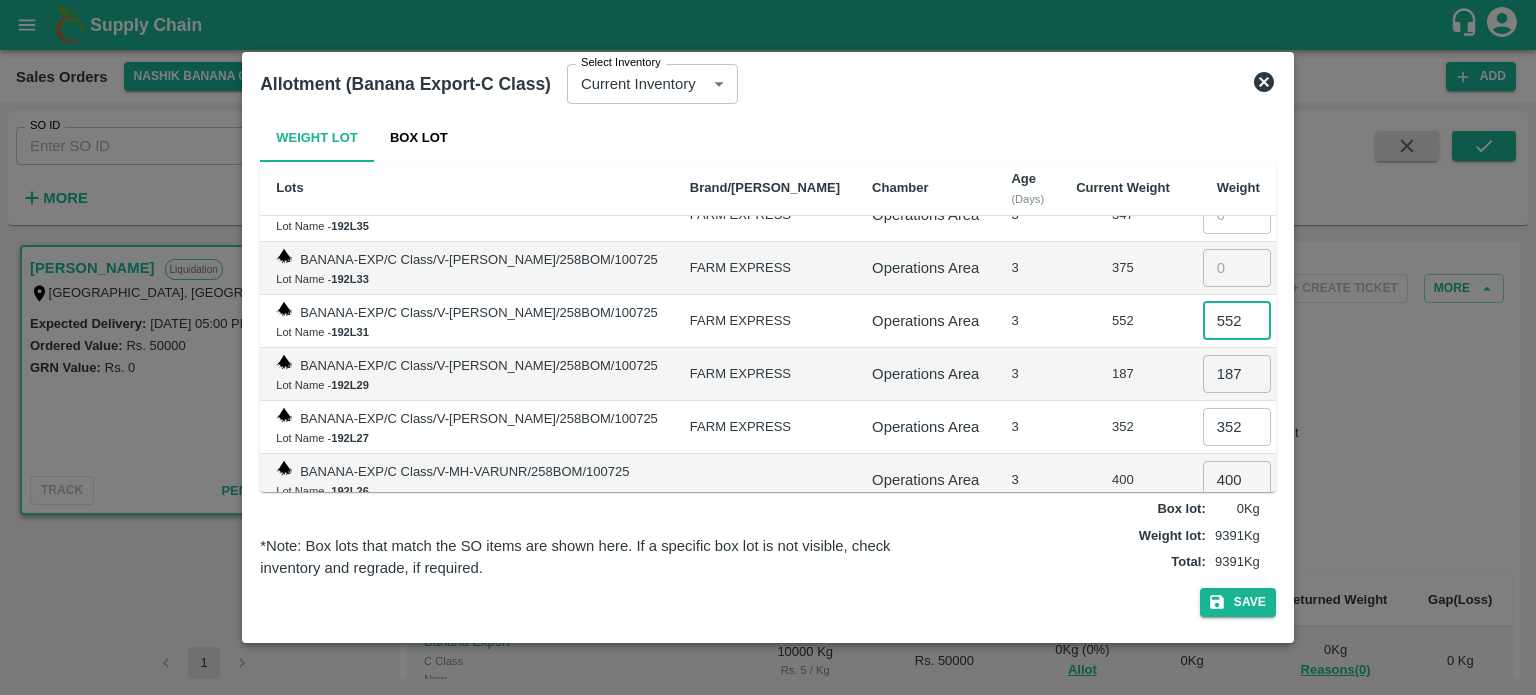 click at bounding box center (1237, 268) 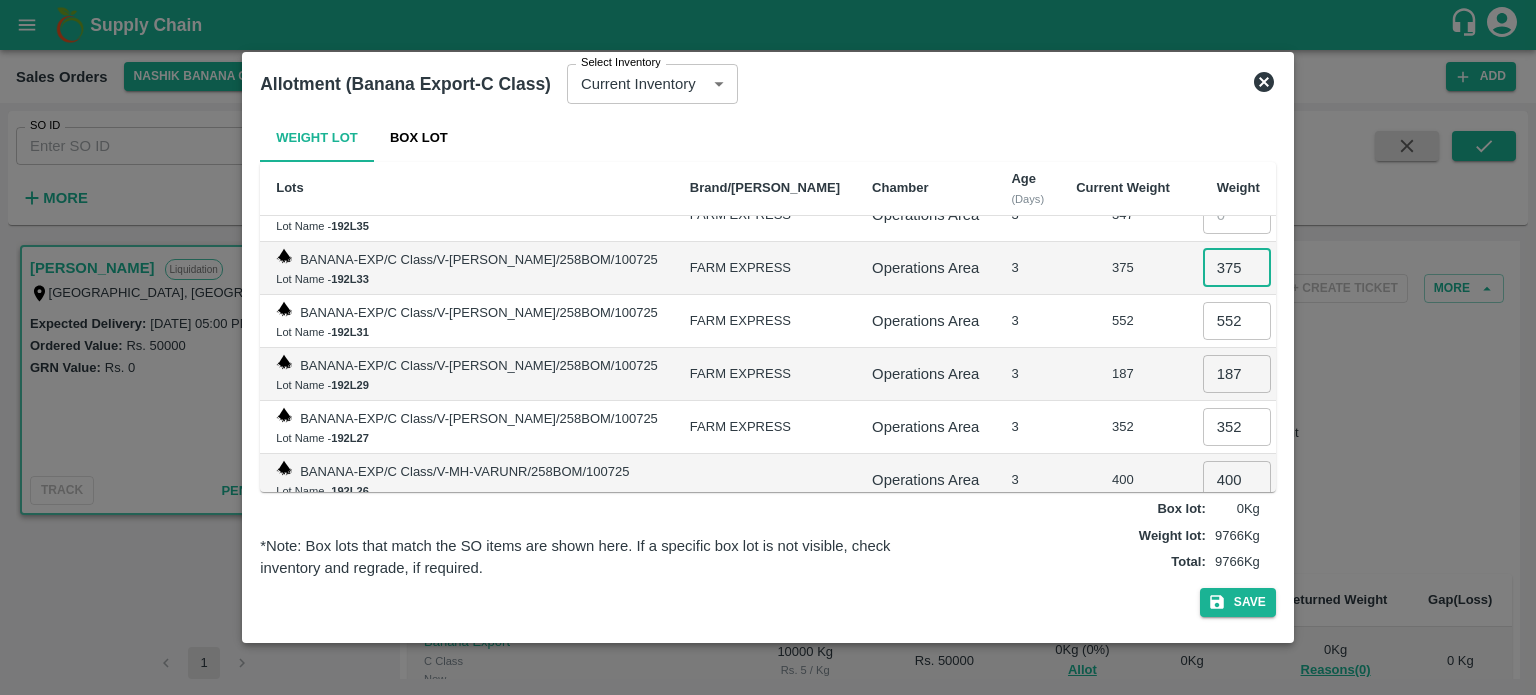 type on "375" 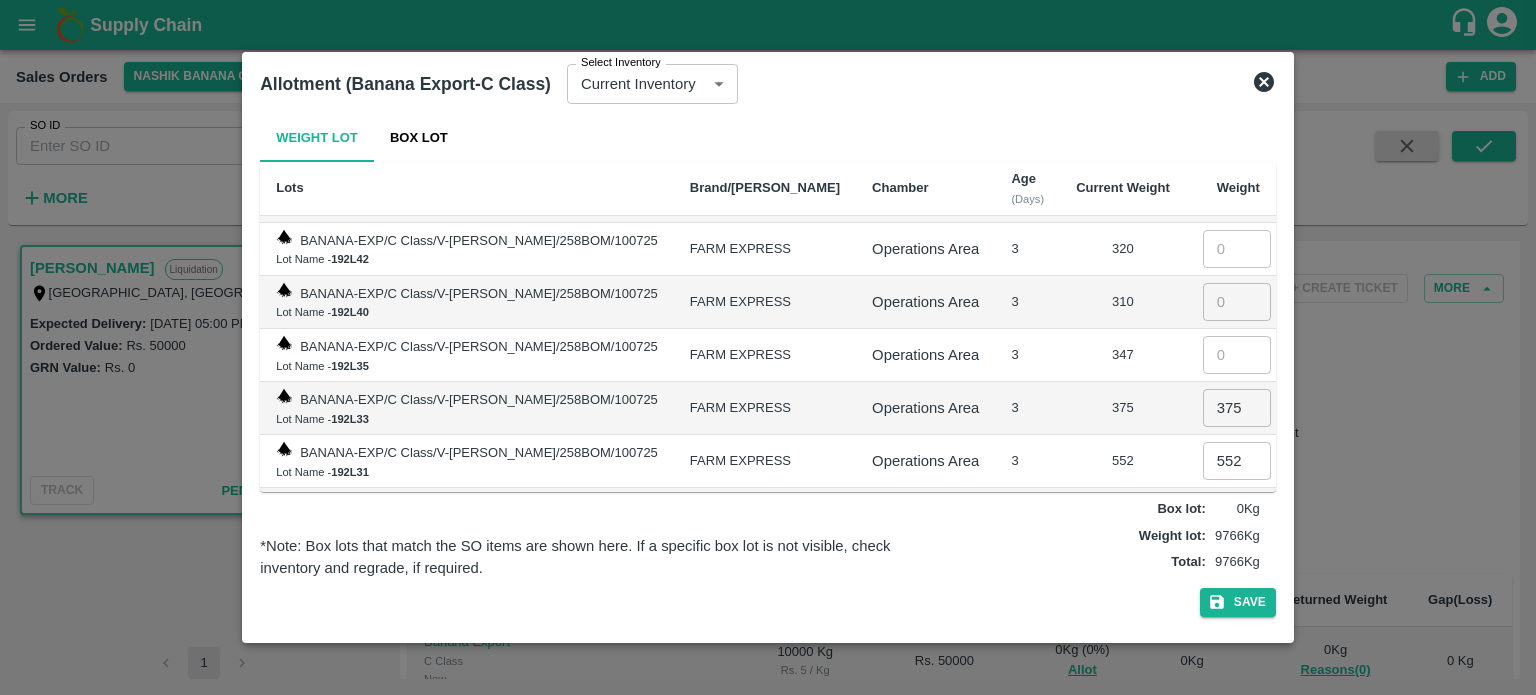 scroll, scrollTop: 783, scrollLeft: 0, axis: vertical 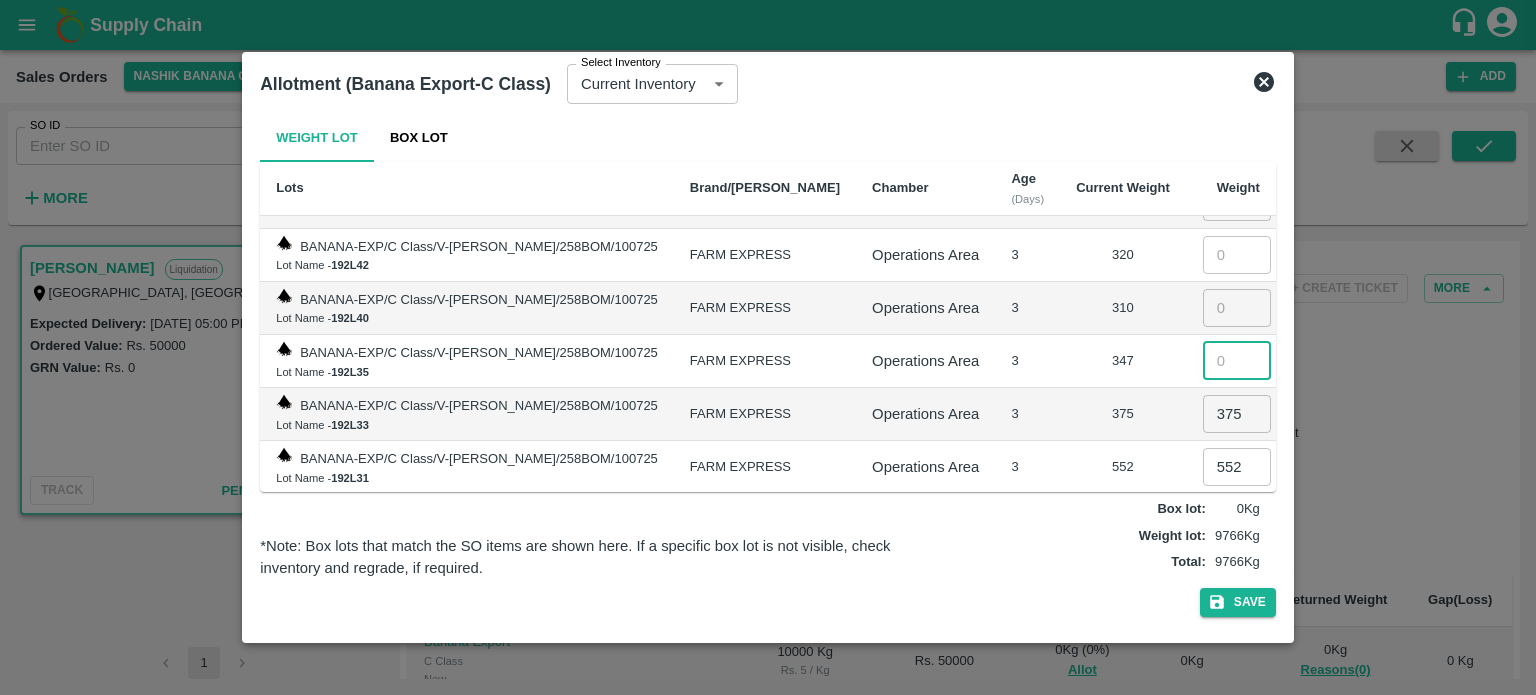 click at bounding box center [1237, 361] 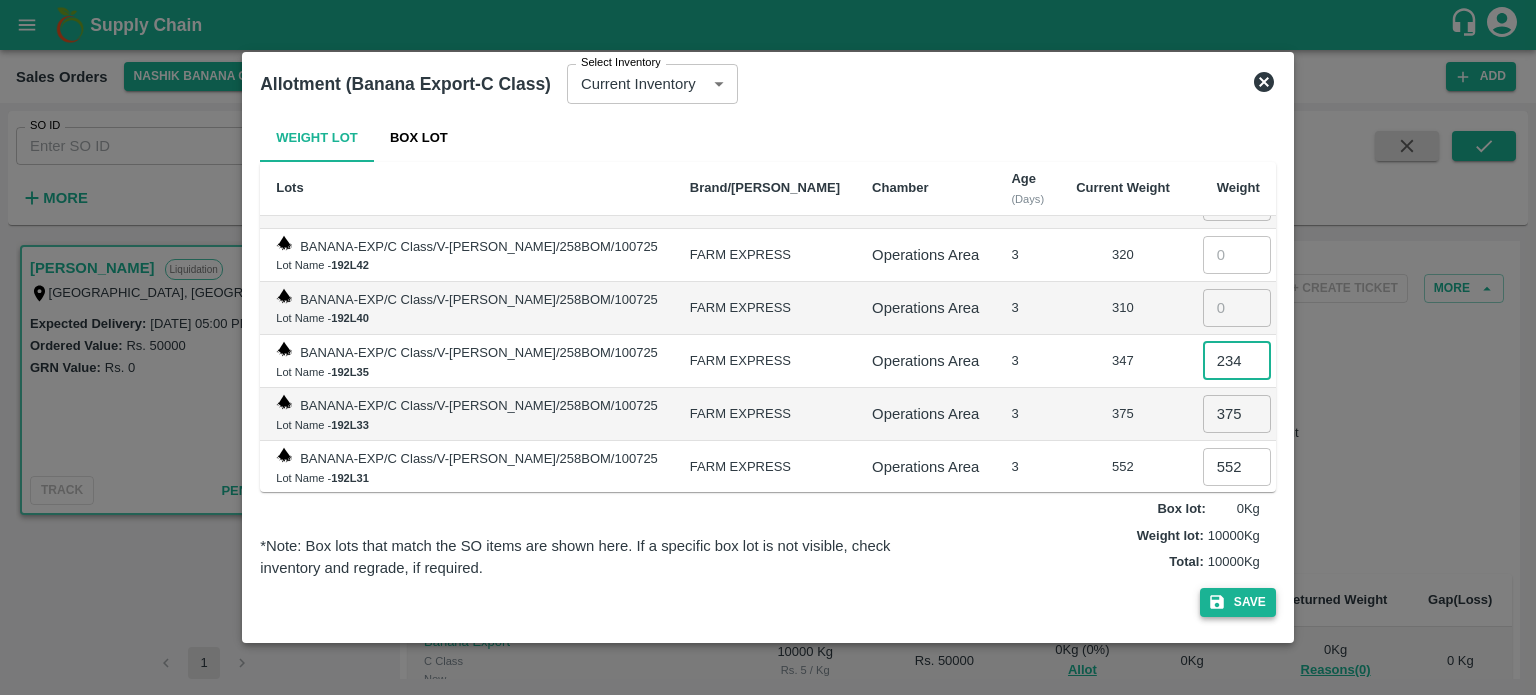 type on "234" 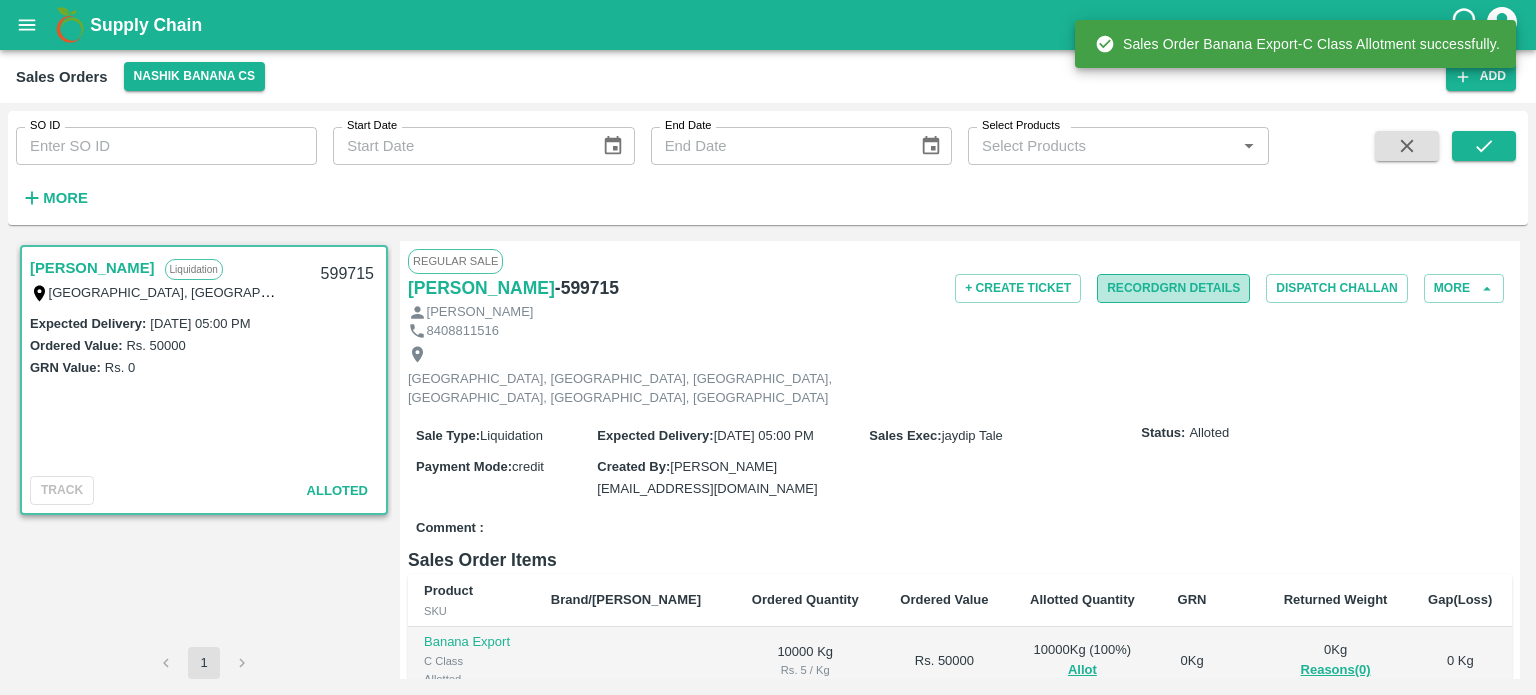 click on "Record  GRN Details" at bounding box center (1173, 288) 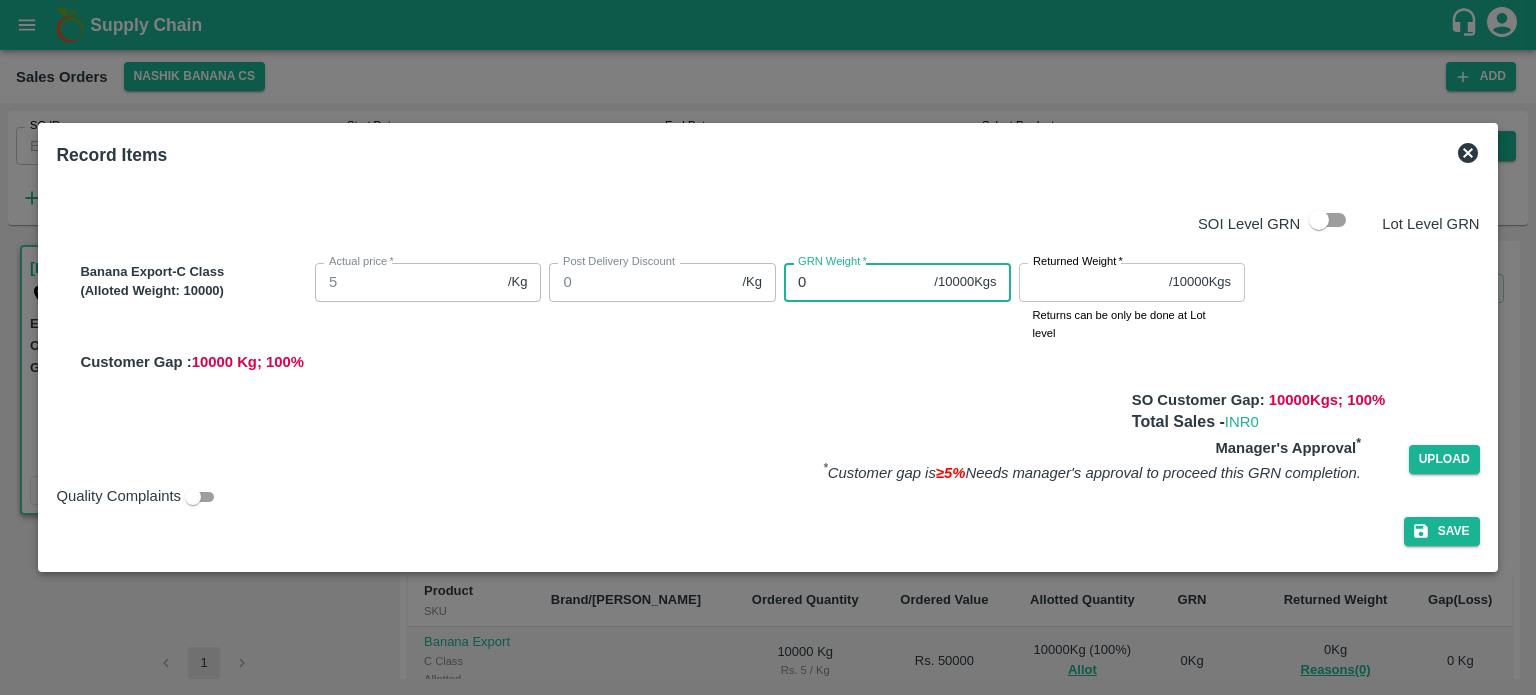 drag, startPoint x: 820, startPoint y: 279, endPoint x: 736, endPoint y: 278, distance: 84.00595 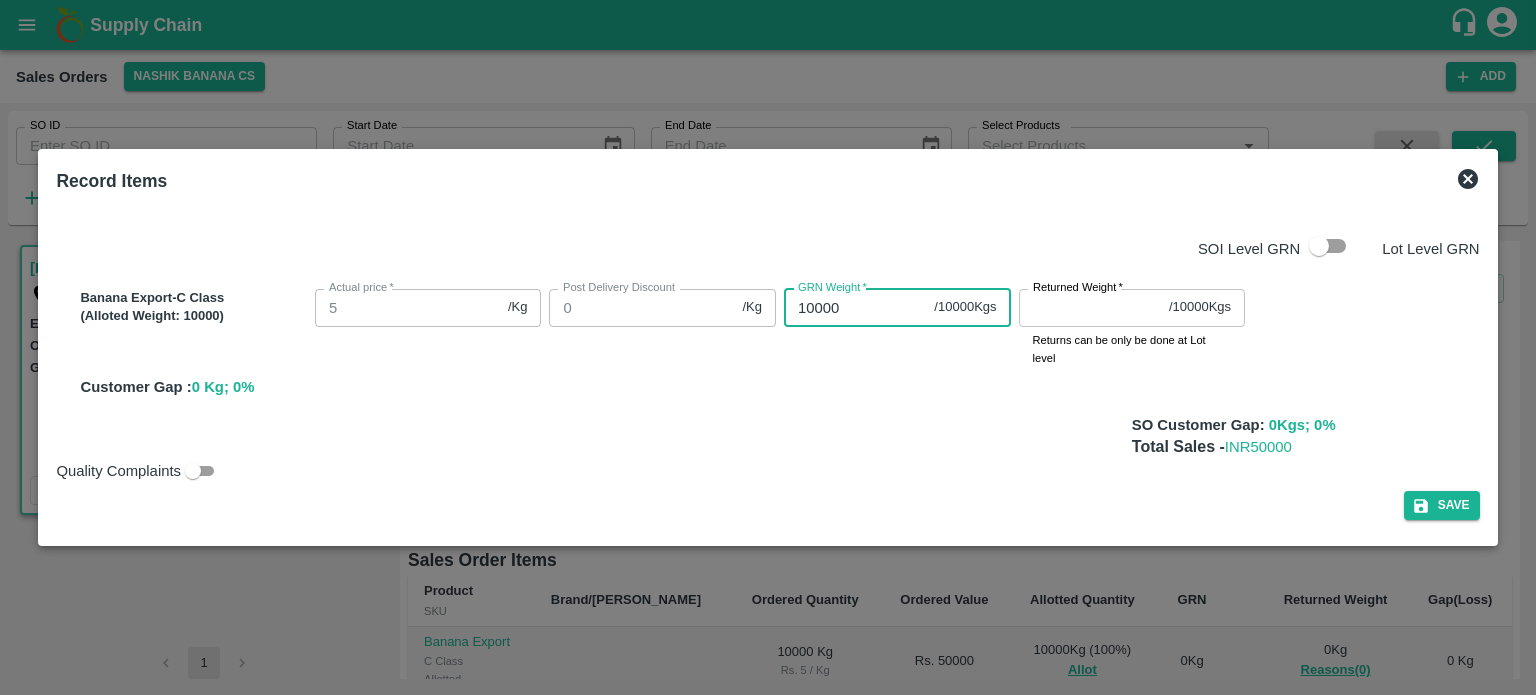 type on "10000" 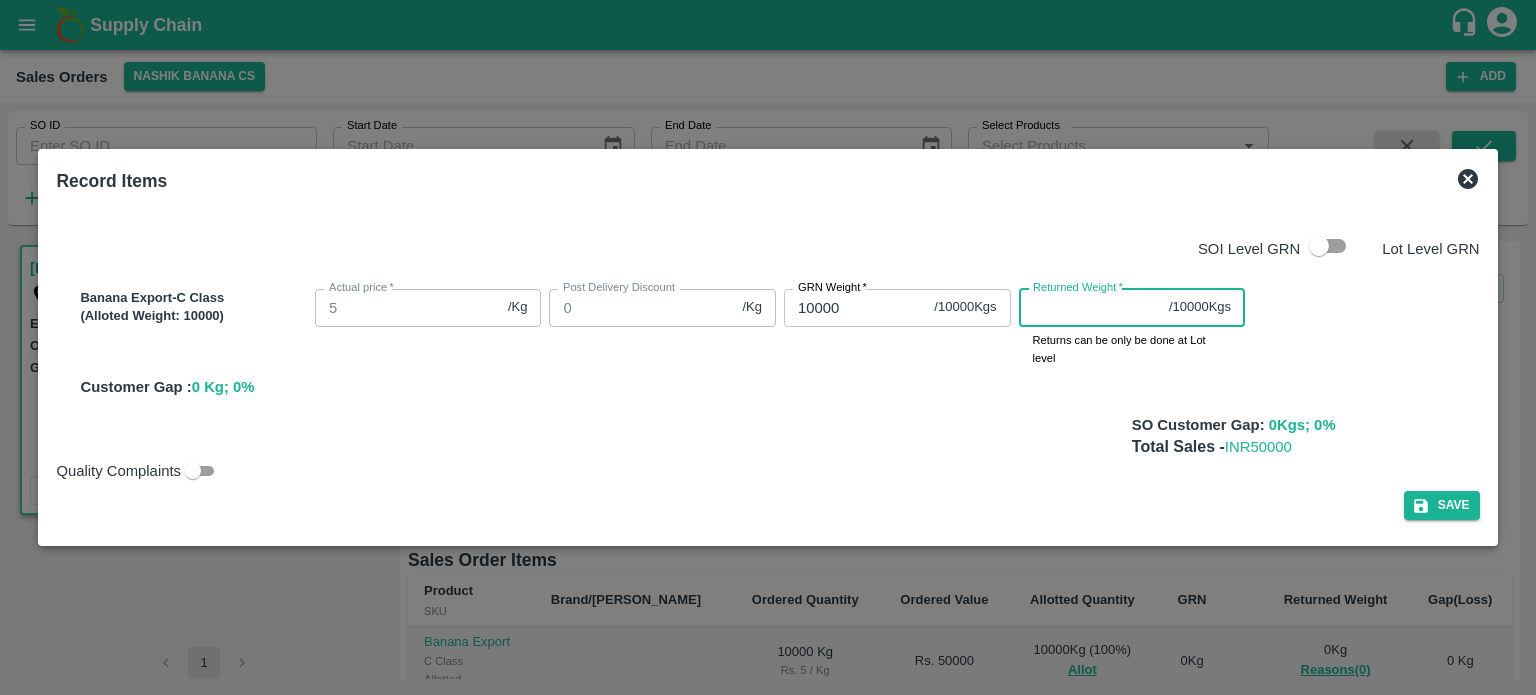 click on "Returned Weight   *" at bounding box center (1090, 308) 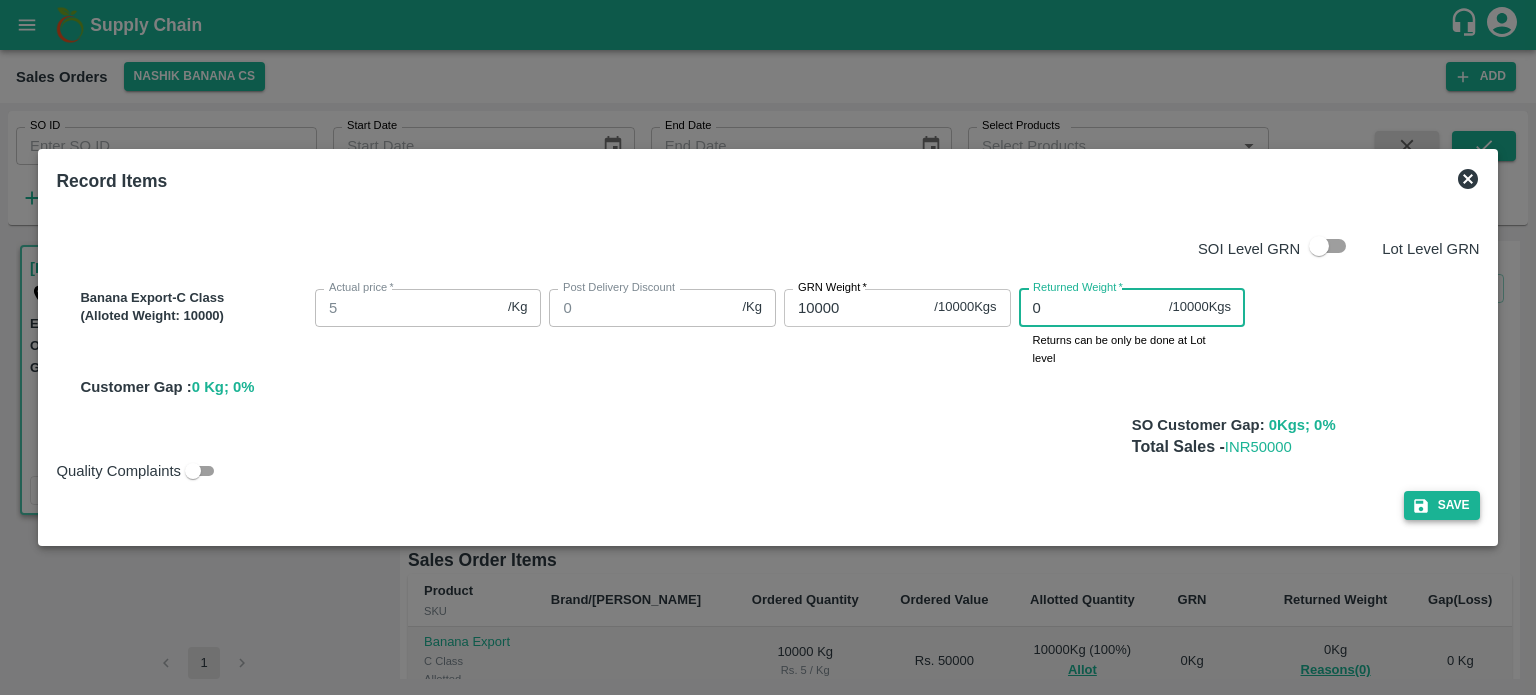 type on "0" 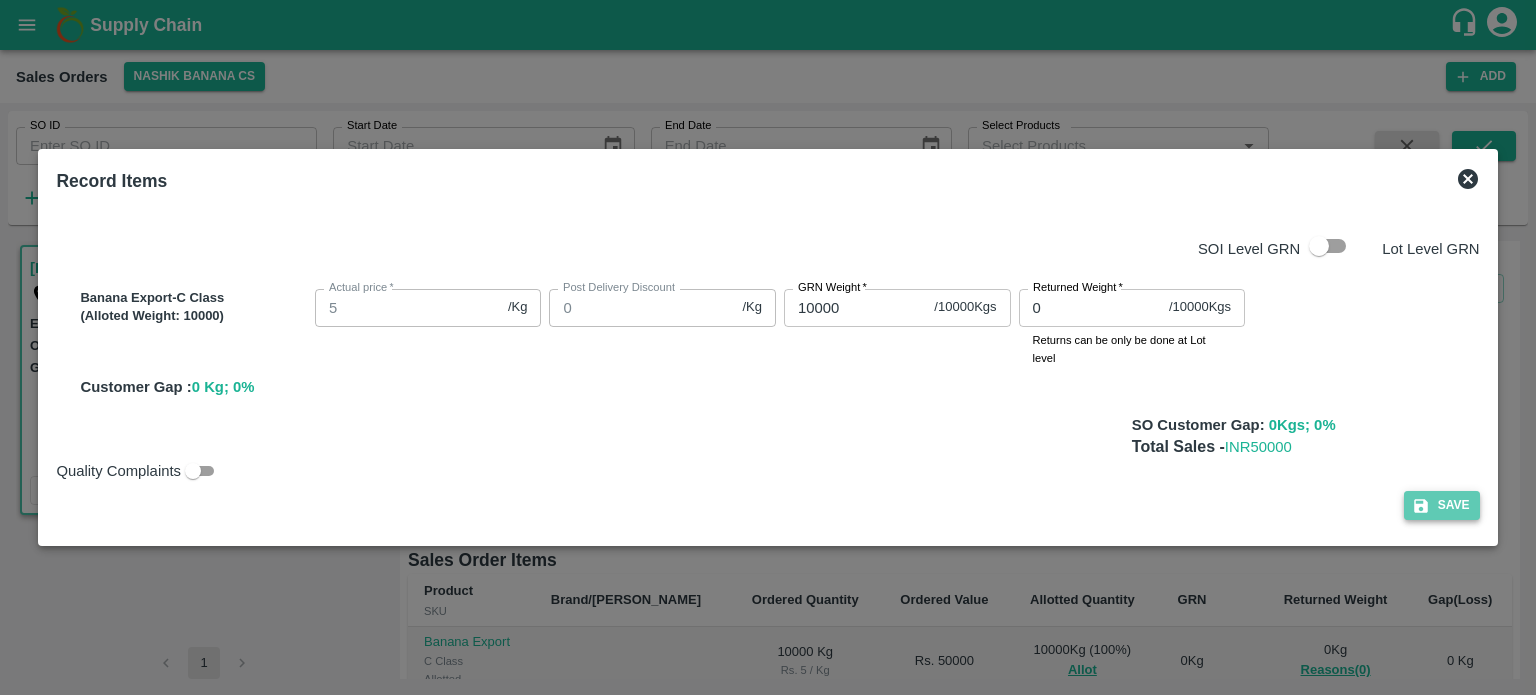 click on "Save" at bounding box center [1442, 505] 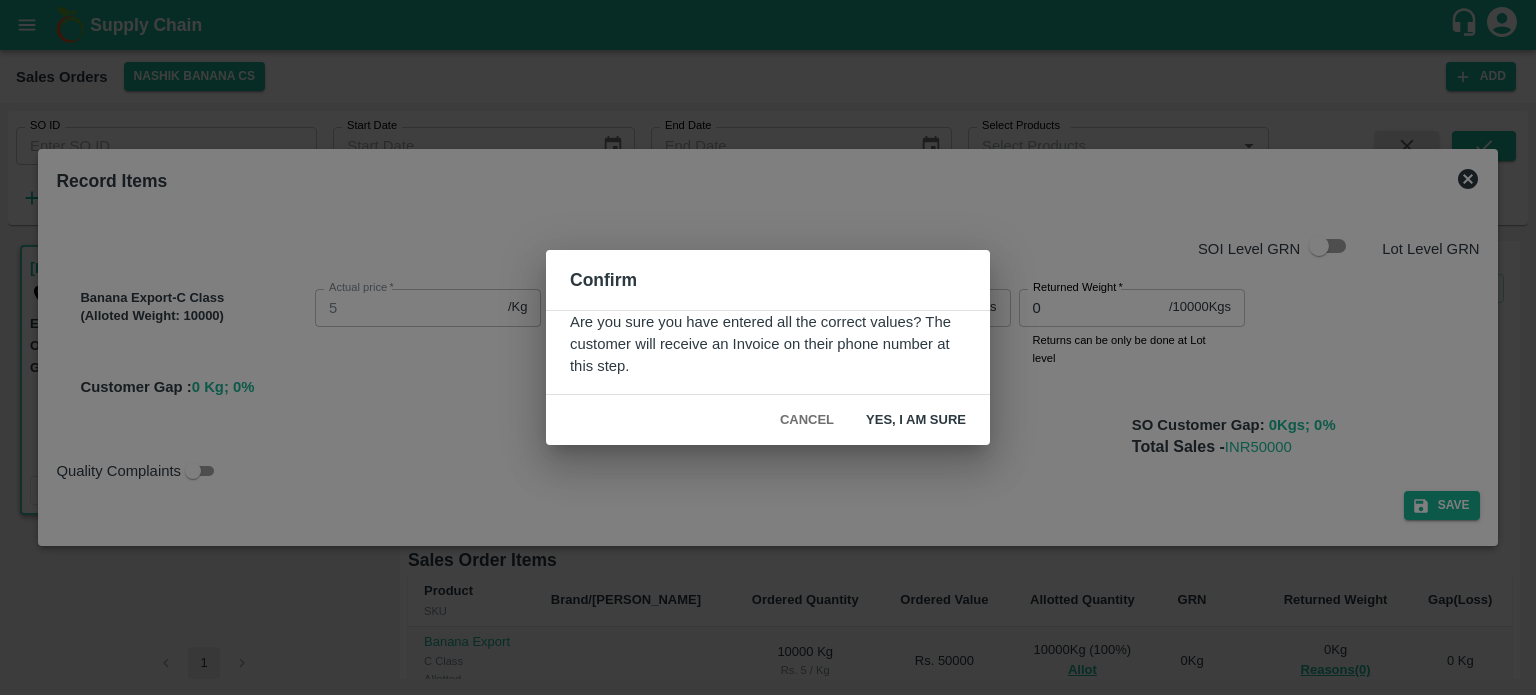click on "Yes, I am sure" at bounding box center (916, 420) 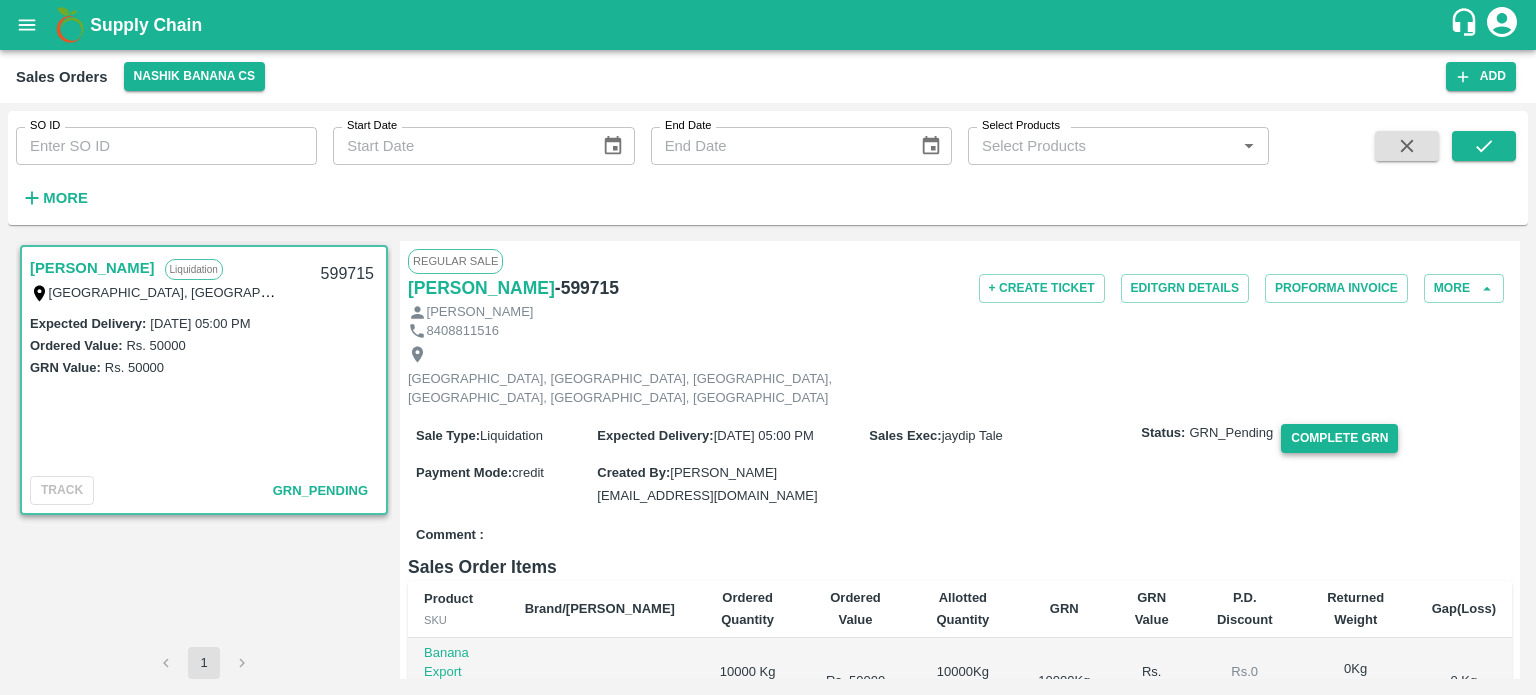 click on "Complete GRN" at bounding box center [1339, 438] 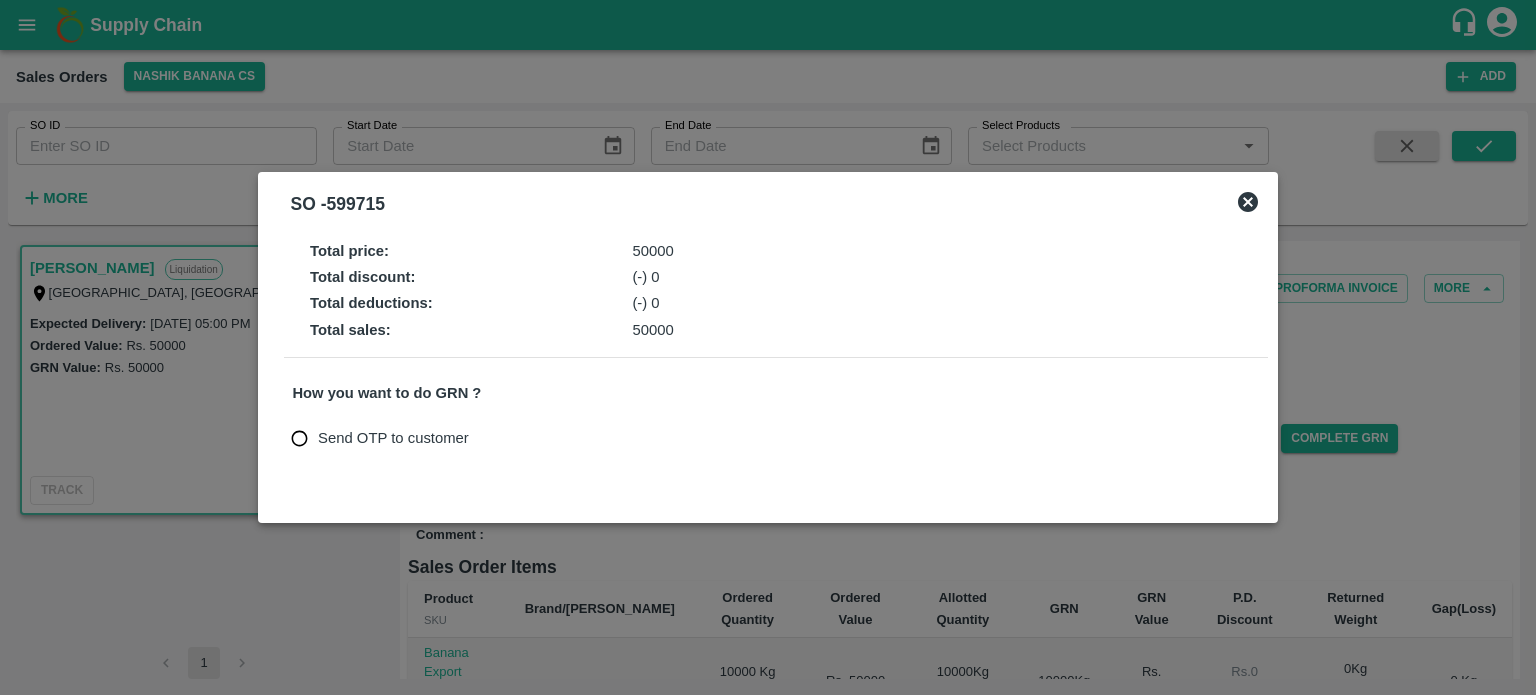 click on "Send OTP to customer" at bounding box center [393, 438] 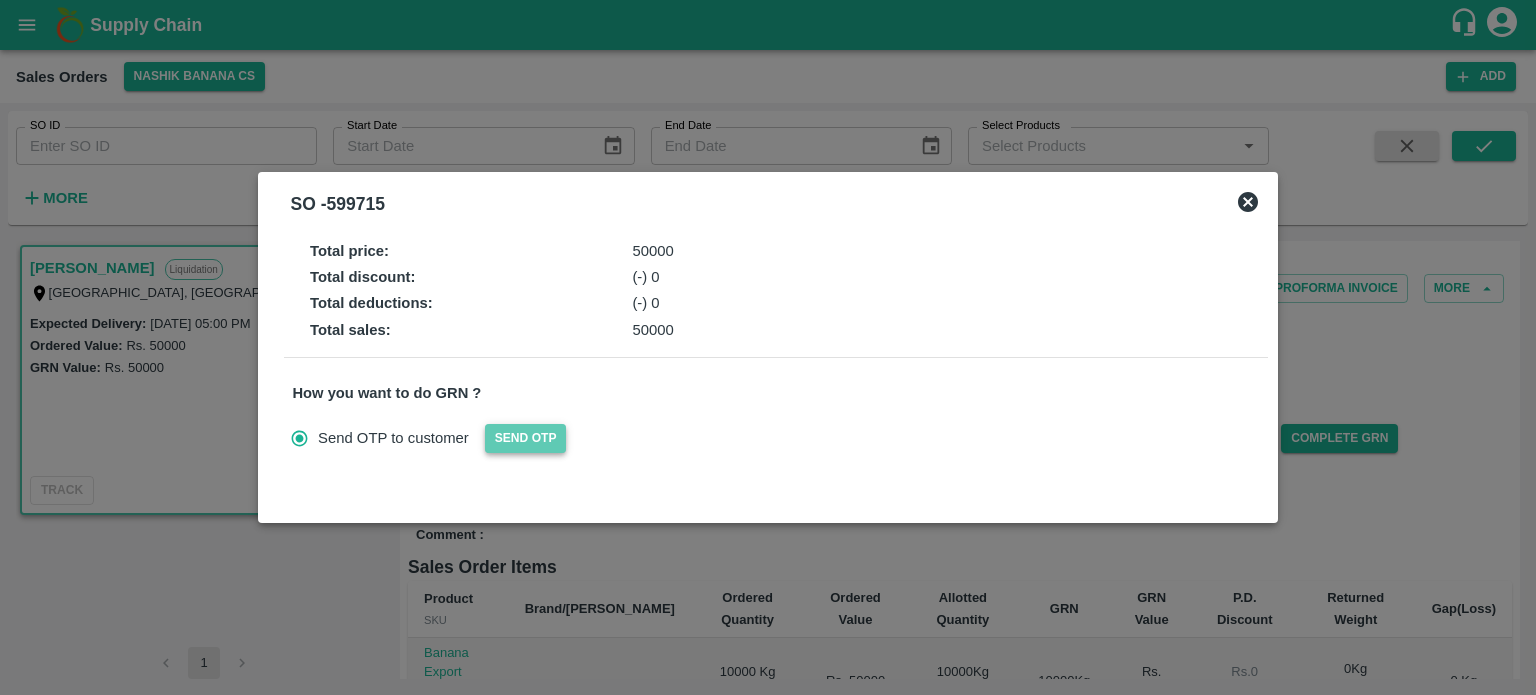 click on "Send OTP" at bounding box center (526, 438) 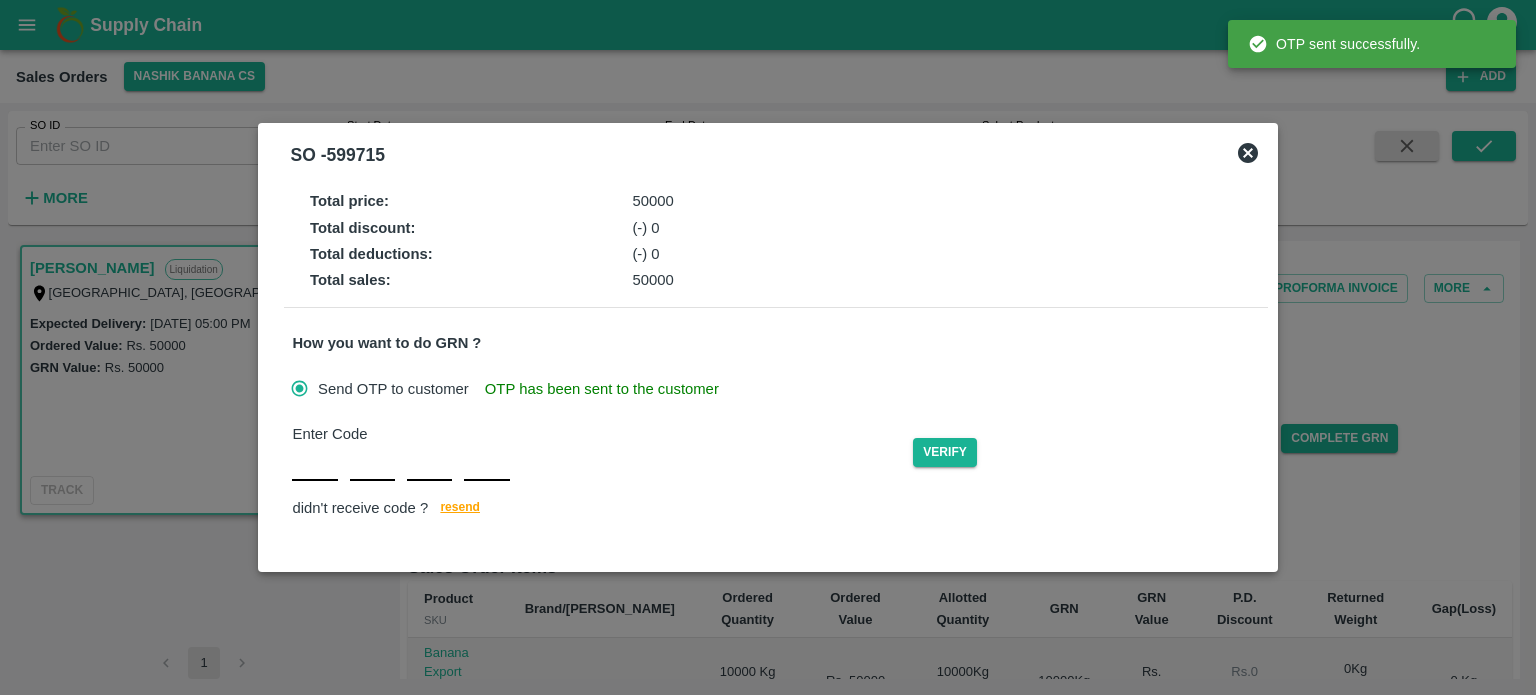 click on "Enter Code Verify didn't receive code ? [GEOGRAPHIC_DATA]" at bounding box center [775, 472] 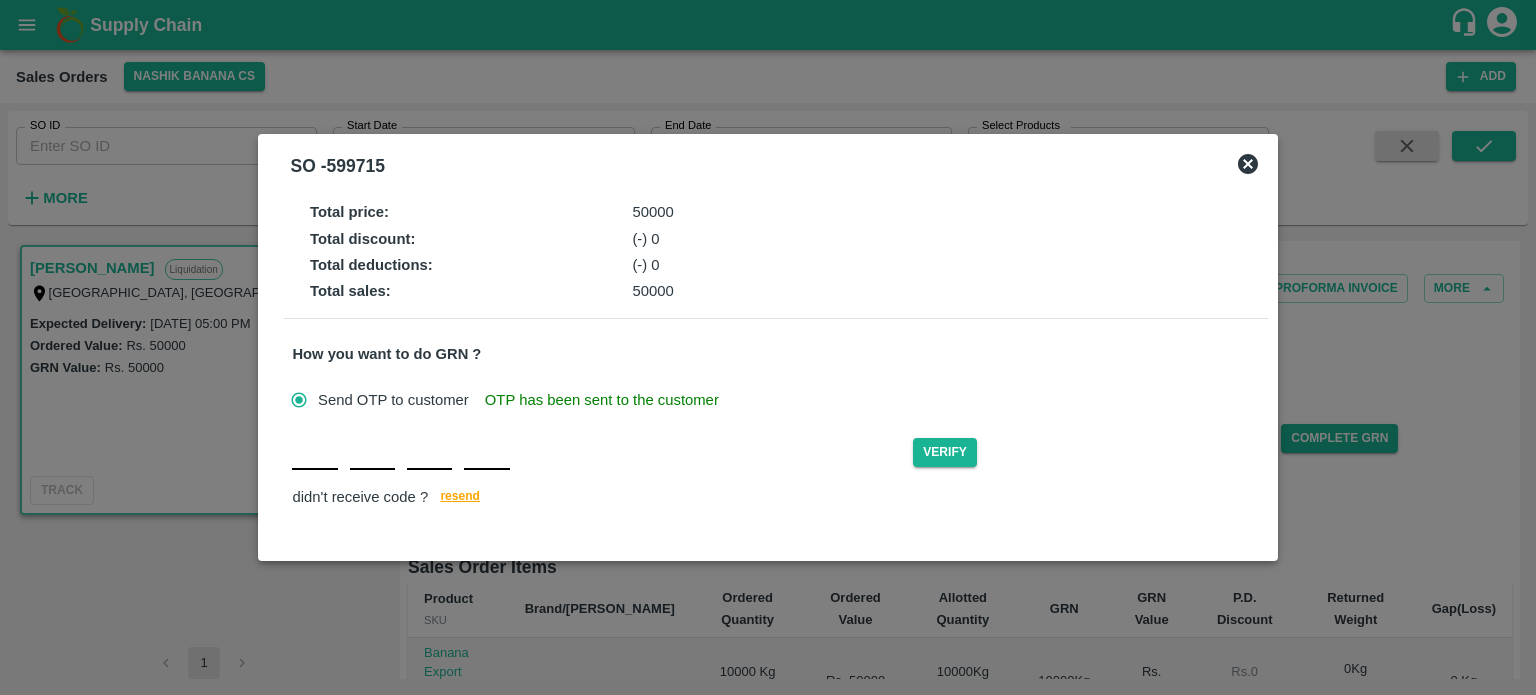 type on "G" 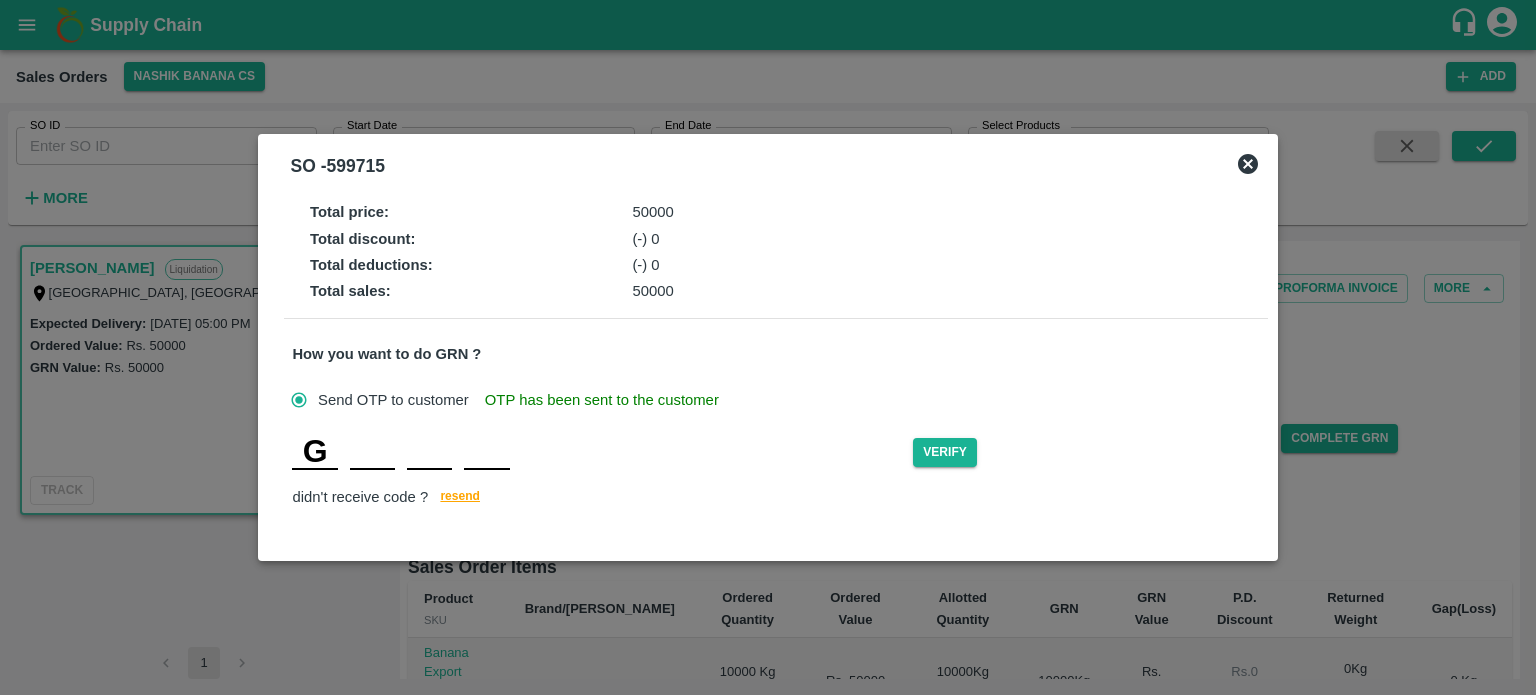 type on "F" 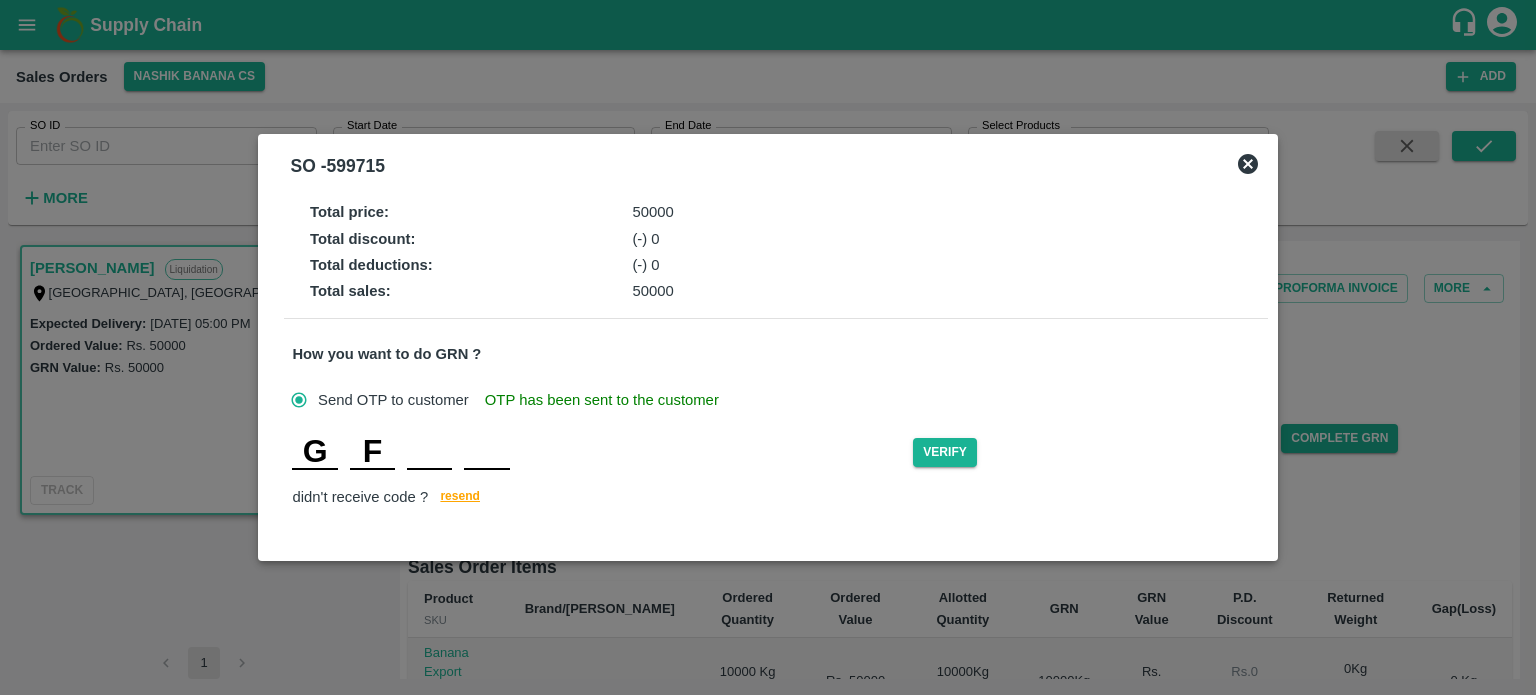 type on "K" 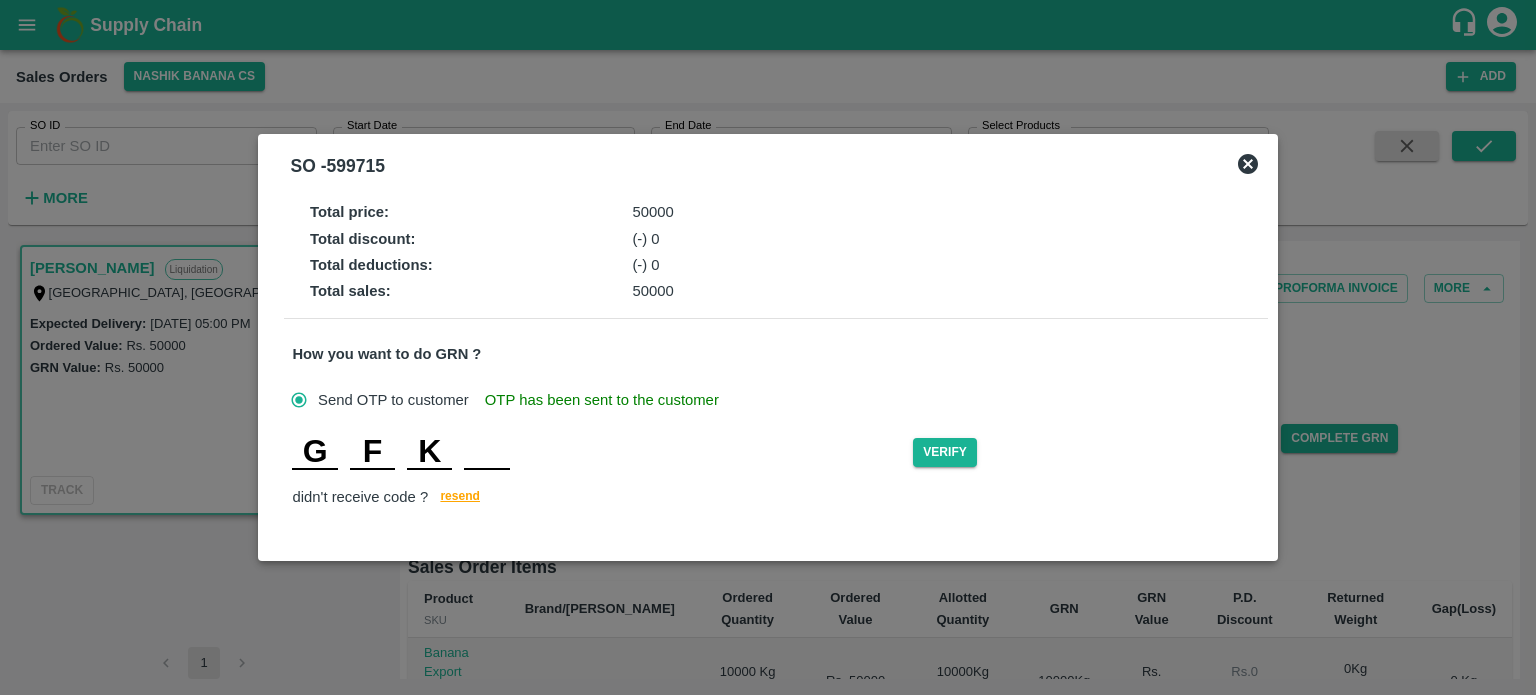 type on "L" 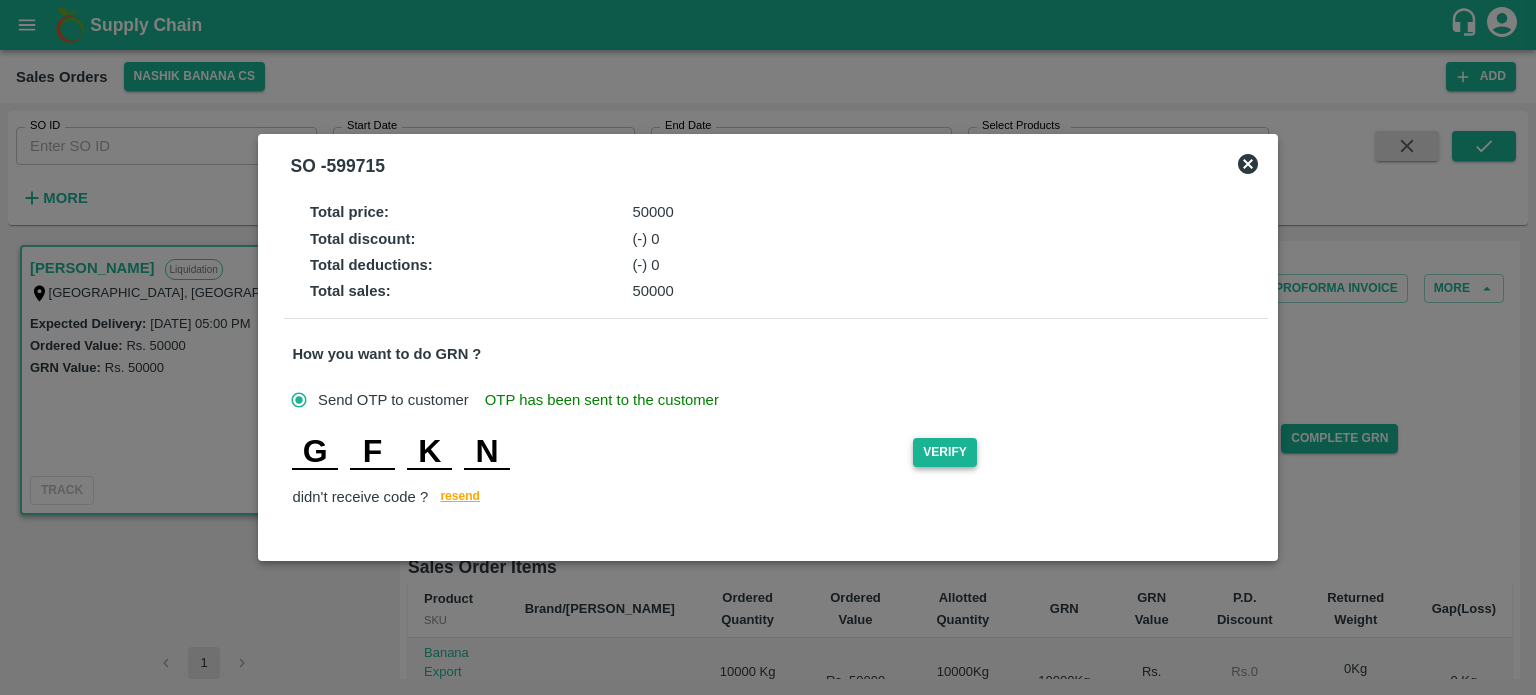 type on "N" 